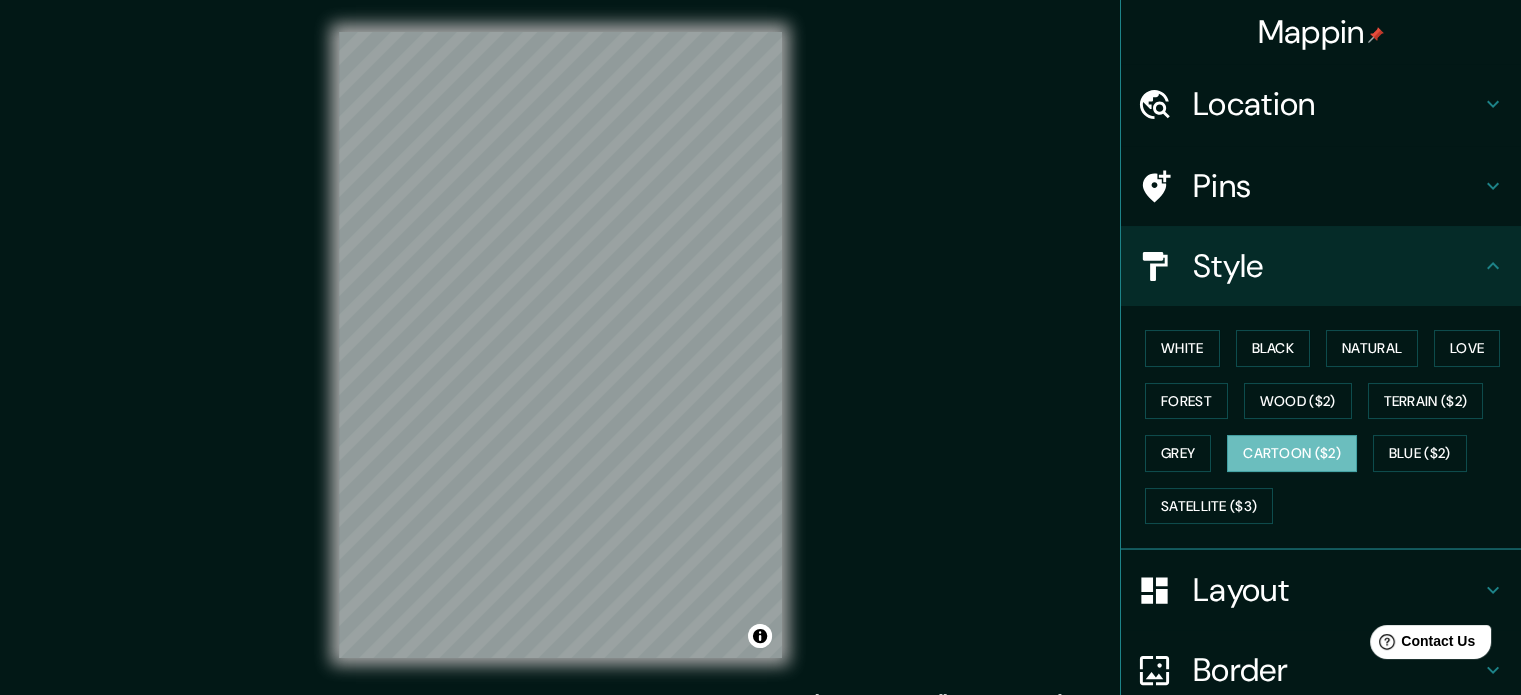 scroll, scrollTop: 0, scrollLeft: 0, axis: both 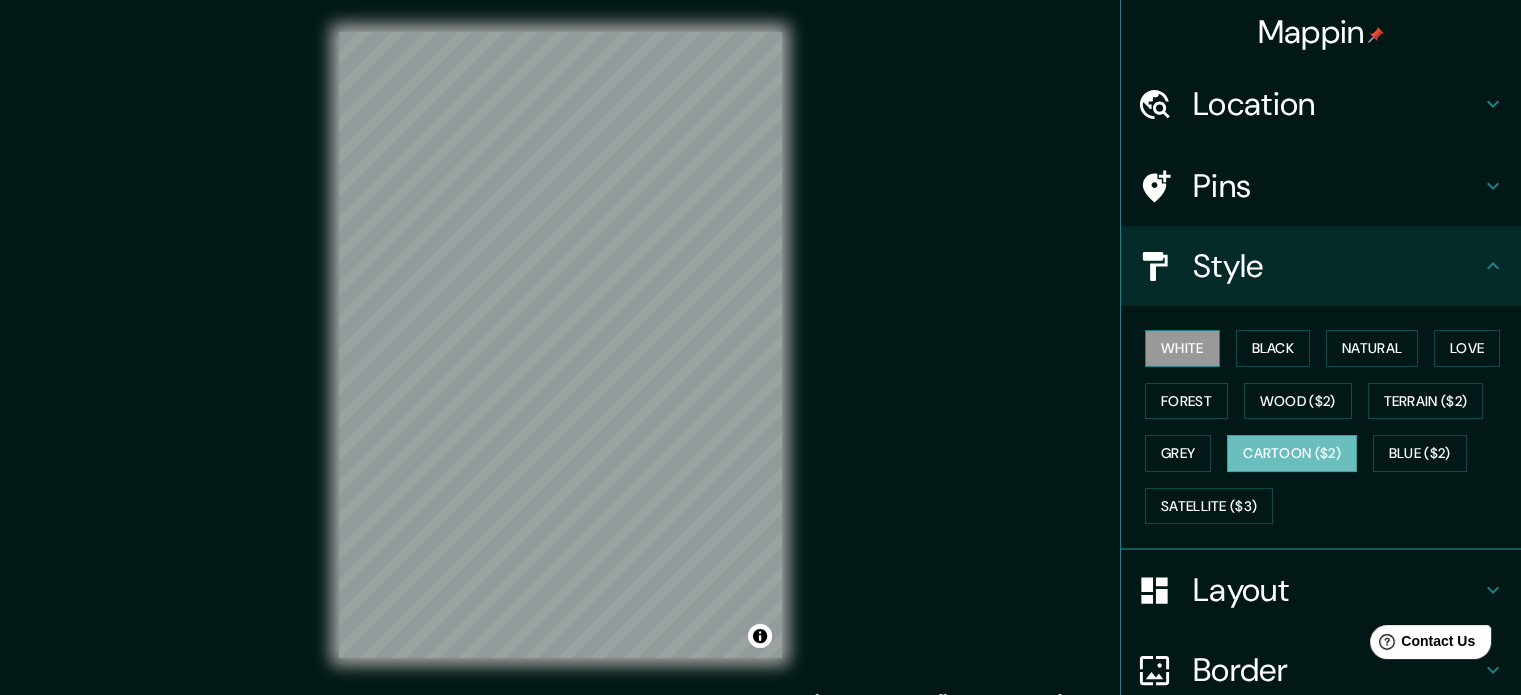 click on "White" at bounding box center [1182, 348] 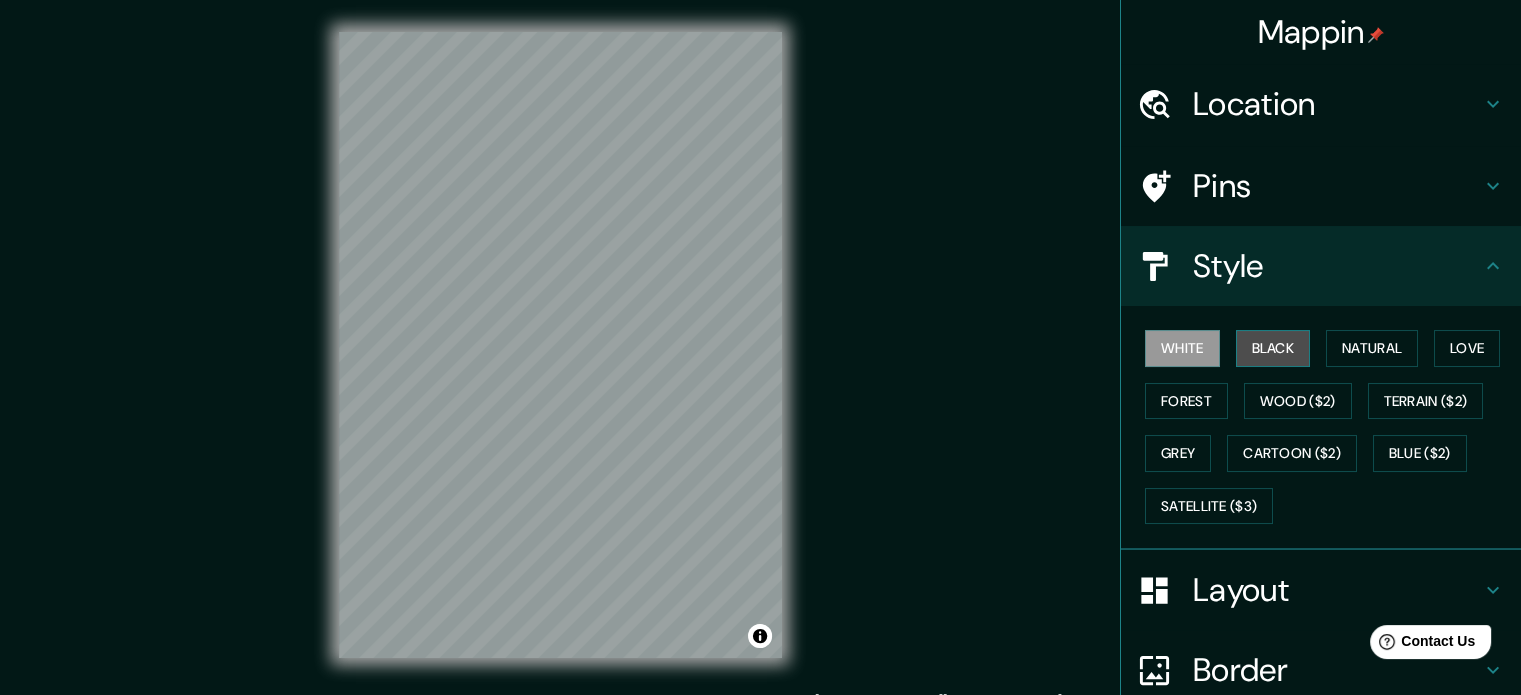 click on "Black" at bounding box center (1273, 348) 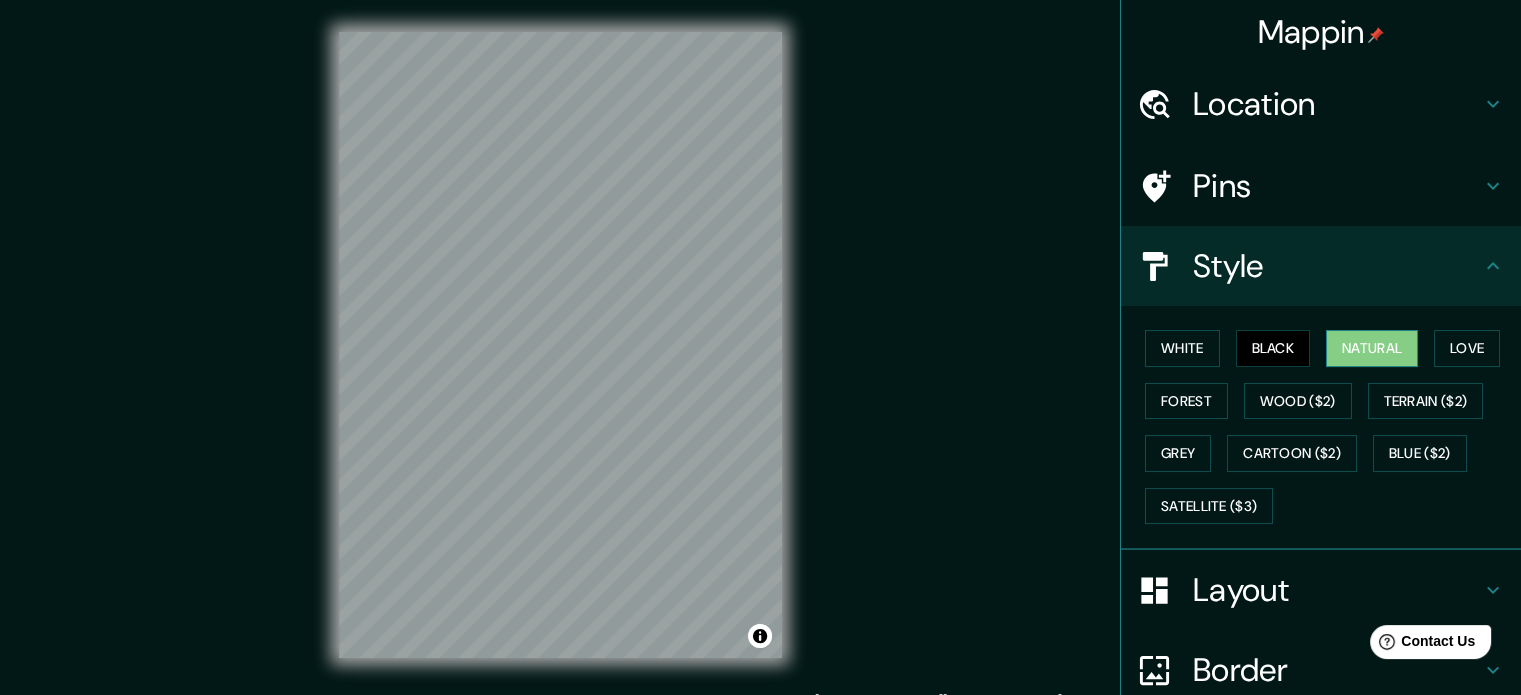 click on "Natural" at bounding box center [1372, 348] 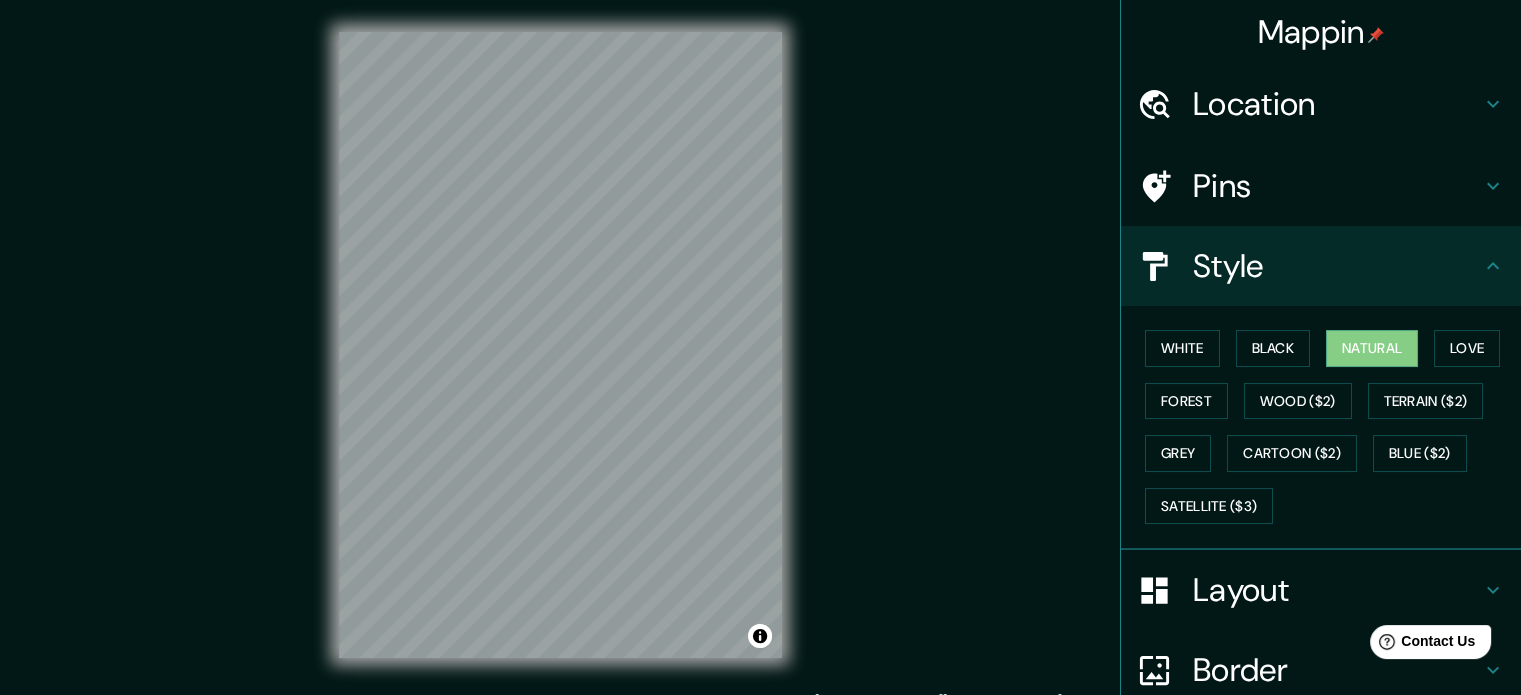 click on "White Black Natural Love Forest Wood ($2) Terrain ($2) Grey Cartoon ($2) Blue ($2) Satellite ($3)" at bounding box center (1329, 427) 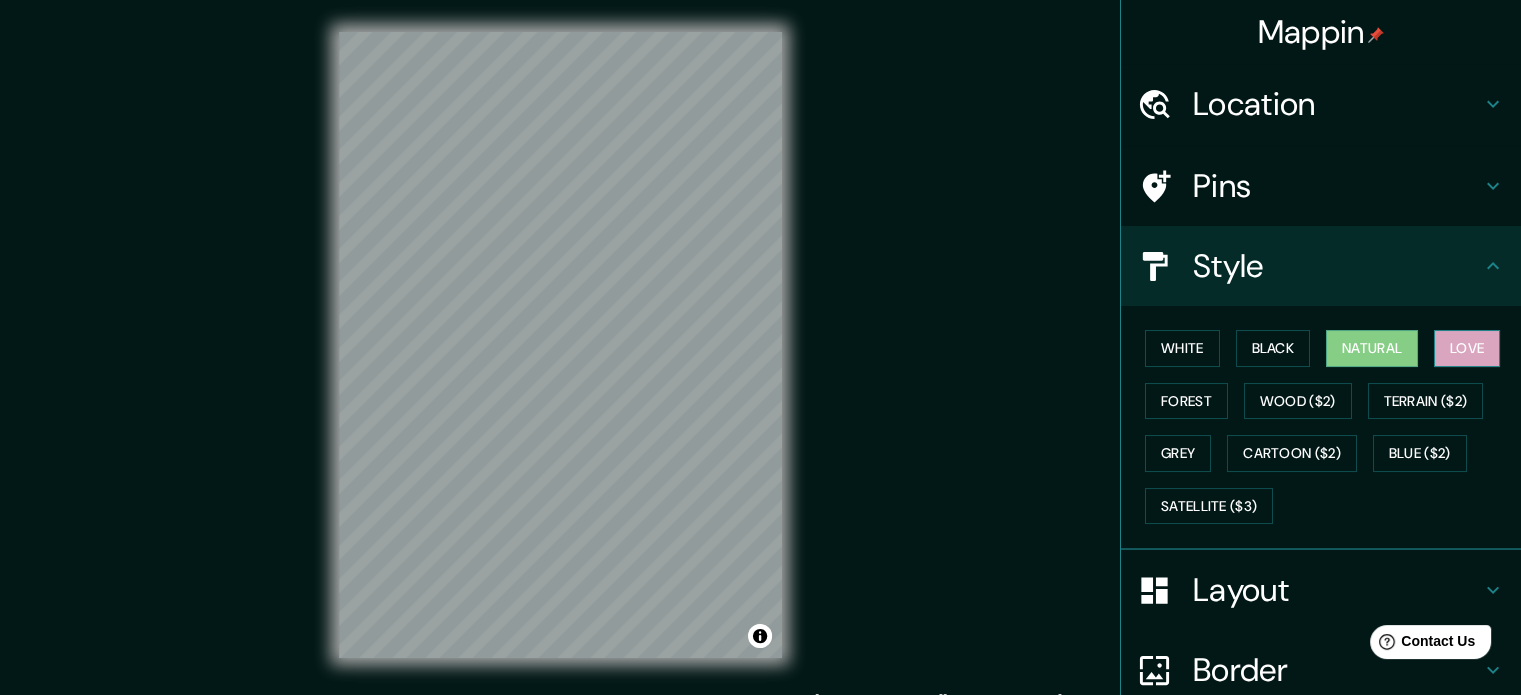 click on "Love" at bounding box center [1467, 348] 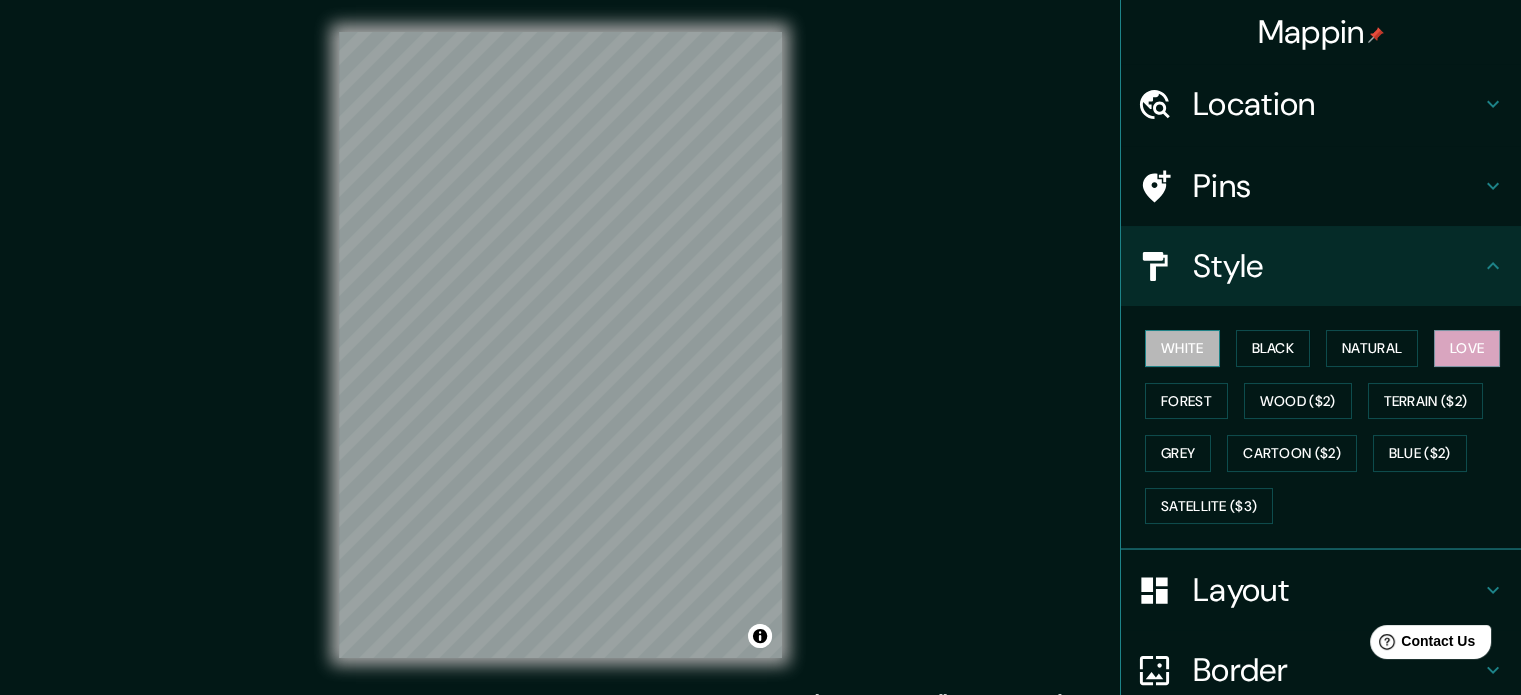 click on "White" at bounding box center [1182, 348] 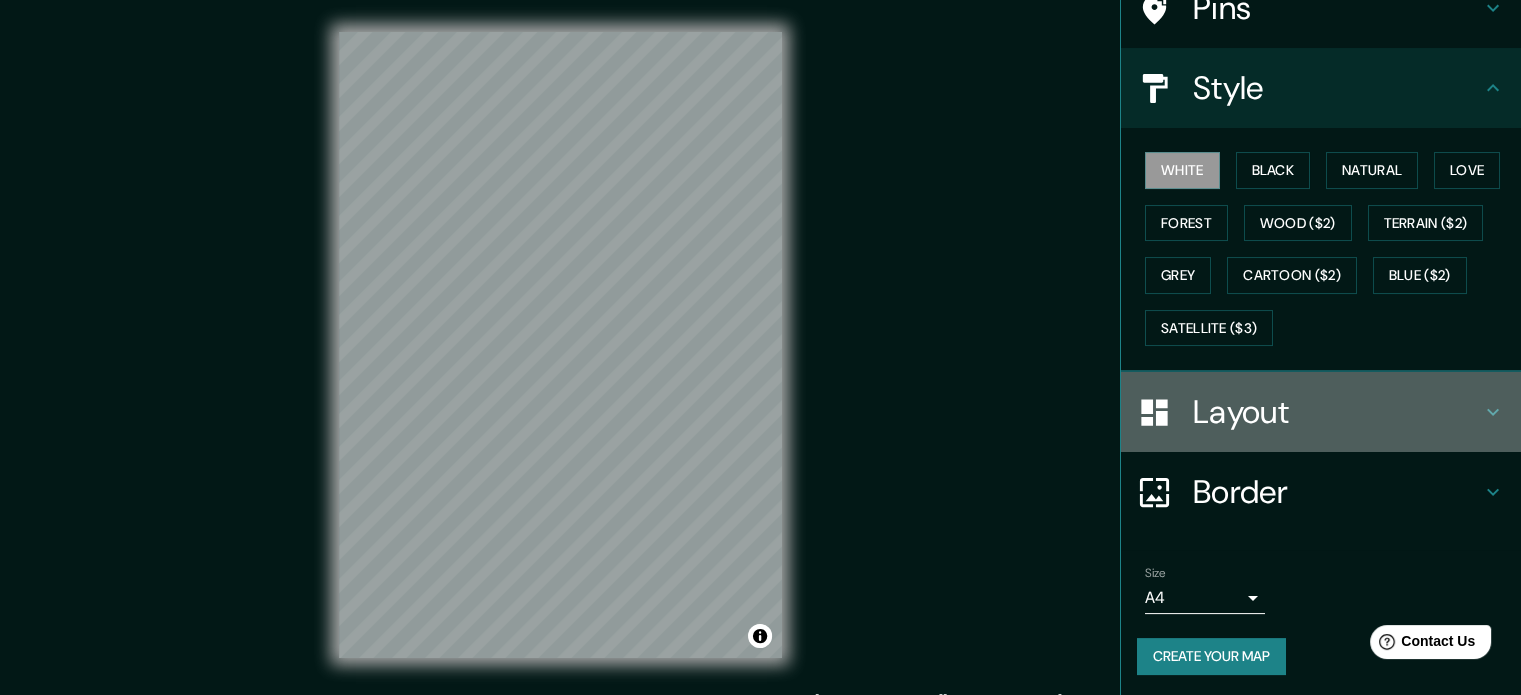 click 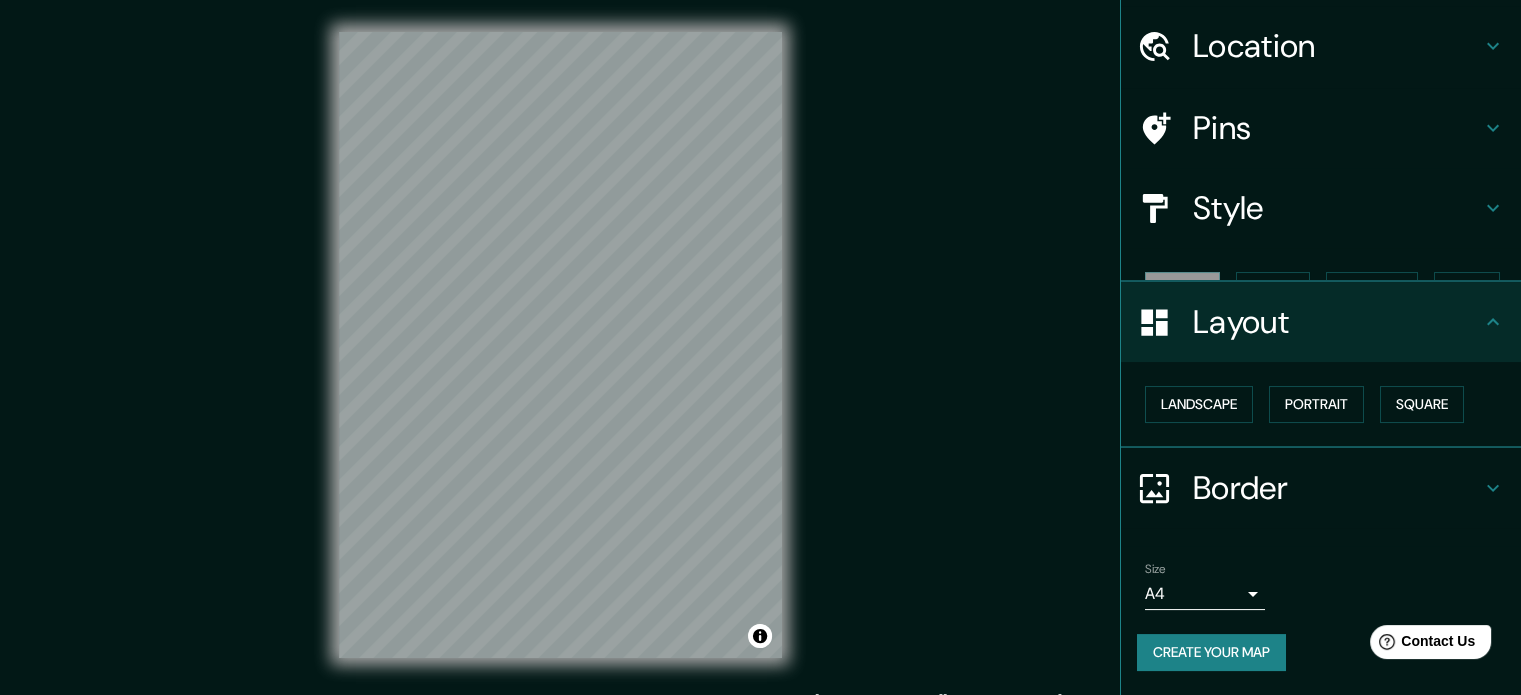 scroll, scrollTop: 22, scrollLeft: 0, axis: vertical 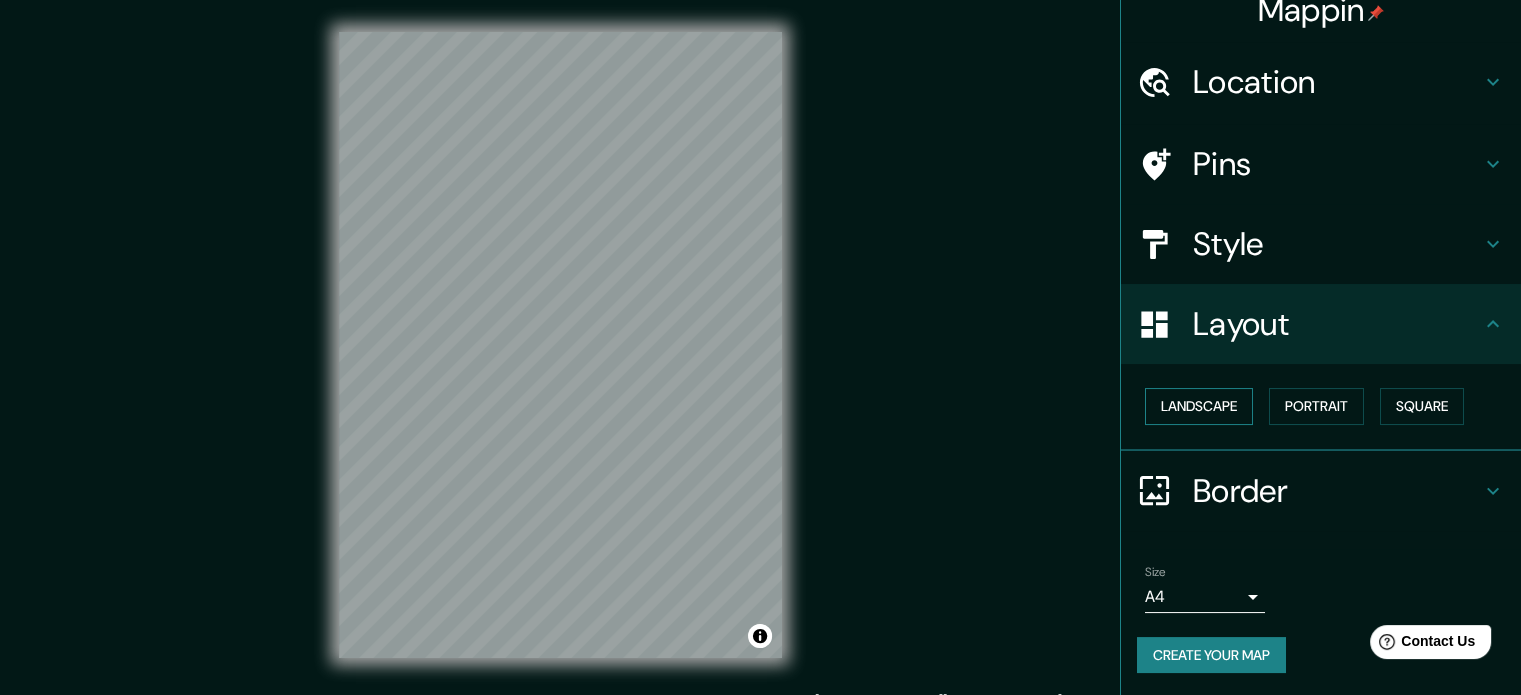 click on "Landscape" at bounding box center [1199, 406] 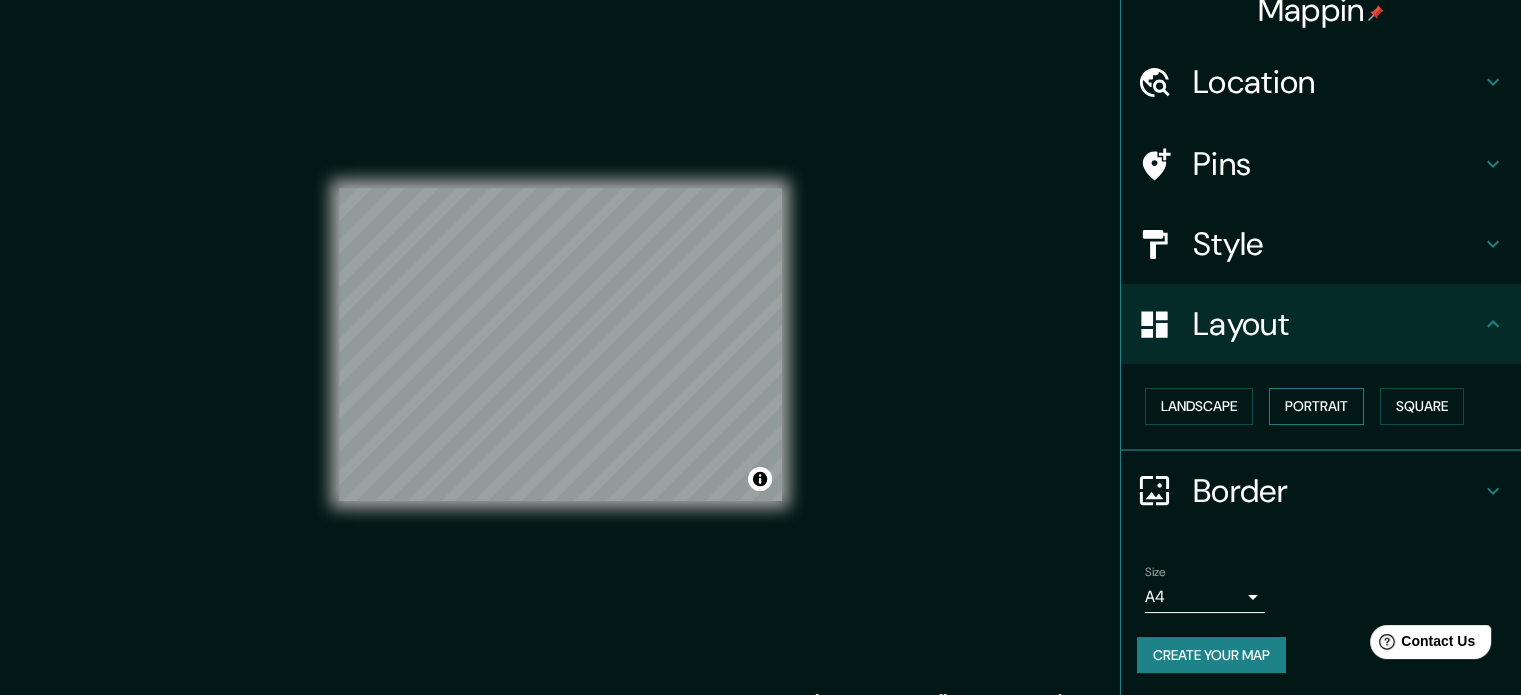 click on "Portrait" at bounding box center (1316, 406) 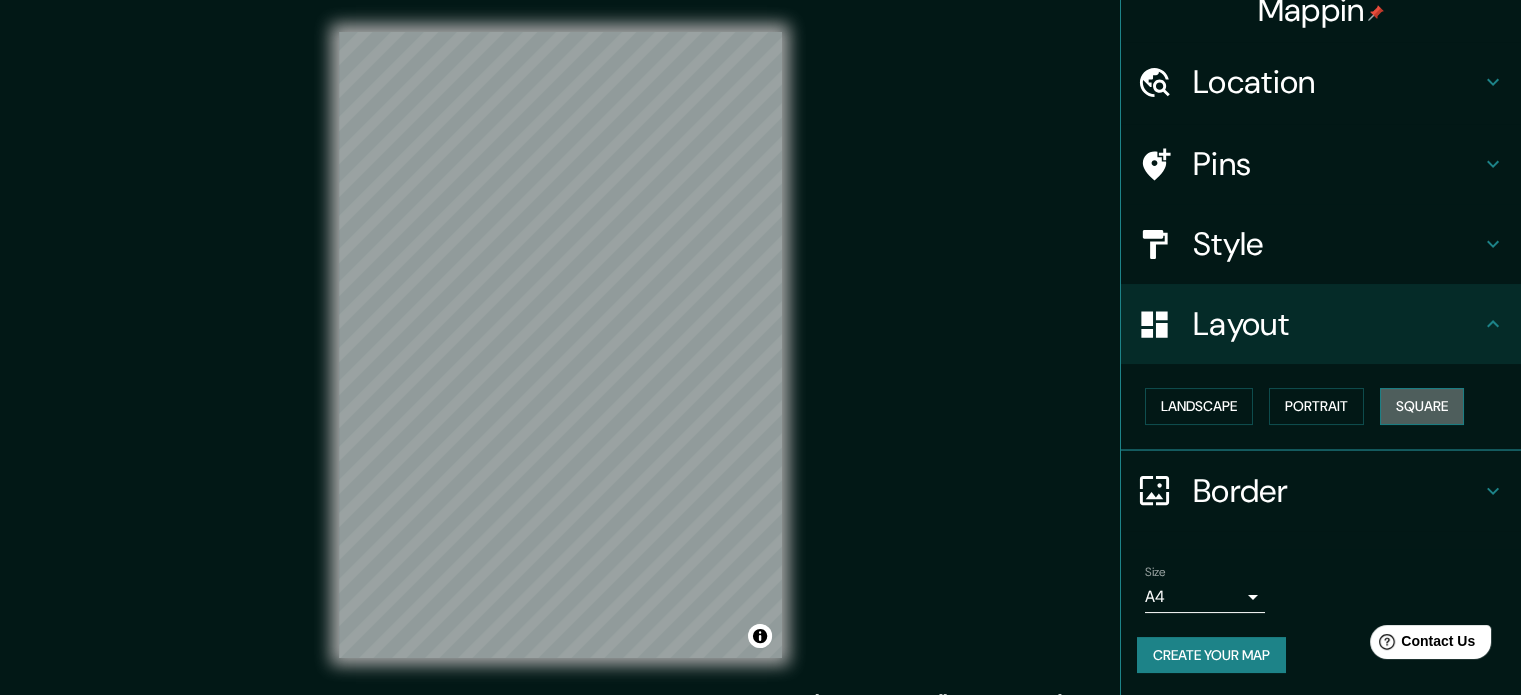 click on "Square" at bounding box center (1422, 406) 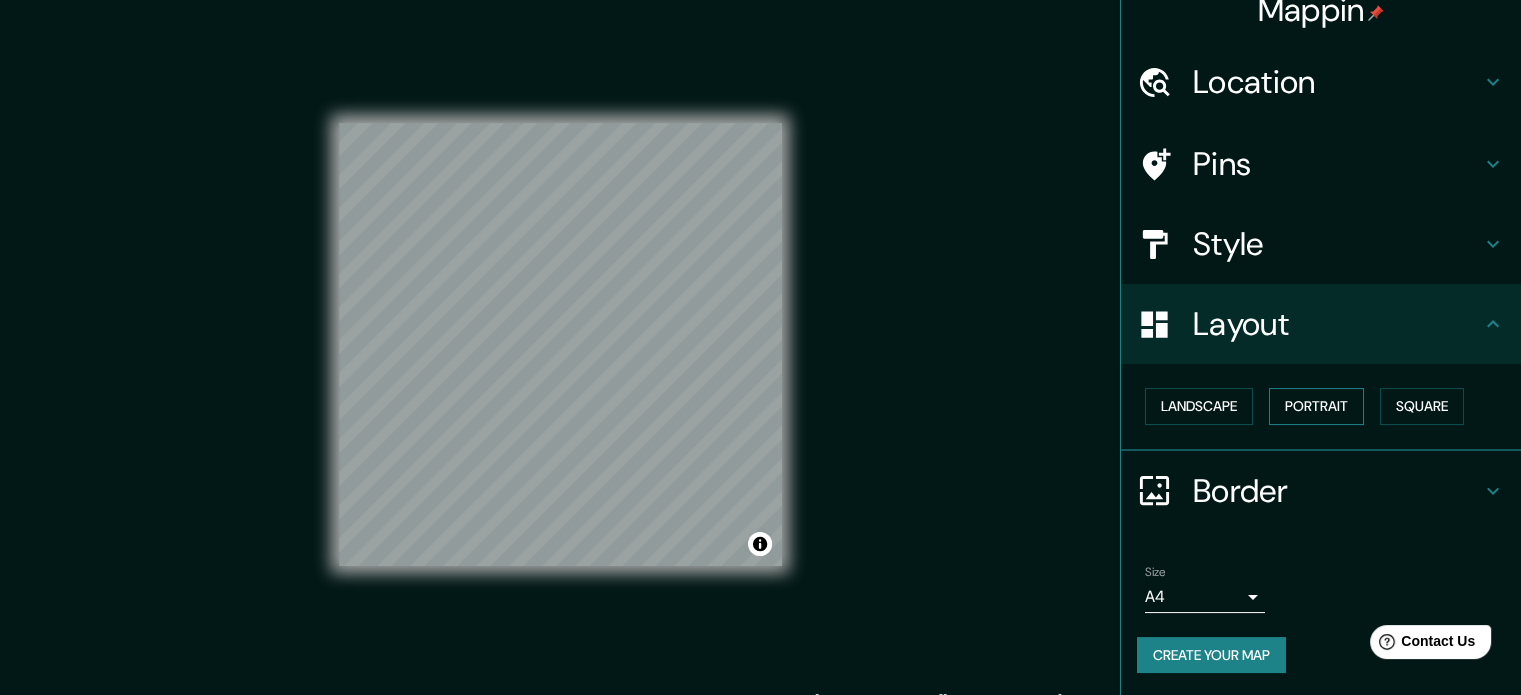 click on "Portrait" at bounding box center [1316, 406] 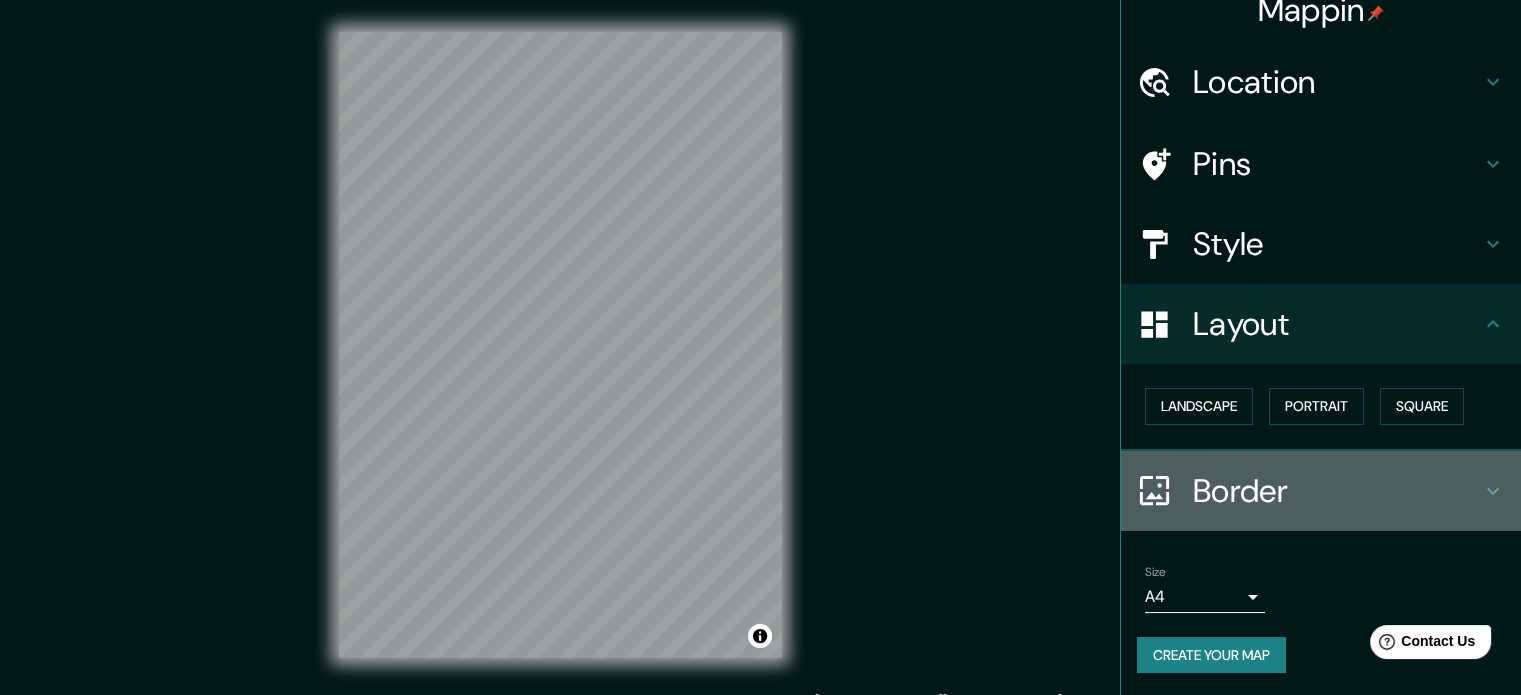 click on "Border" at bounding box center [1337, 491] 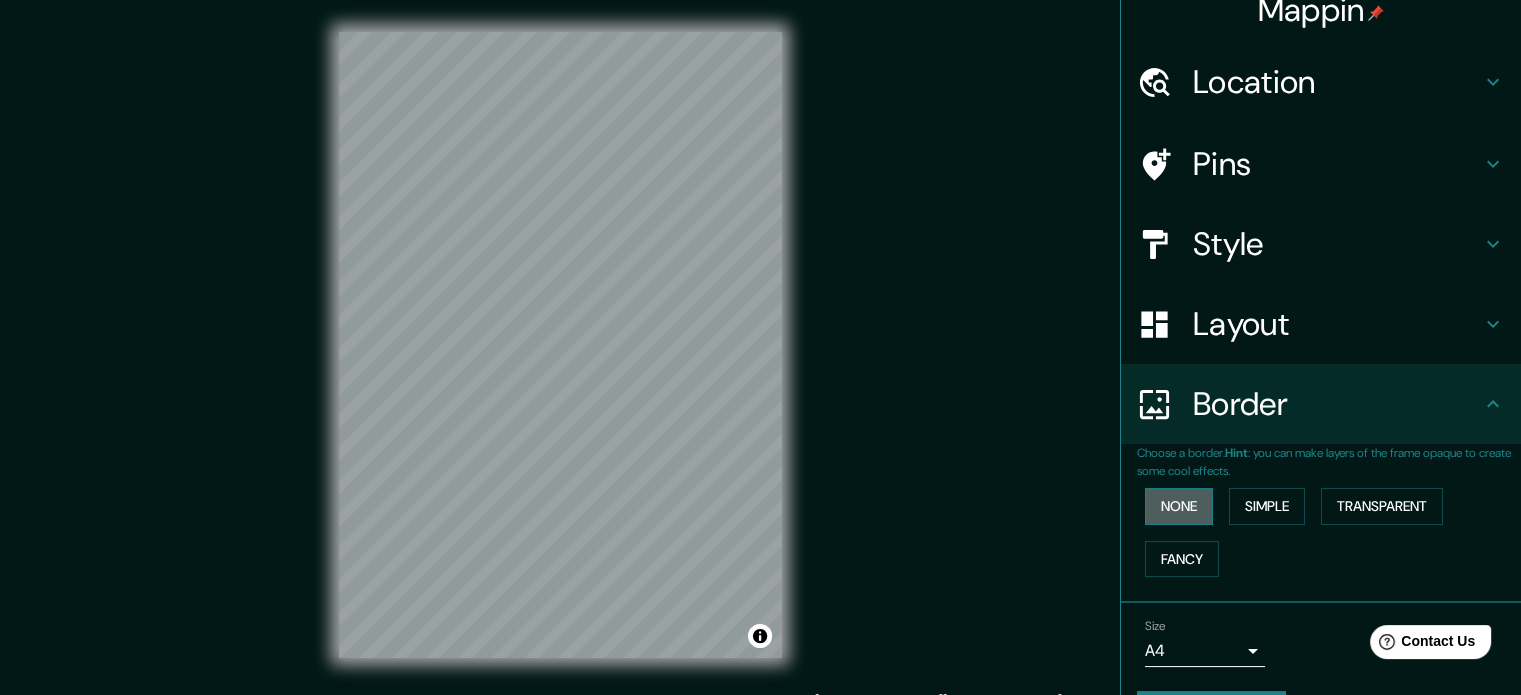 click on "None" at bounding box center (1179, 506) 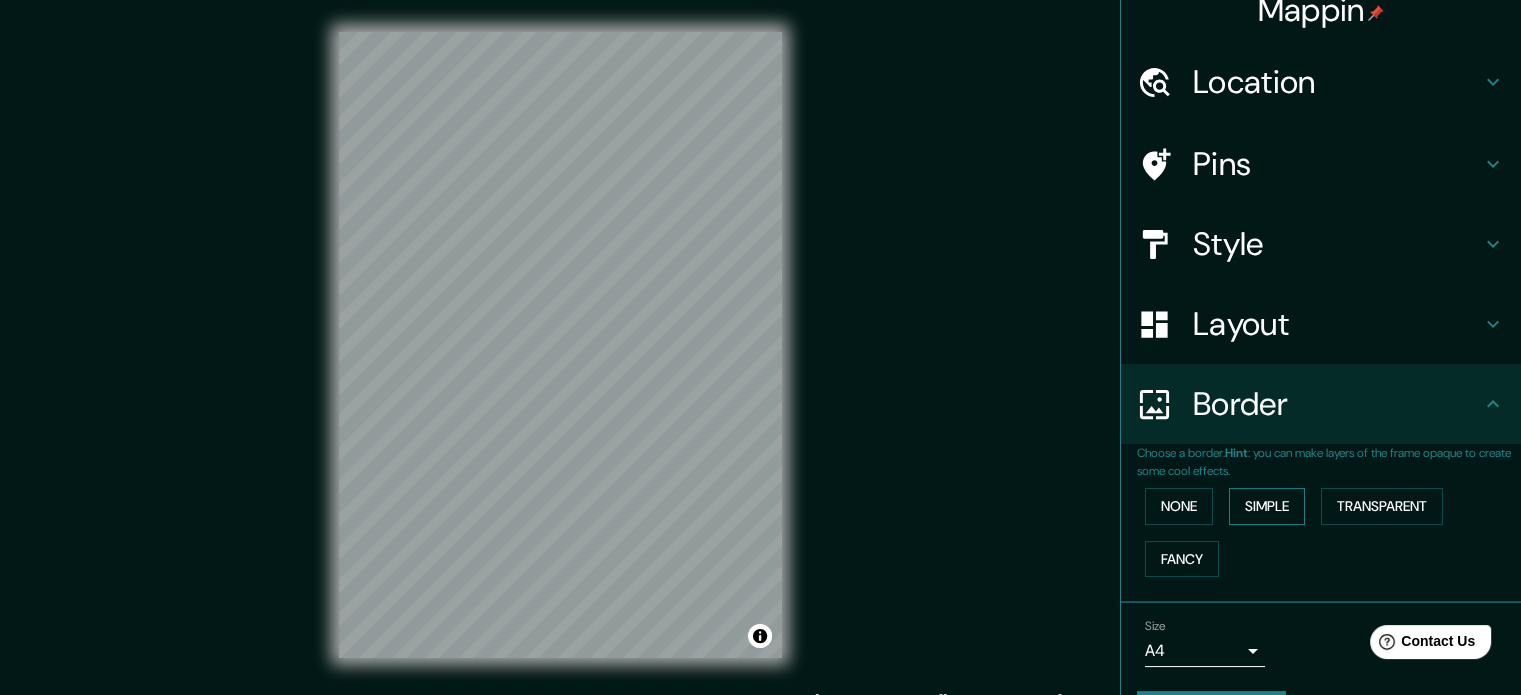 click on "Simple" at bounding box center [1267, 506] 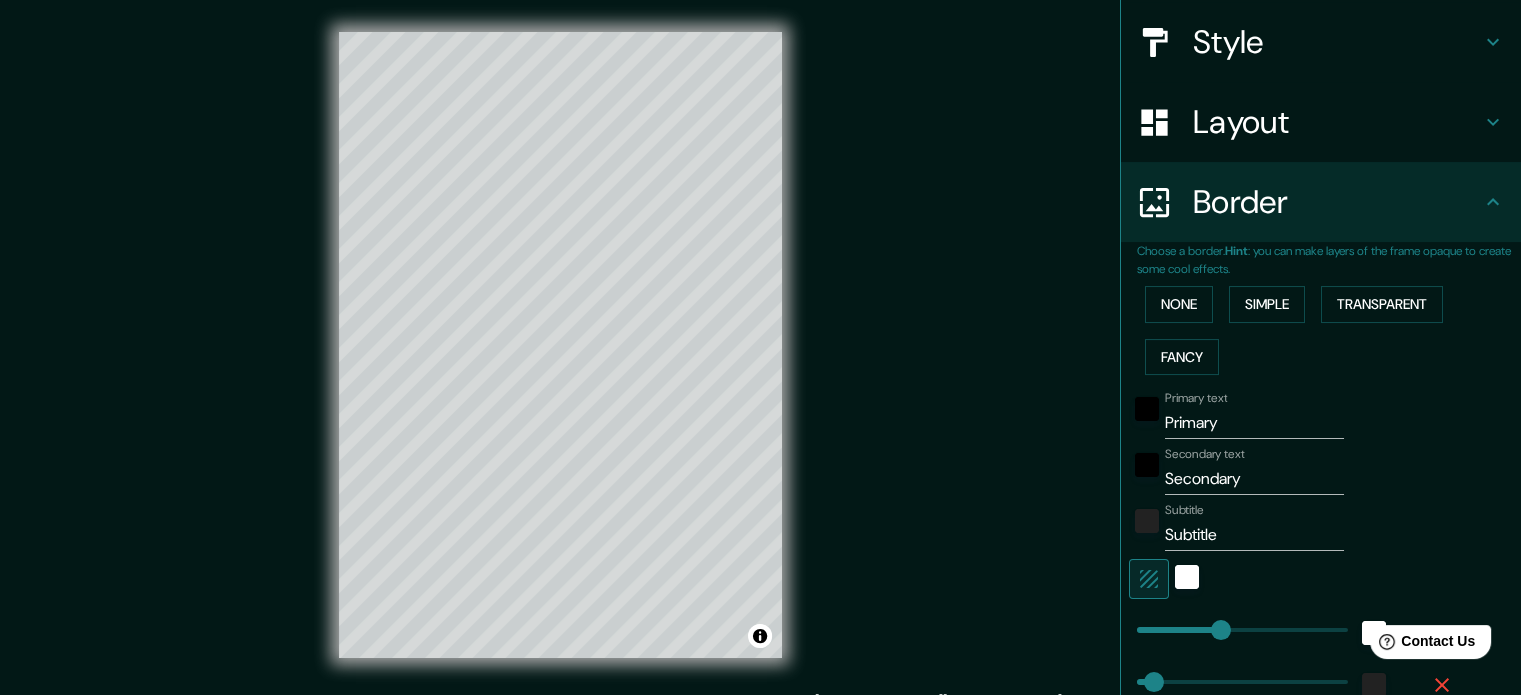 scroll, scrollTop: 322, scrollLeft: 0, axis: vertical 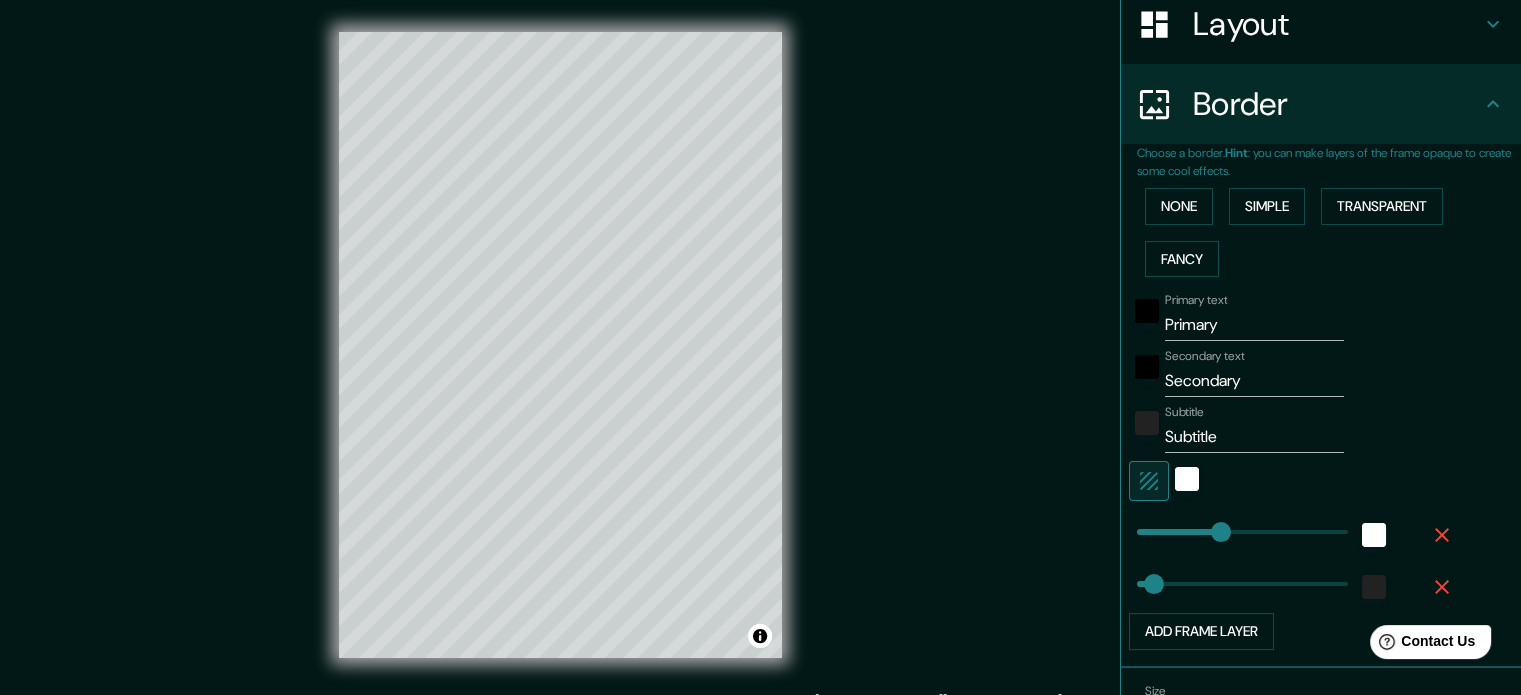 click on "Primary" at bounding box center (1254, 325) 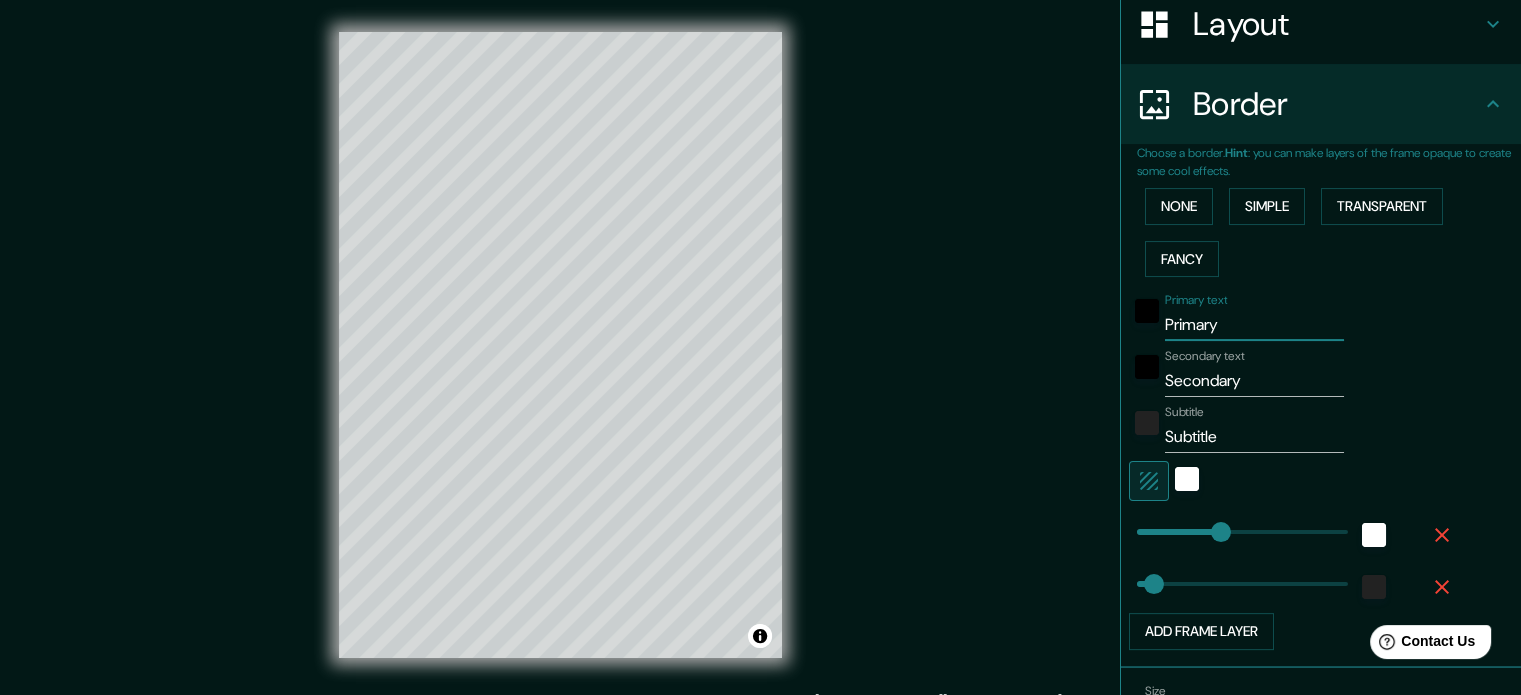 drag, startPoint x: 1220, startPoint y: 319, endPoint x: 1115, endPoint y: 336, distance: 106.36729 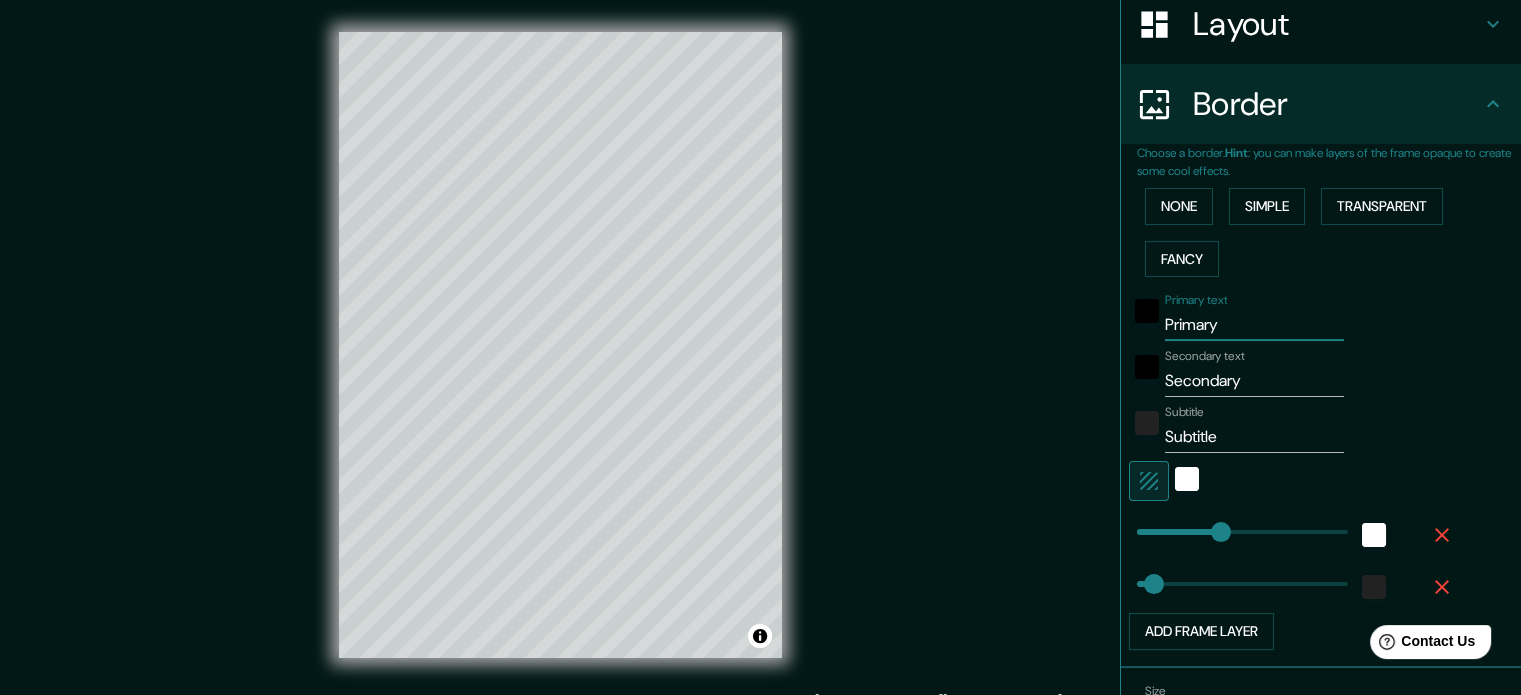 type on "E" 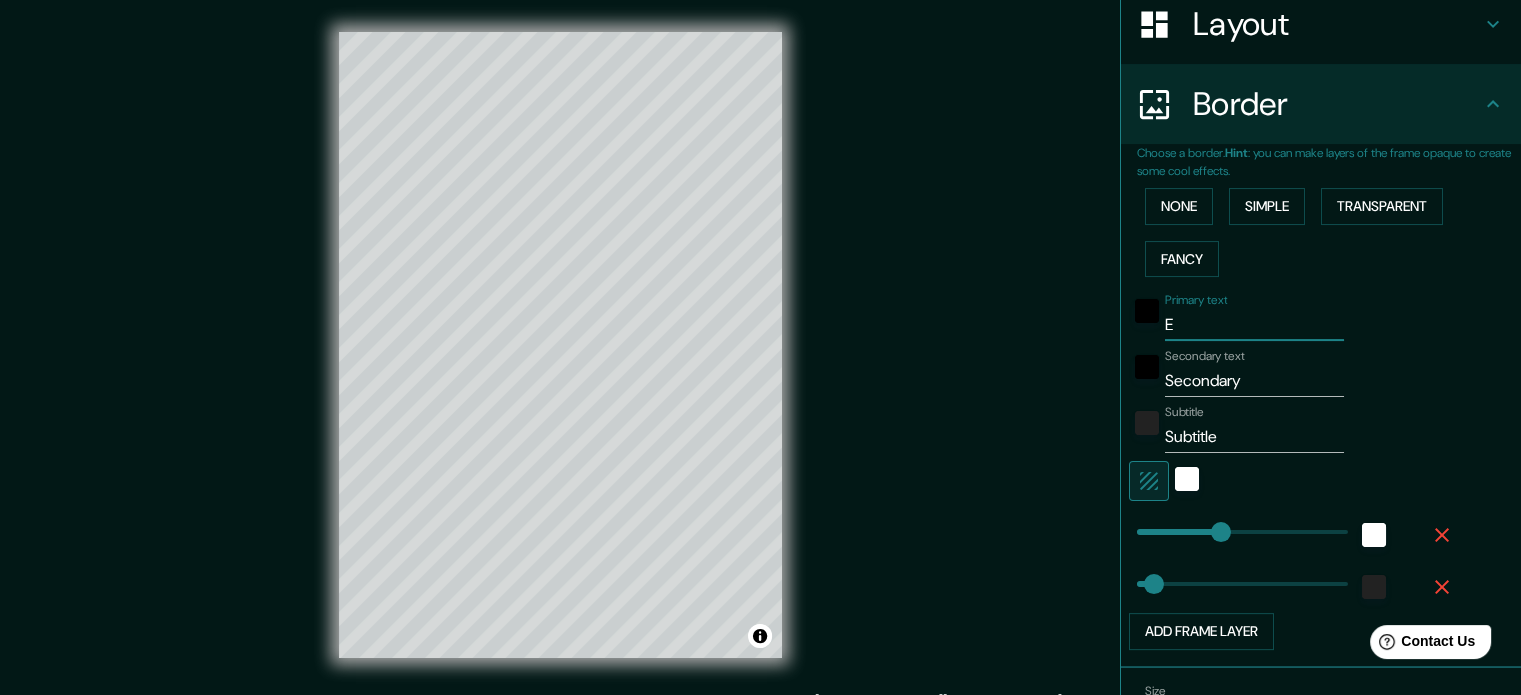 type on "177" 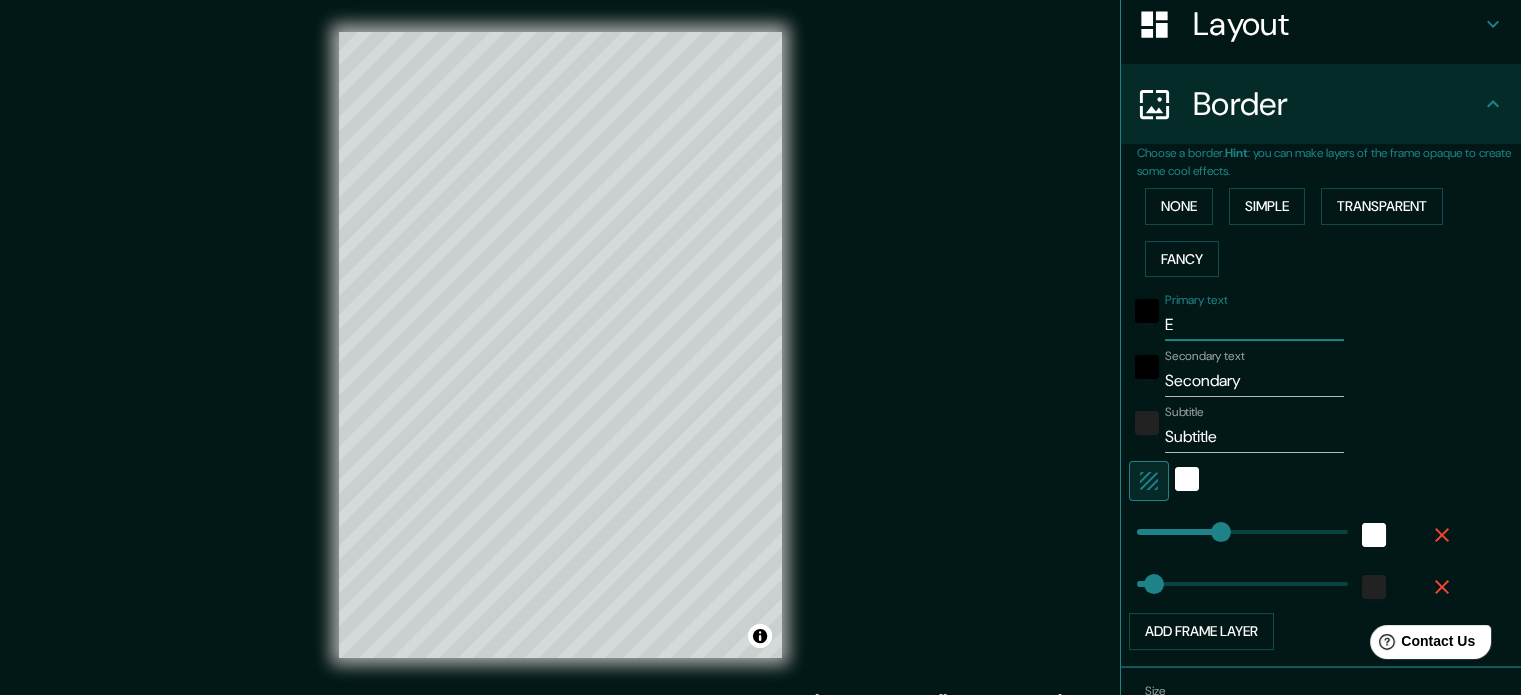 type on "El" 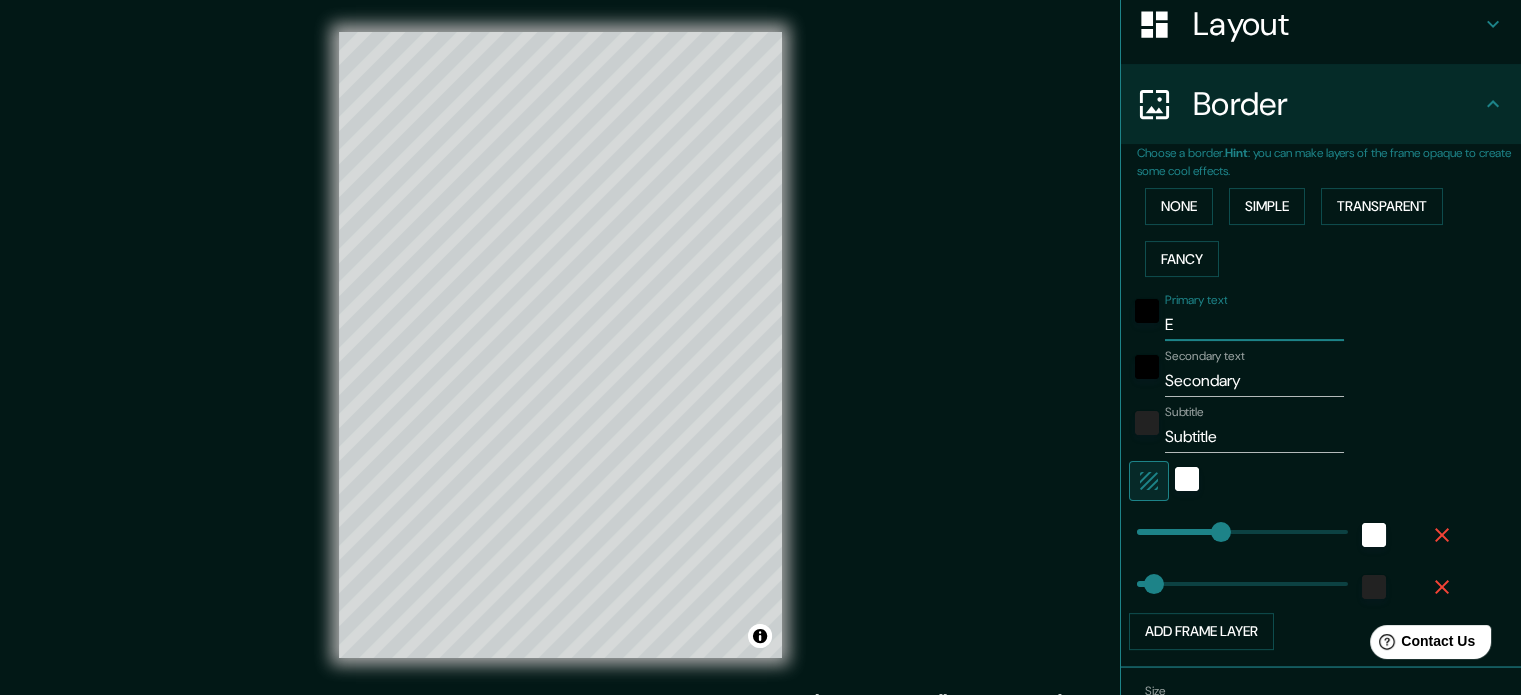 type on "177" 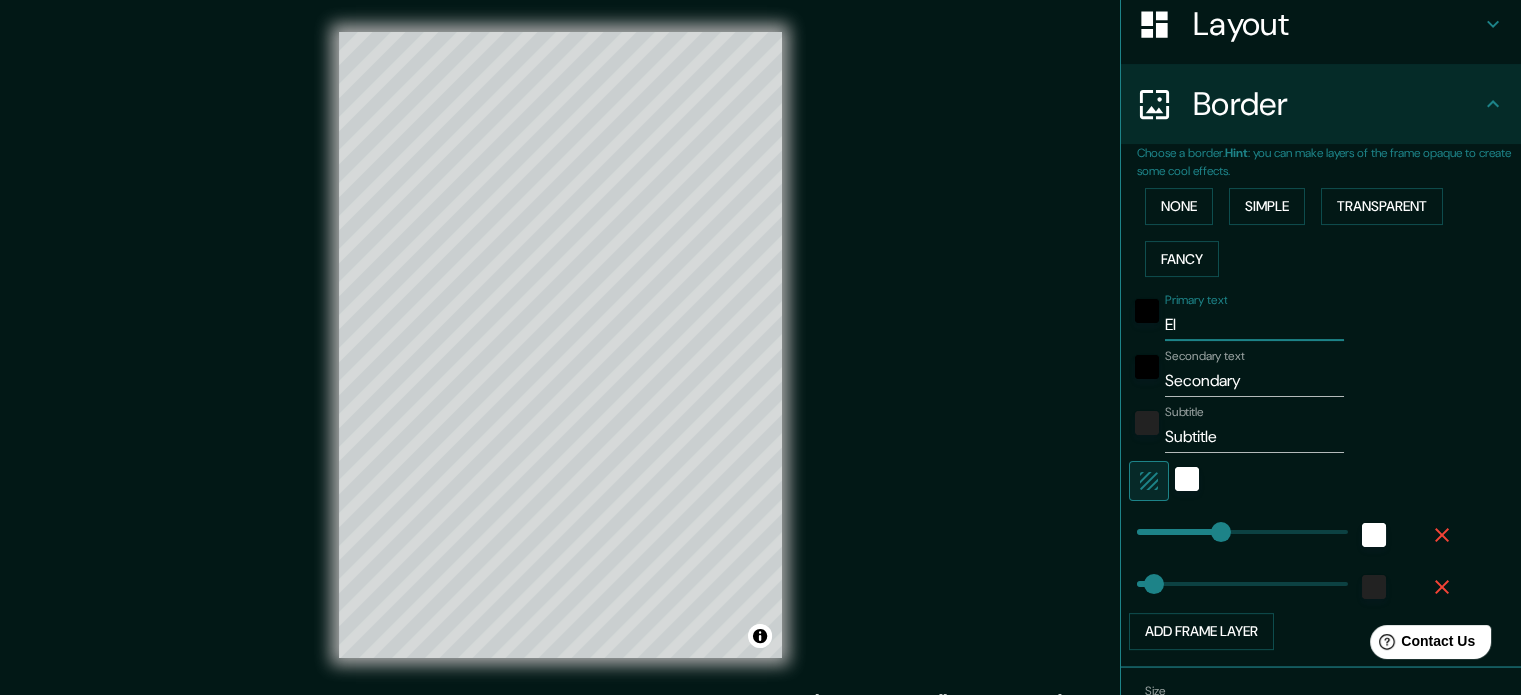 type on "El" 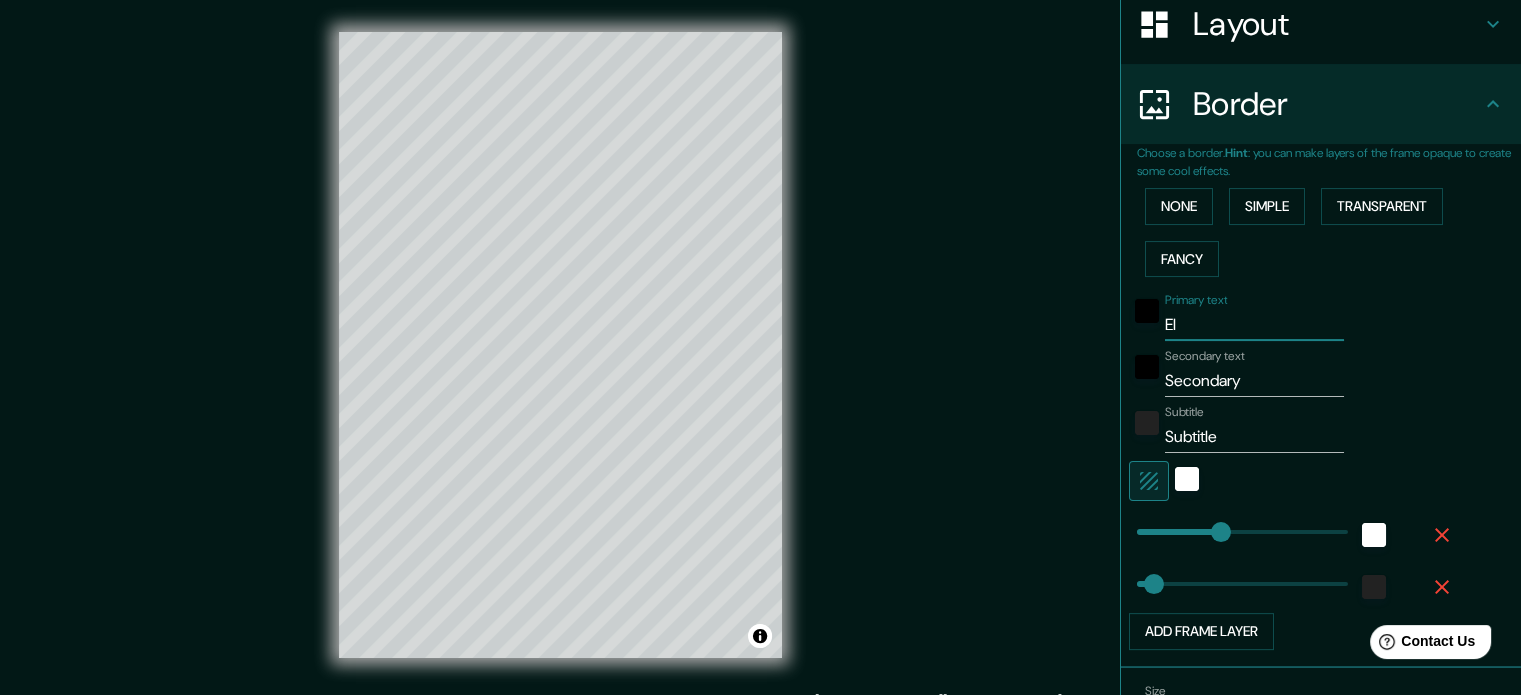 type on "El S" 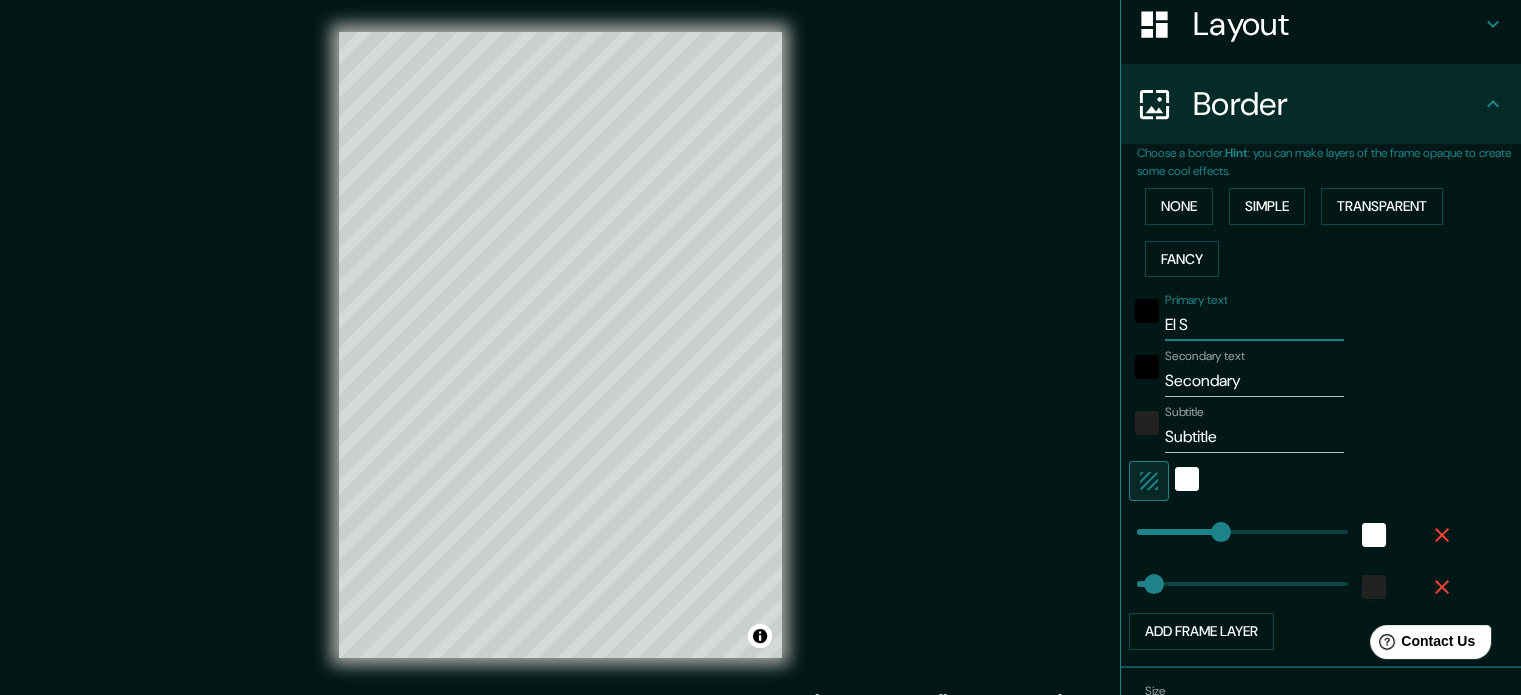 type on "177" 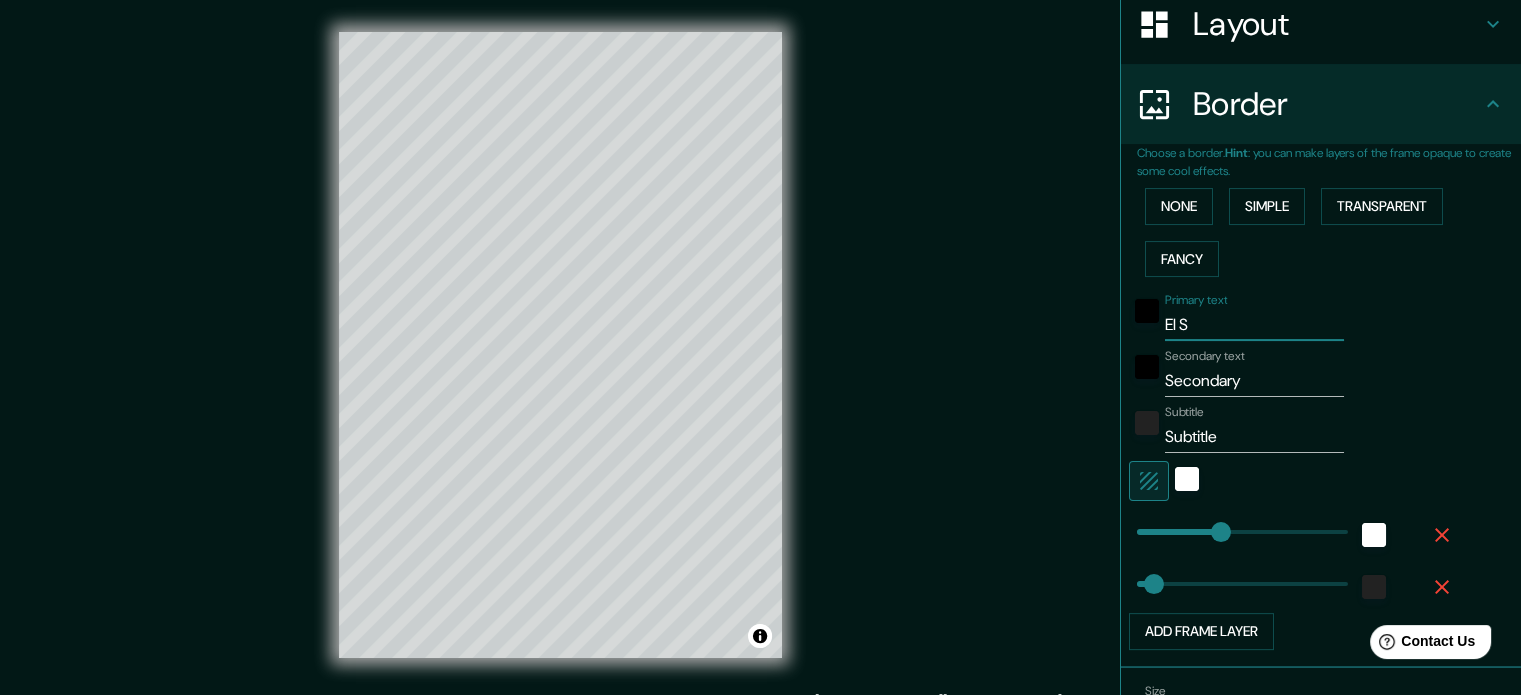 type on "El" 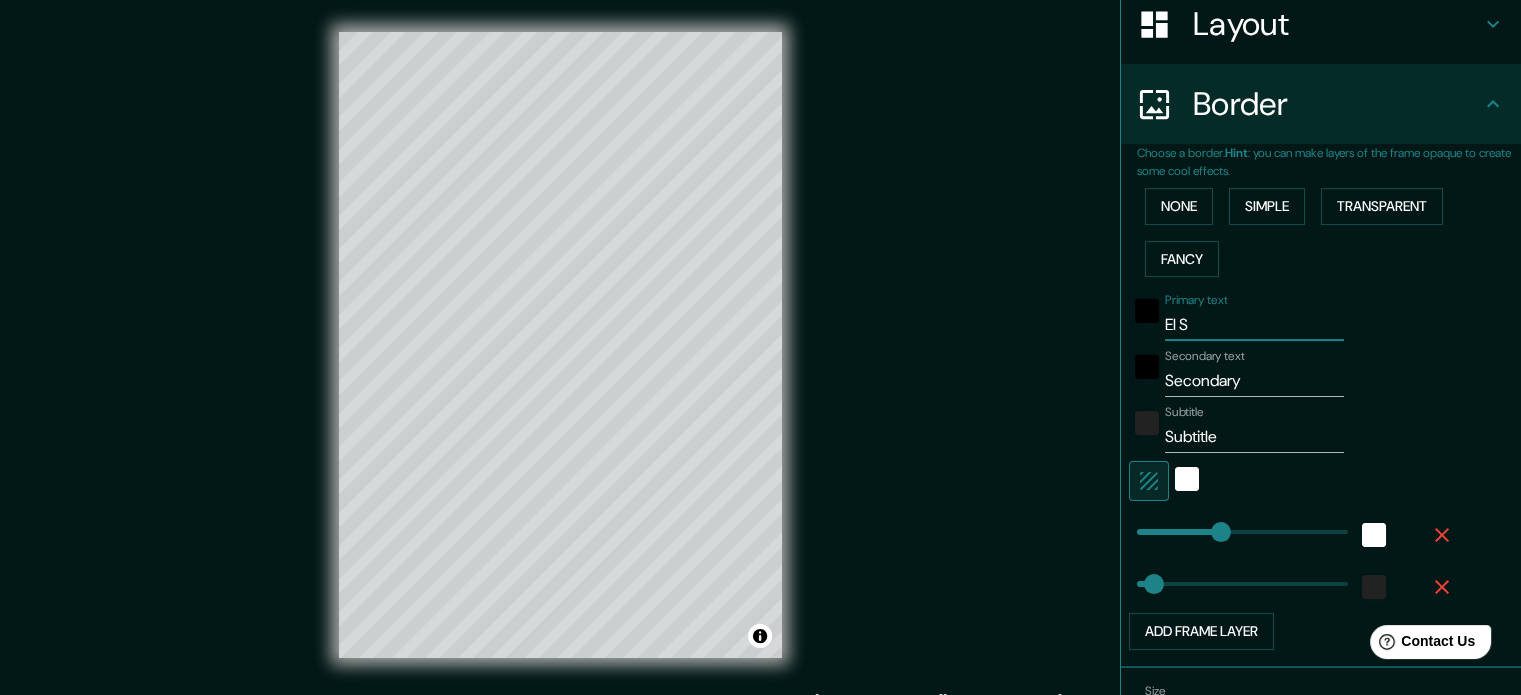 type on "177" 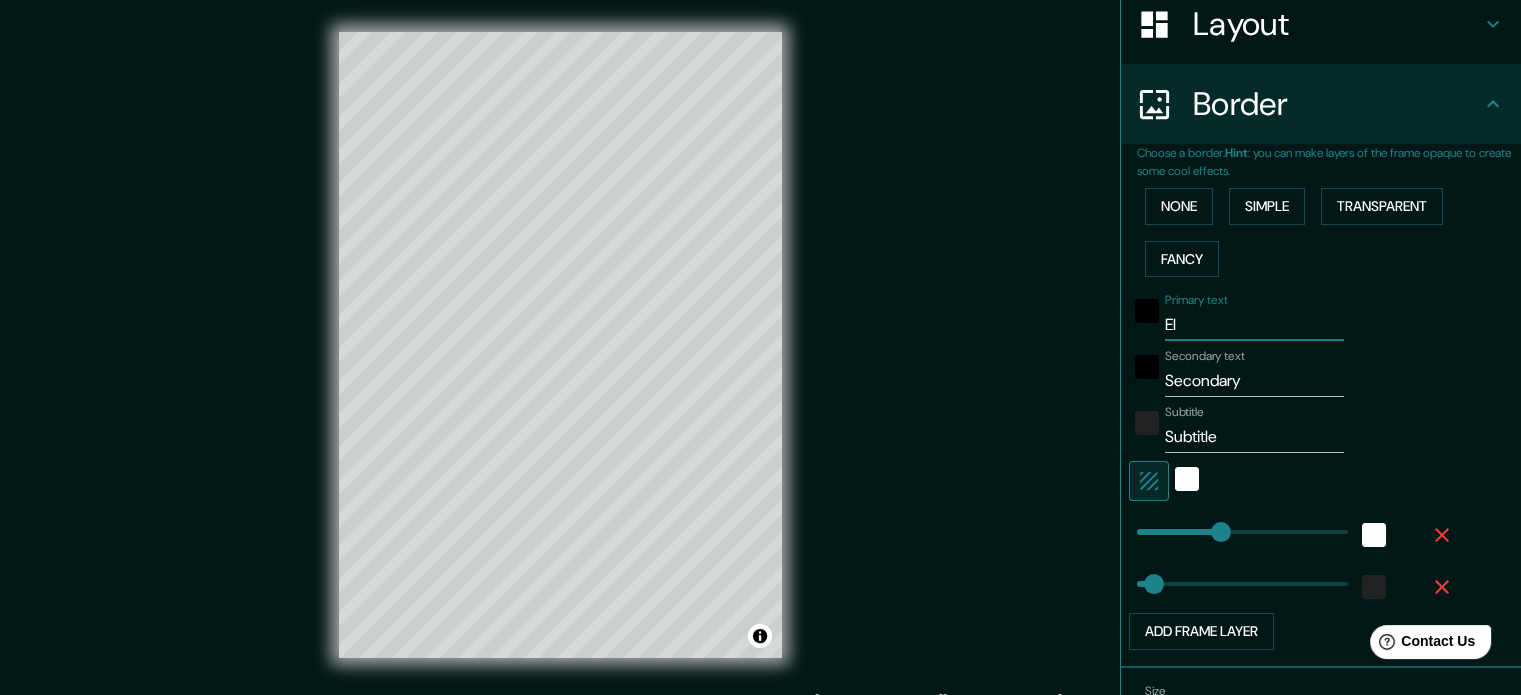 type on "El R" 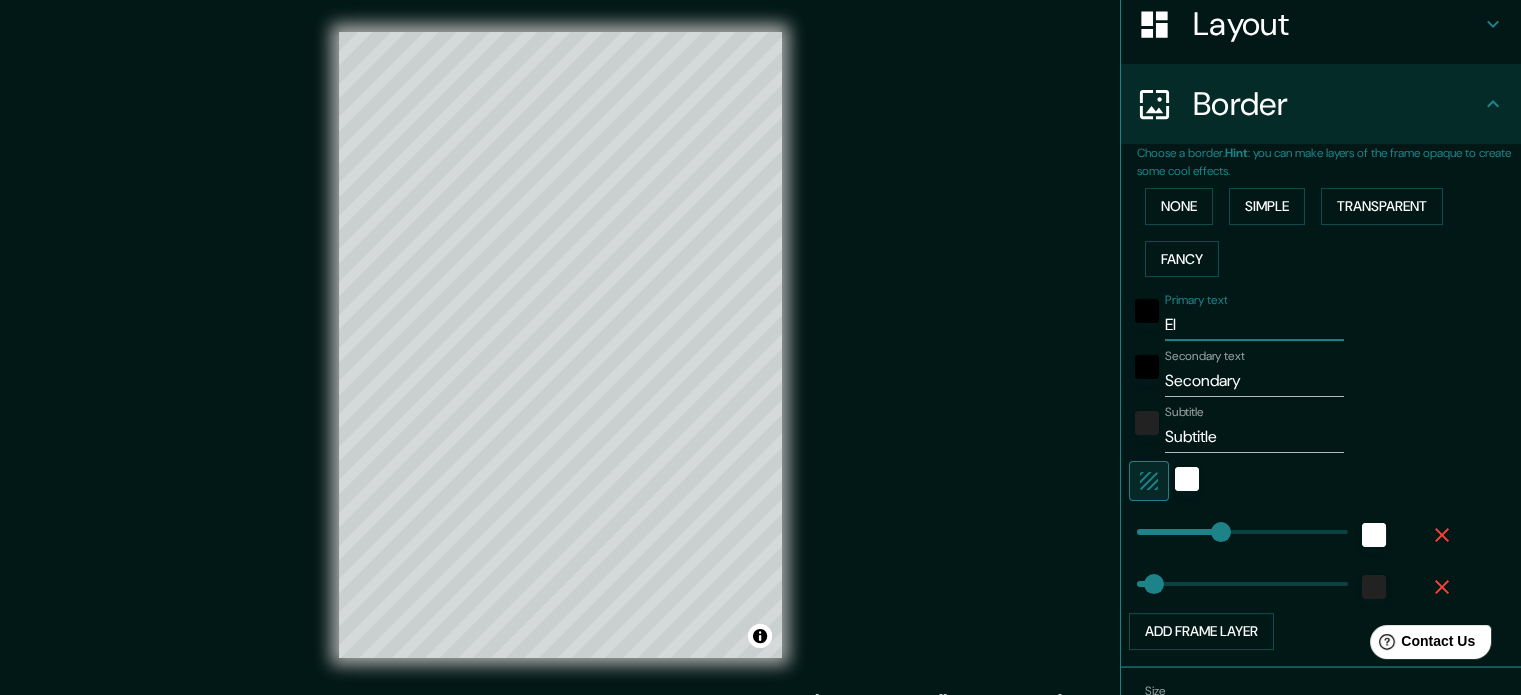 type on "177" 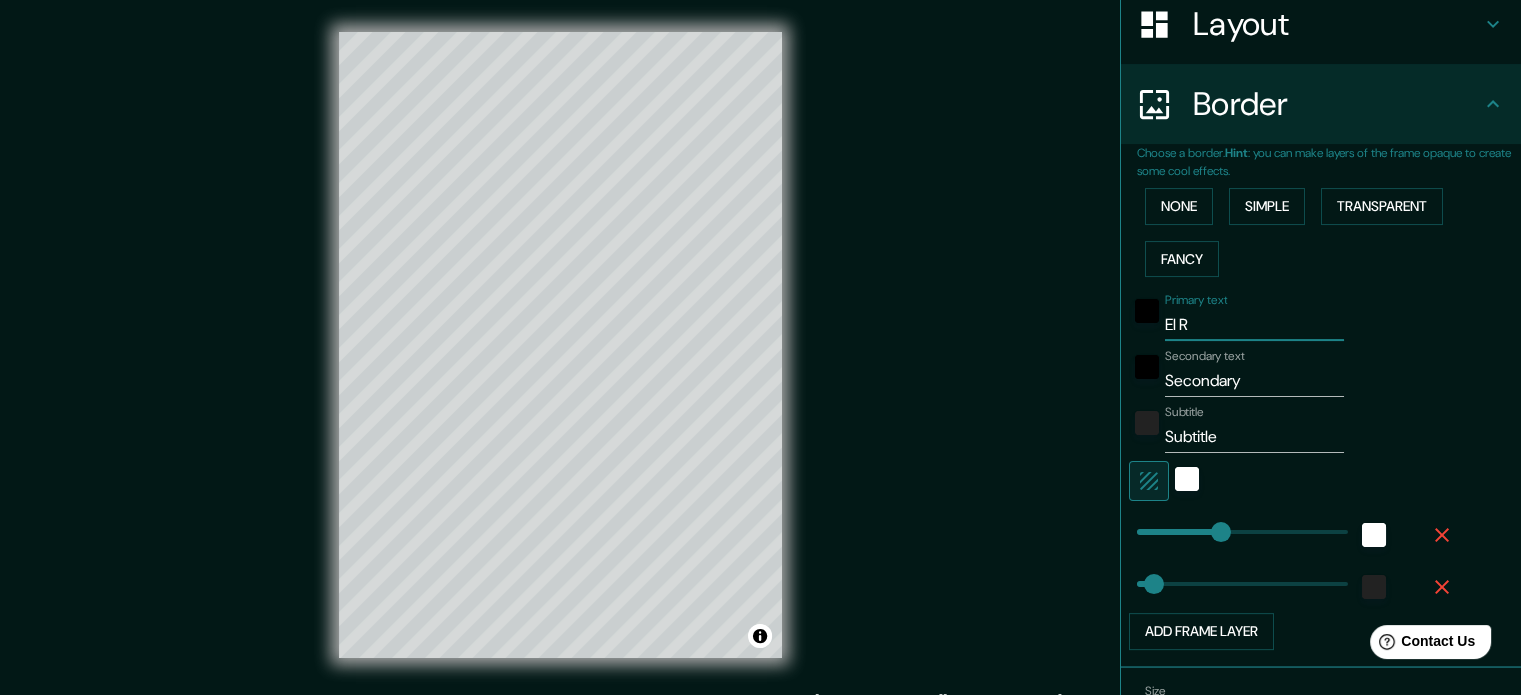 type on "El Ro" 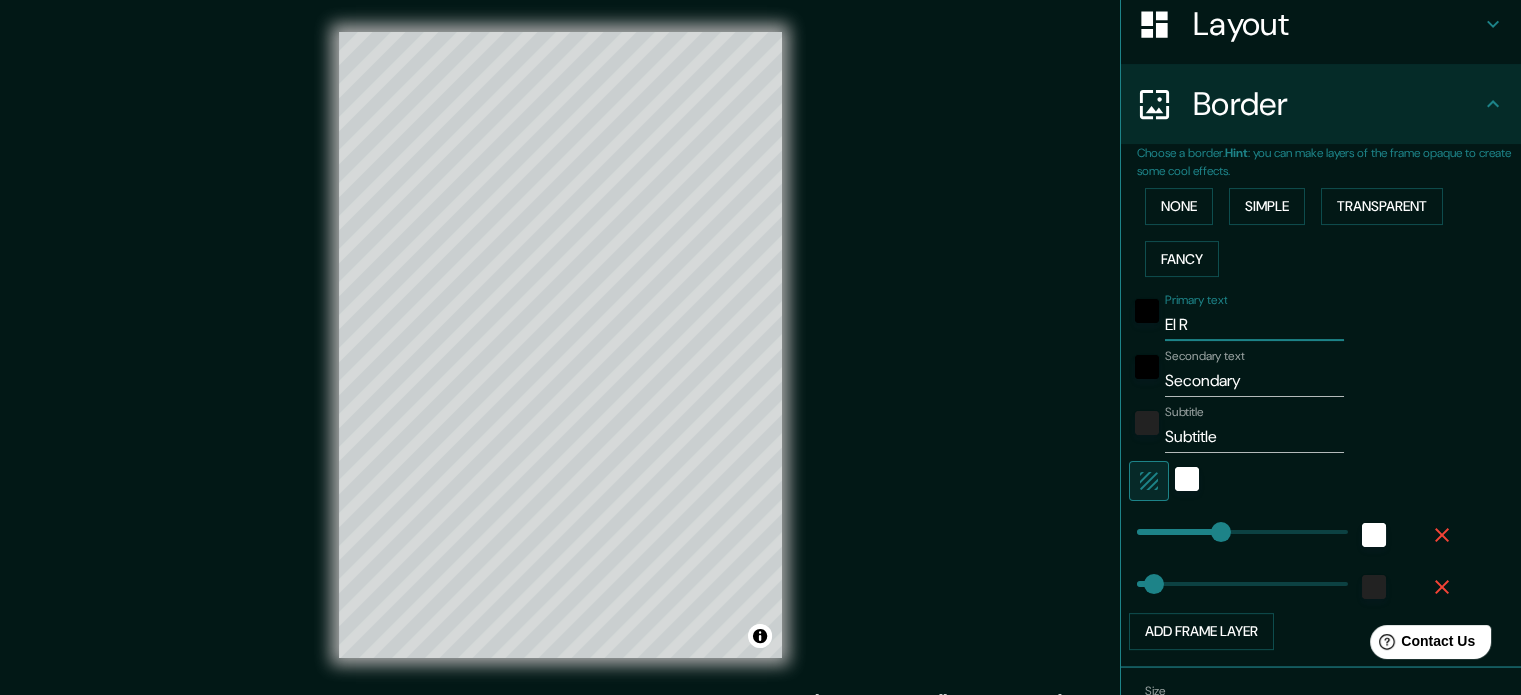 type on "177" 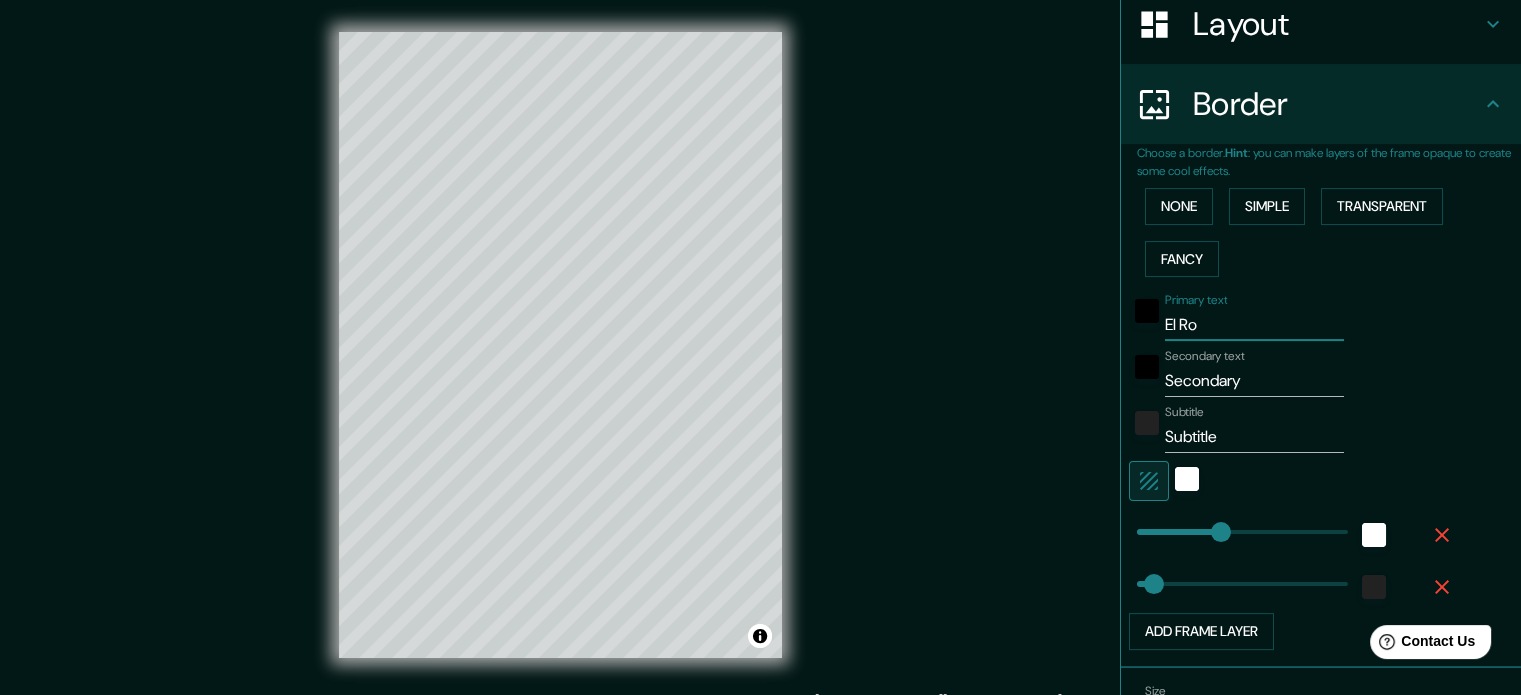 type on "El Ros" 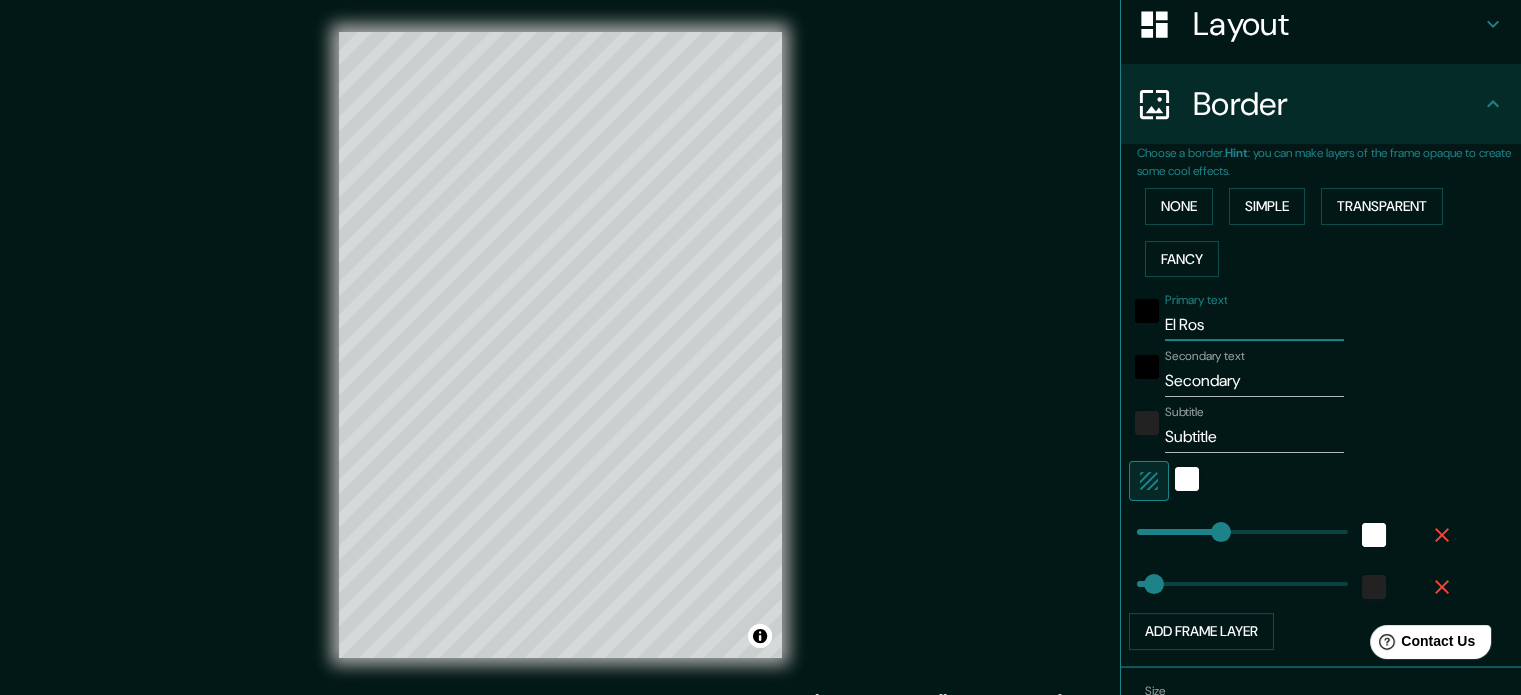 type on "El [PERSON_NAME]" 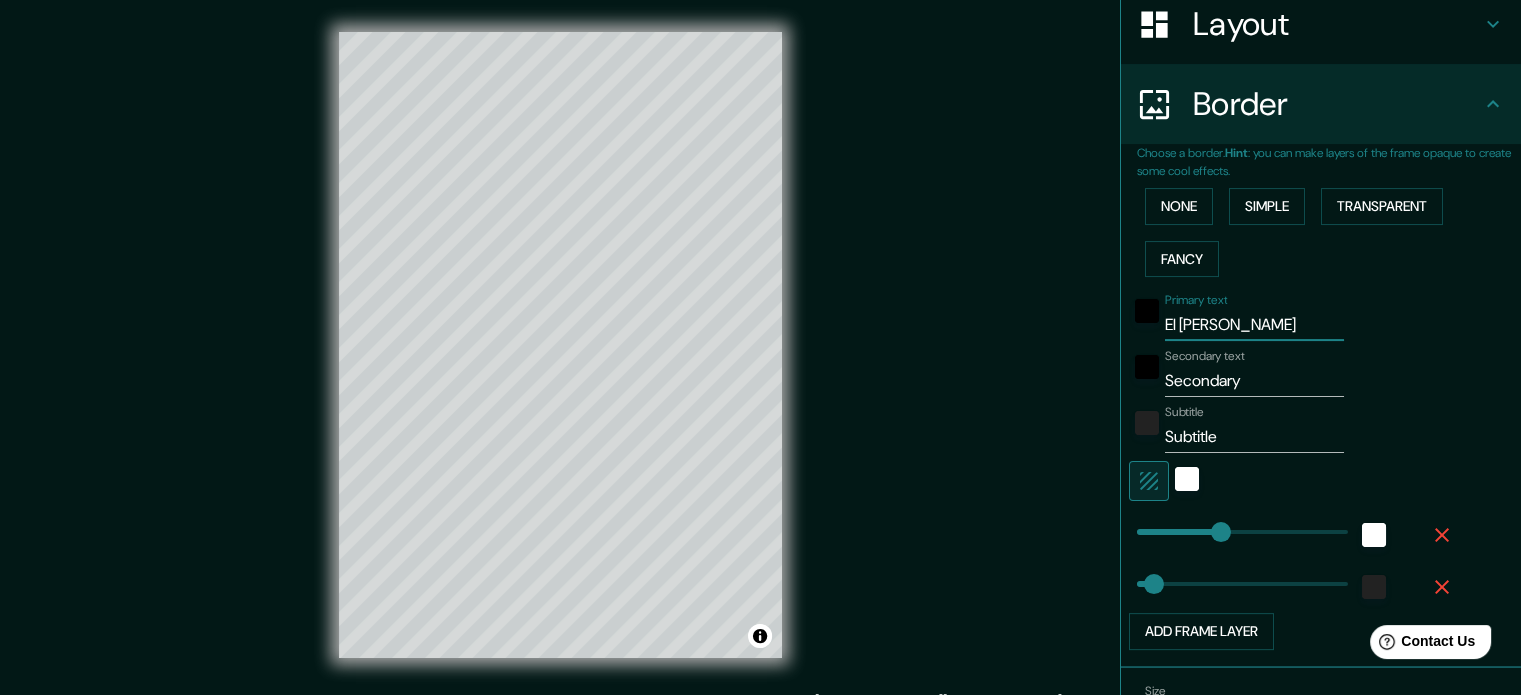 type on "El [PERSON_NAME]" 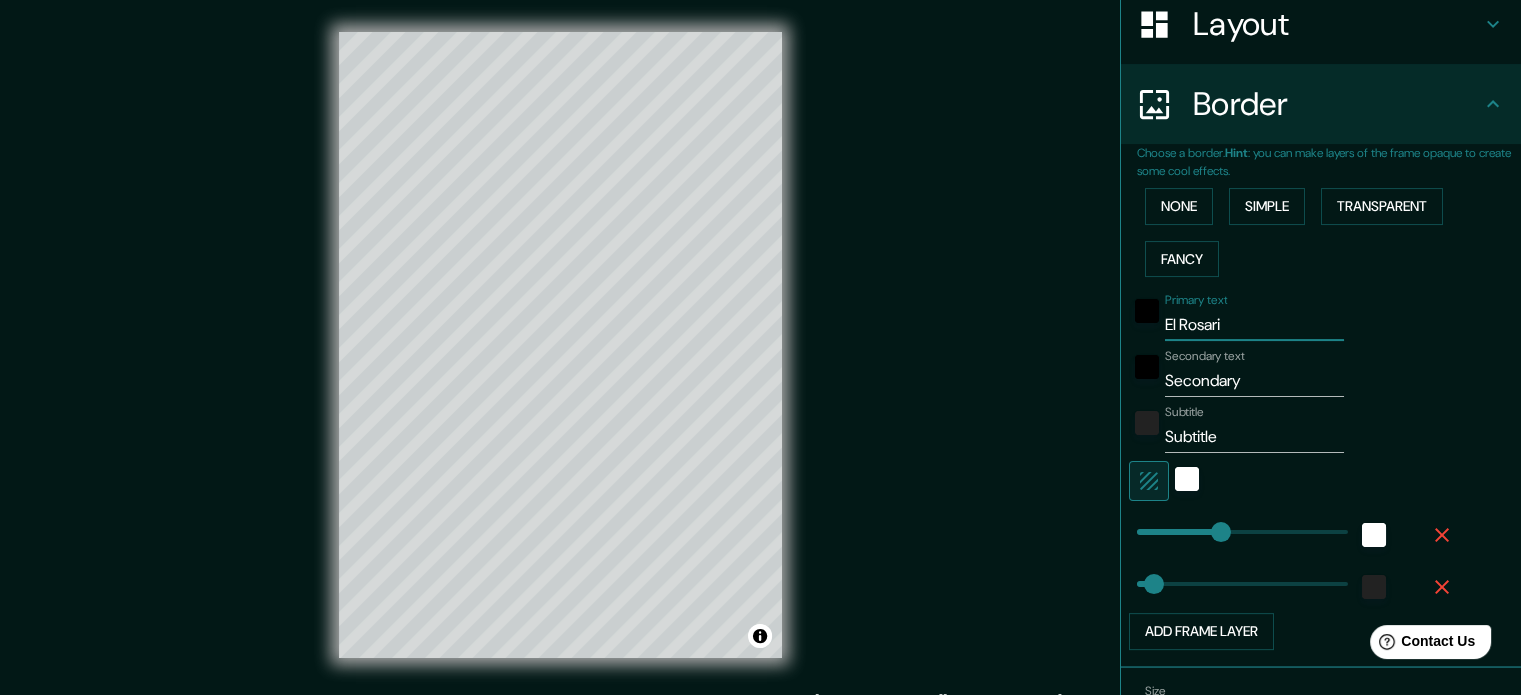 type on "El [PERSON_NAME]" 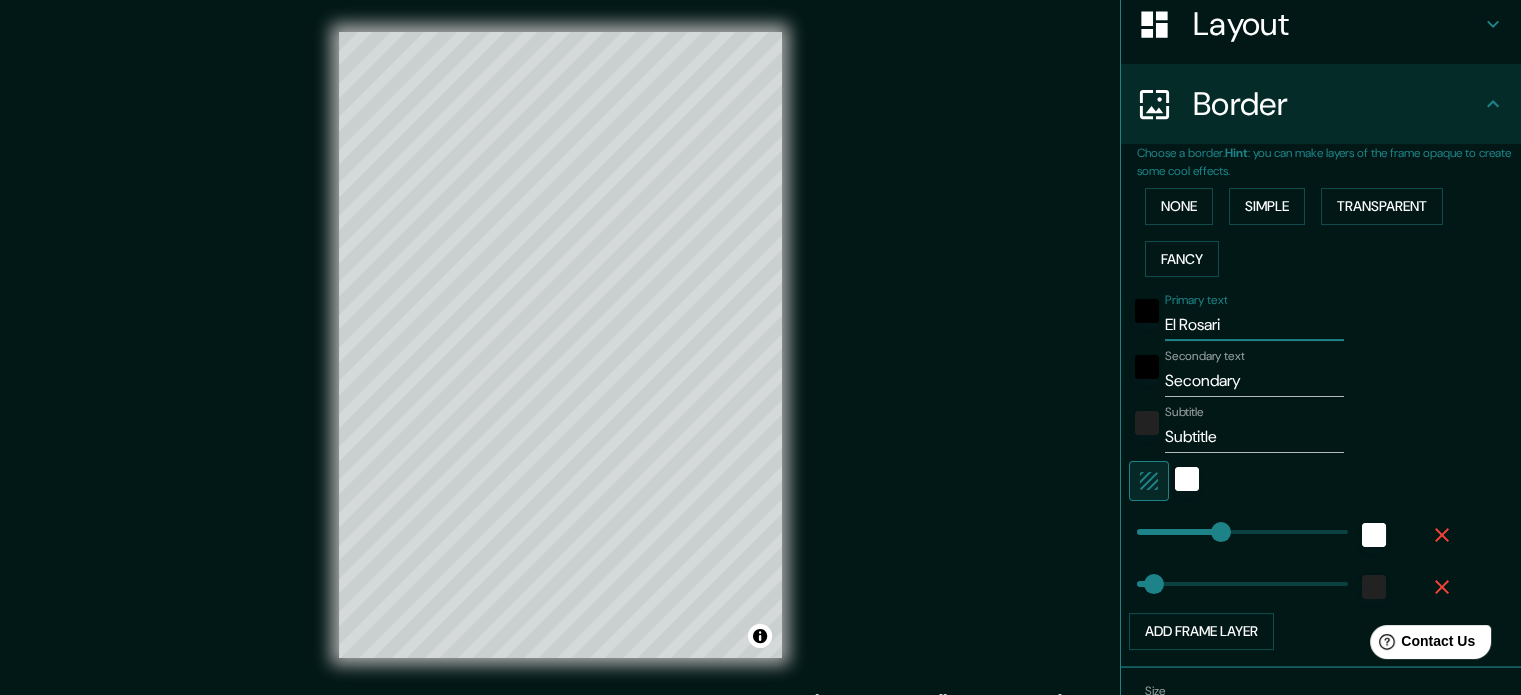 type on "177" 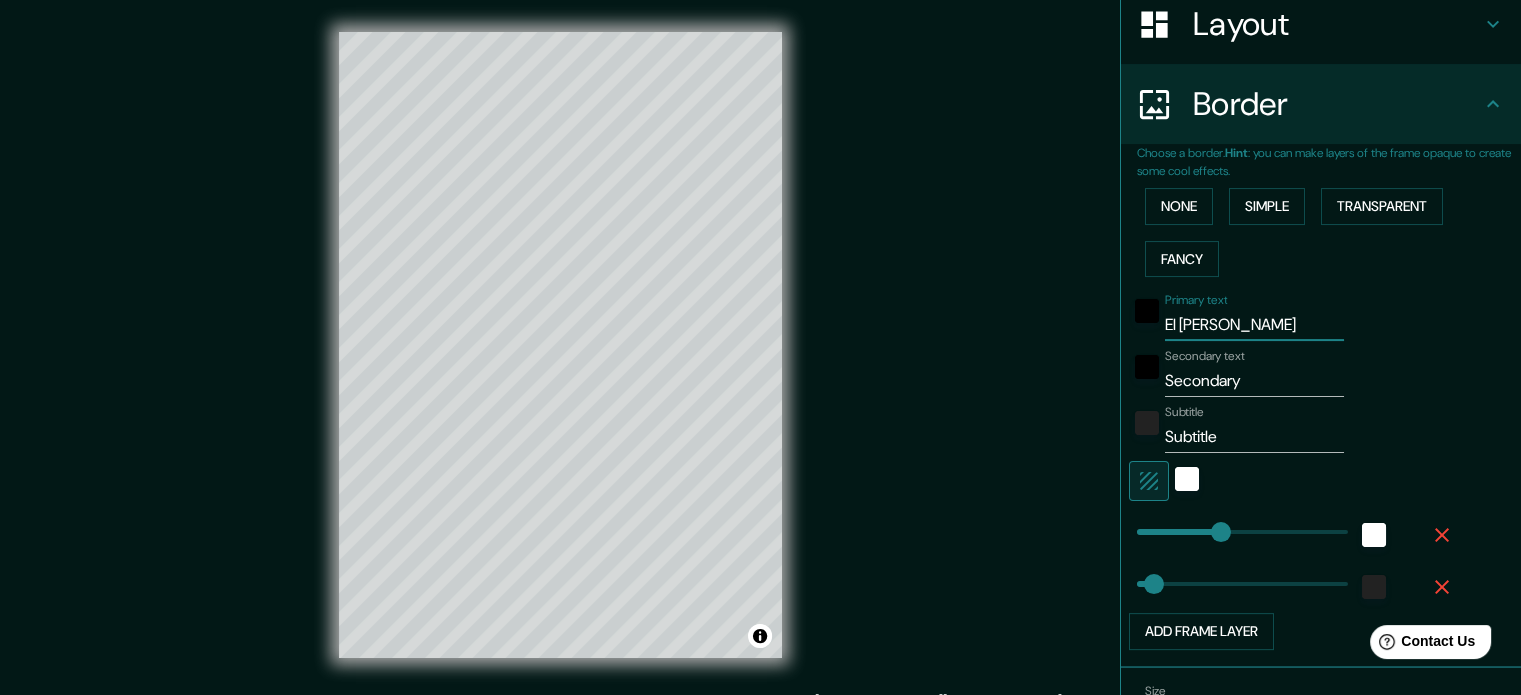 type on "El [PERSON_NAME]" 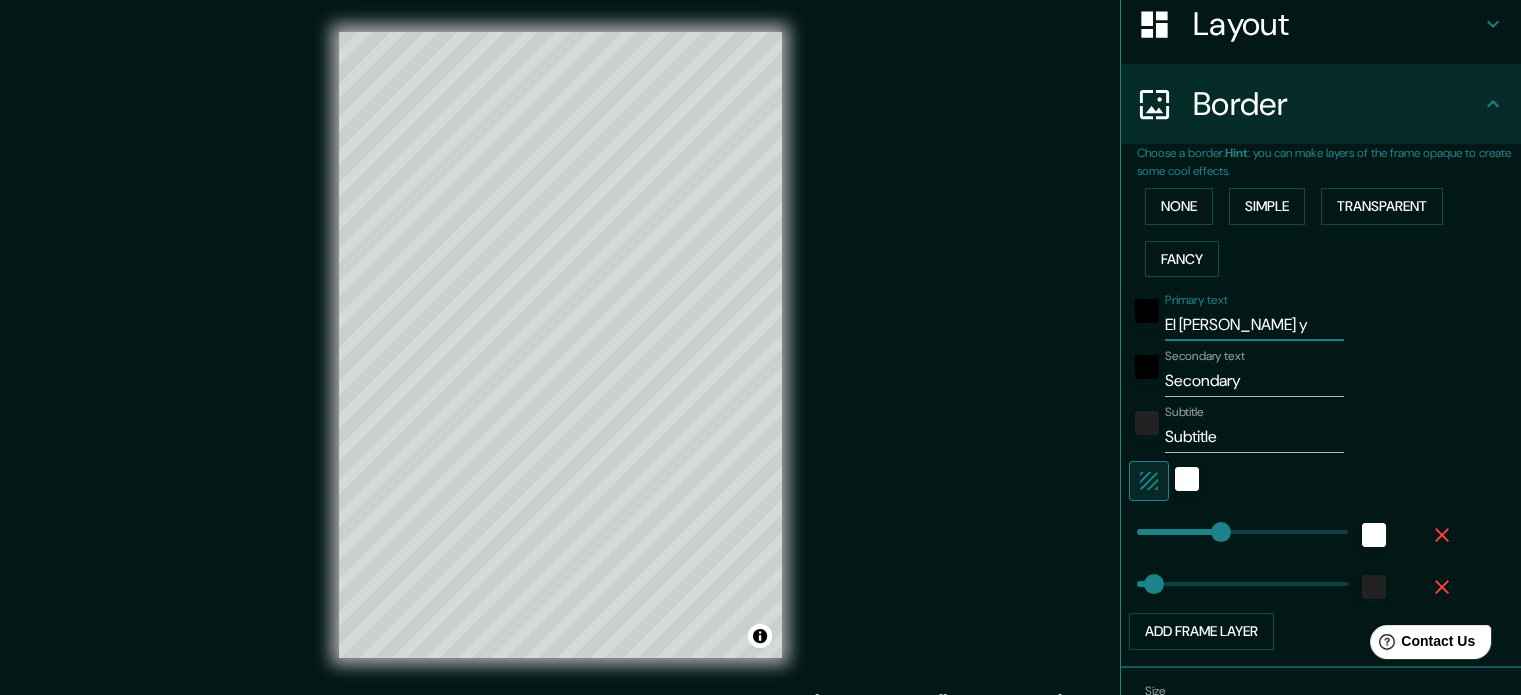 type on "El [PERSON_NAME] y" 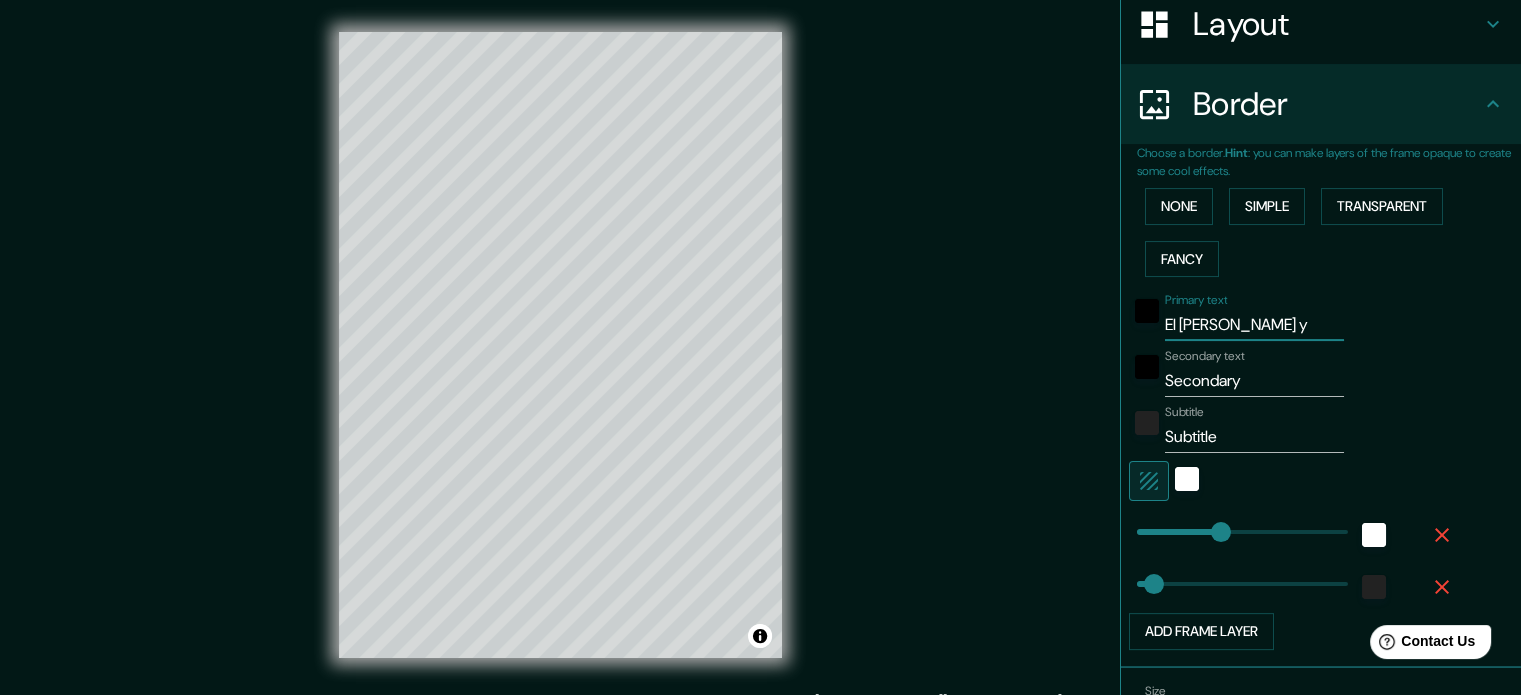 type on "El [PERSON_NAME] y" 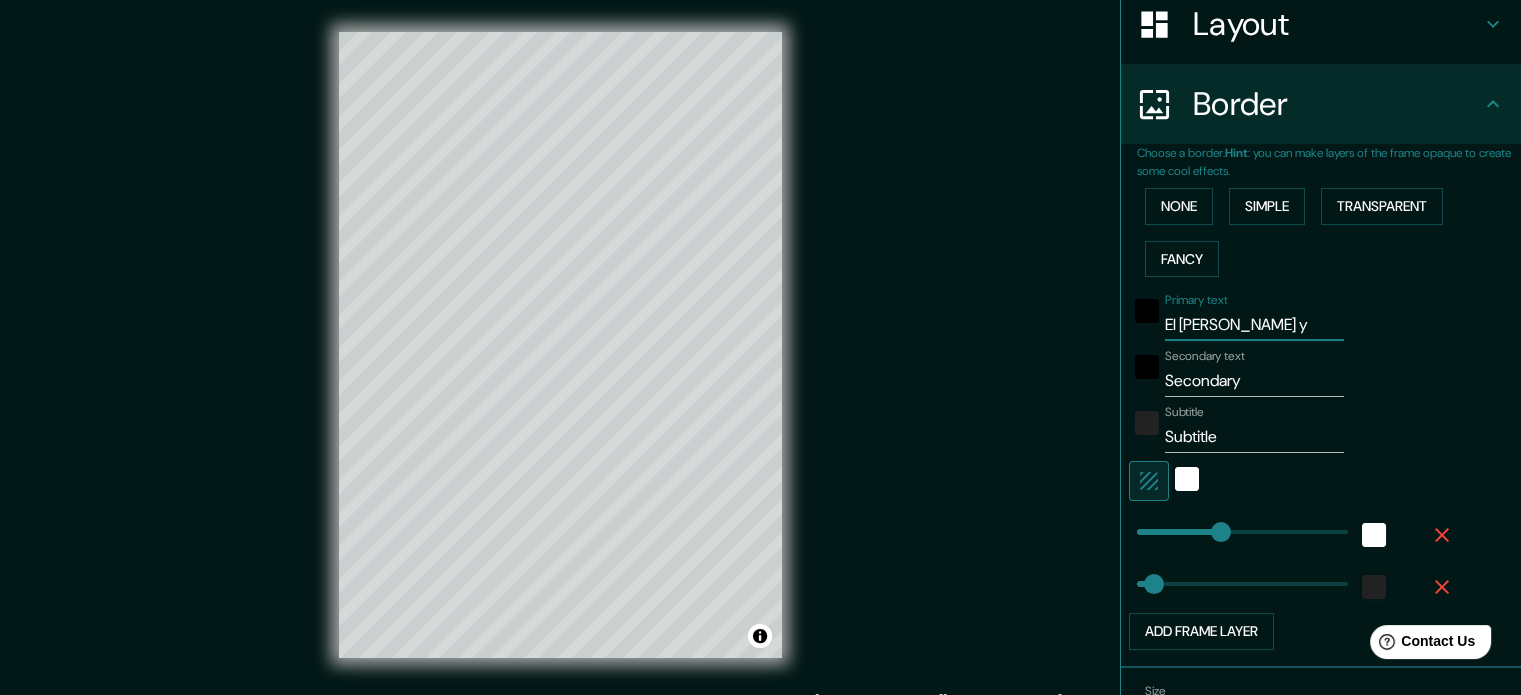 type on "177" 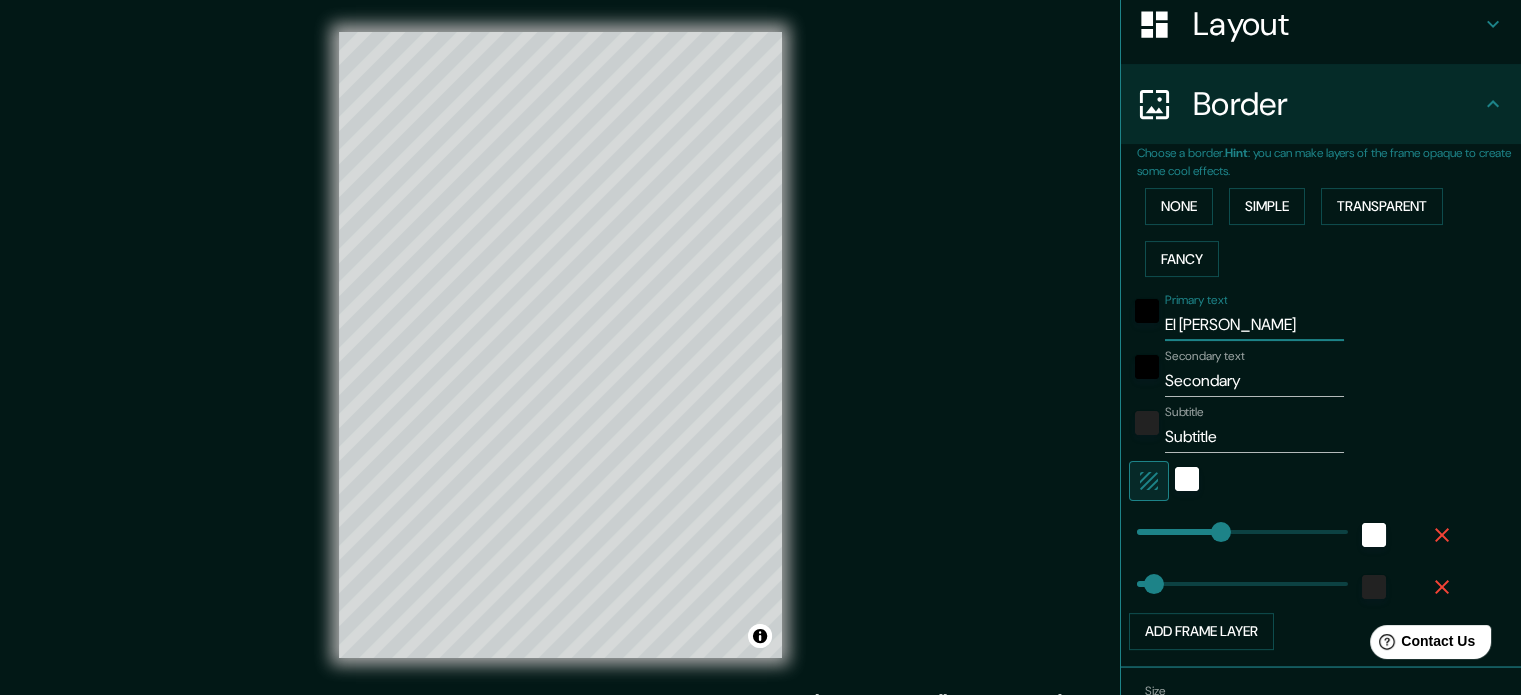 type on "35" 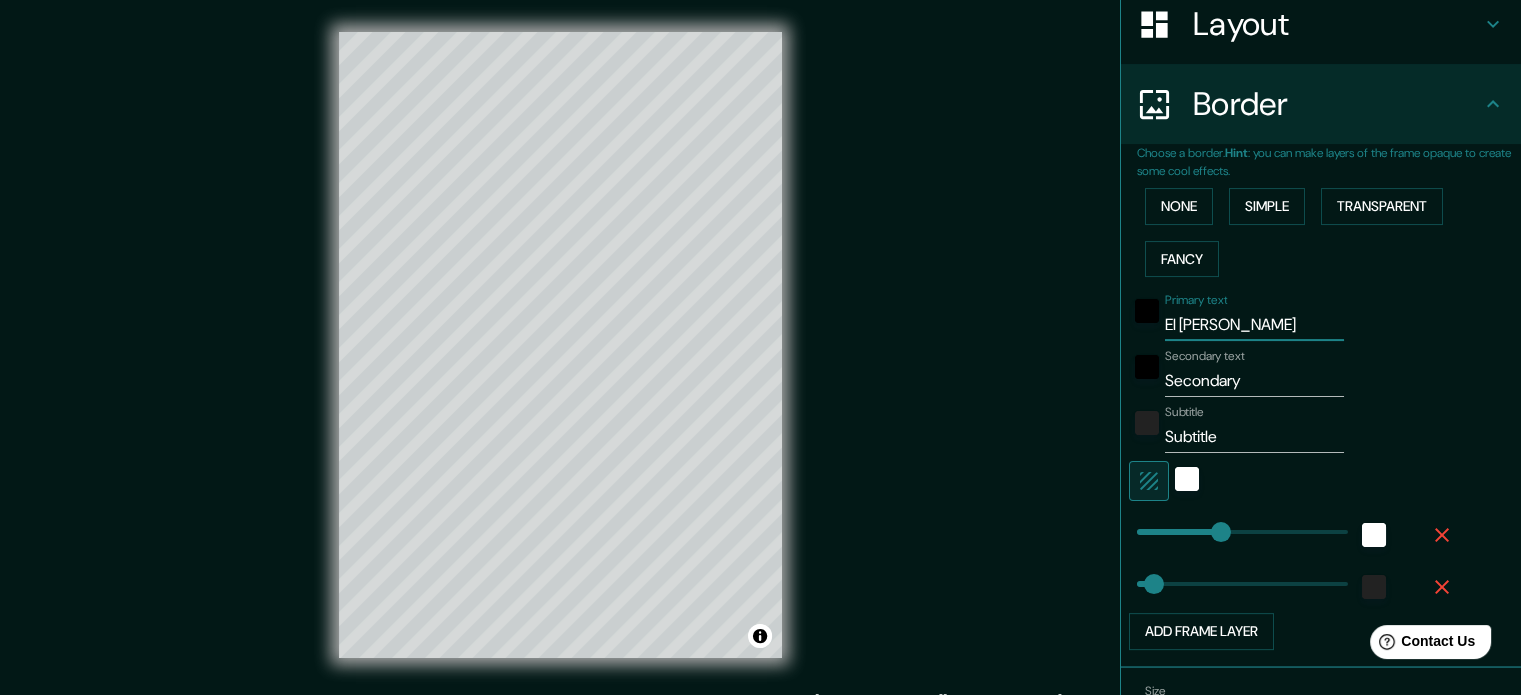 type on "El [PERSON_NAME]" 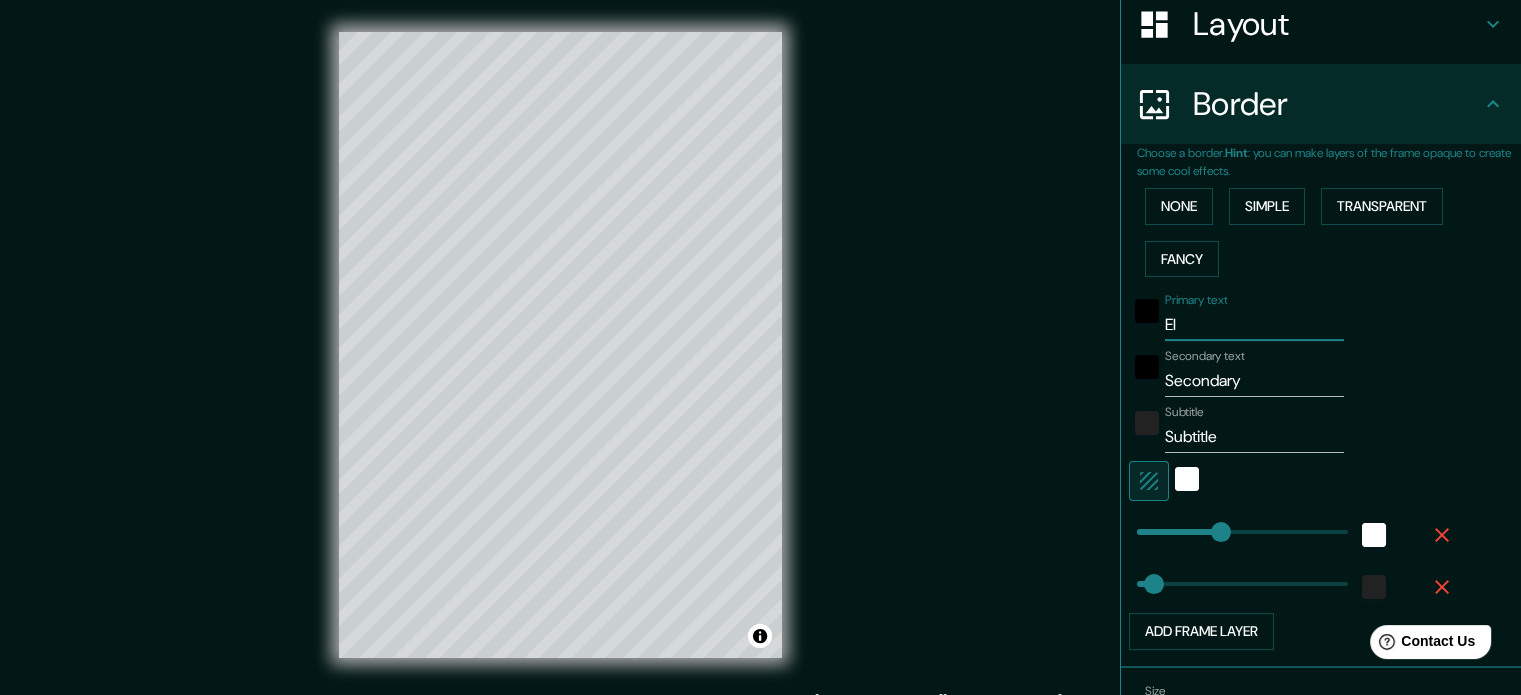type on "E" 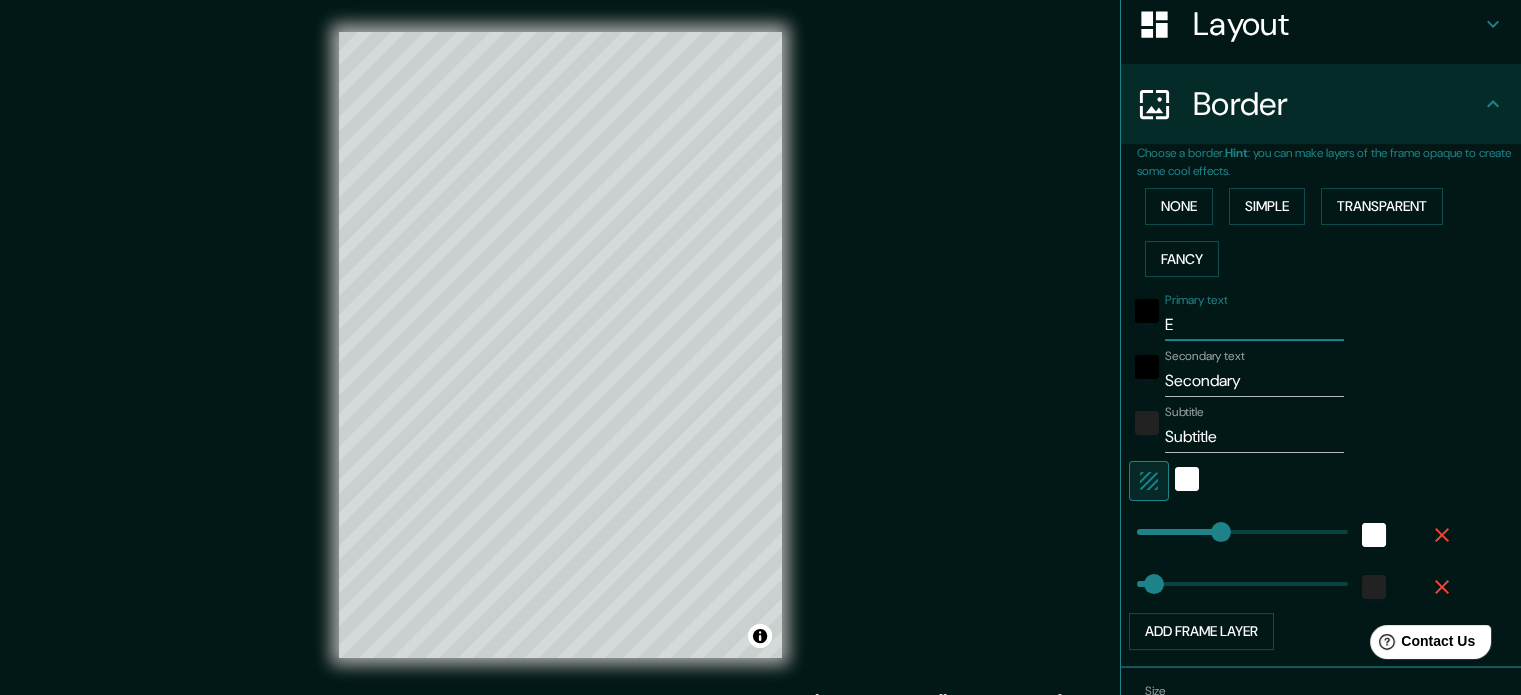 type 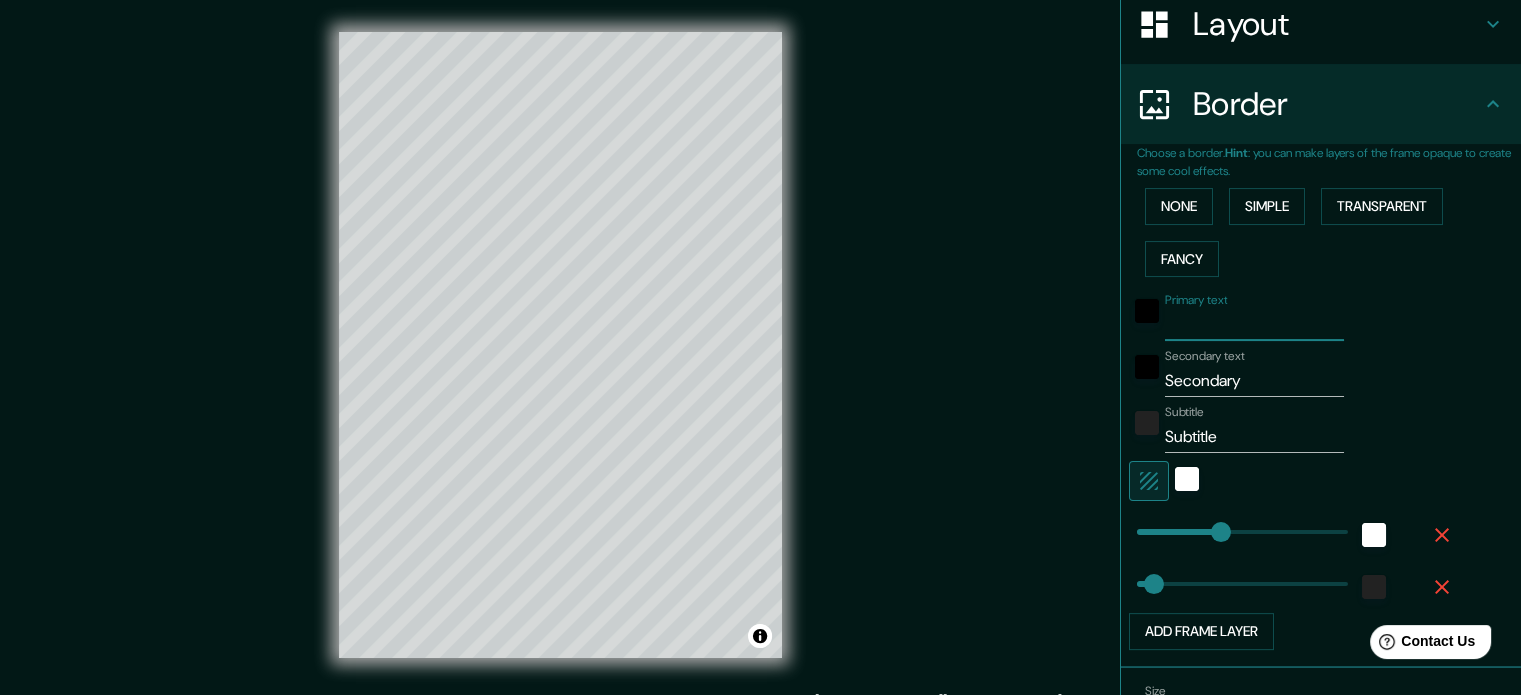 type on "177" 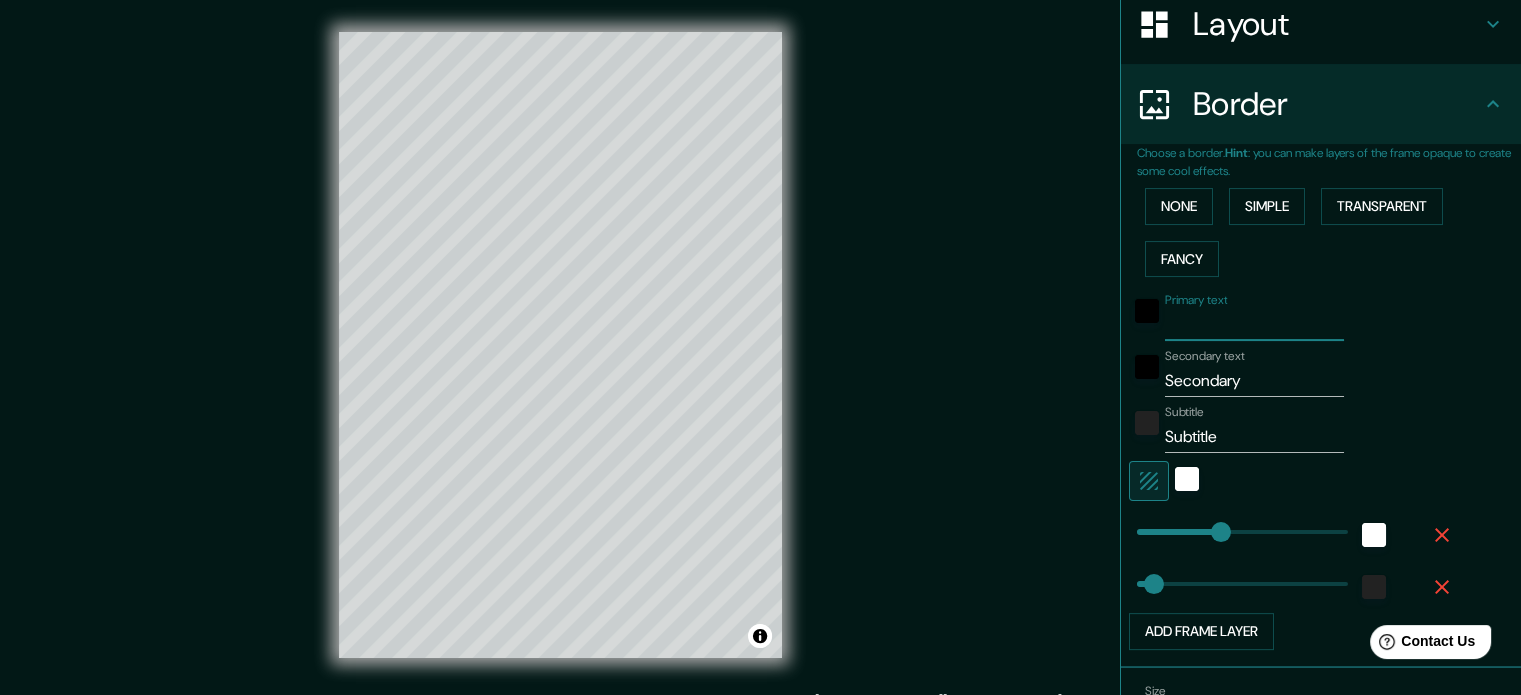 type 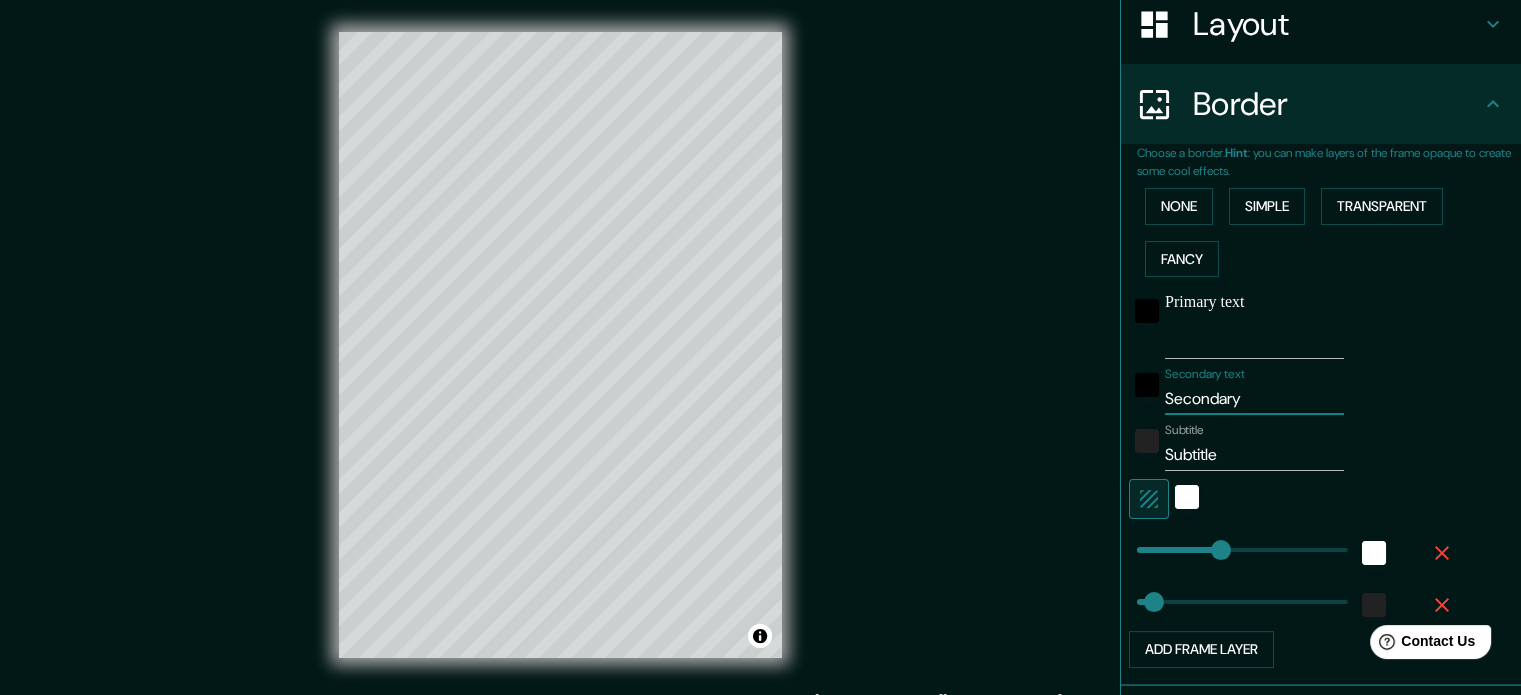 drag, startPoint x: 1256, startPoint y: 376, endPoint x: 1086, endPoint y: 383, distance: 170.14406 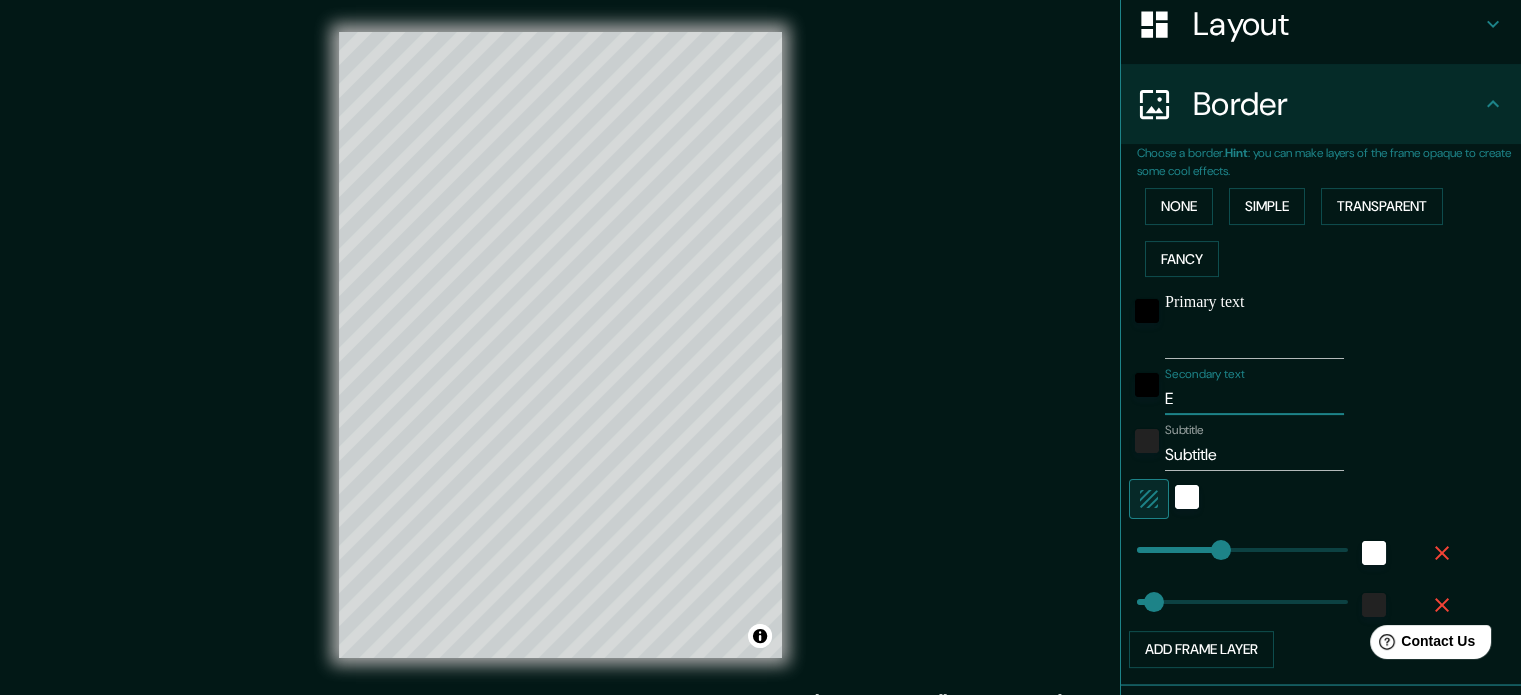 type on "El" 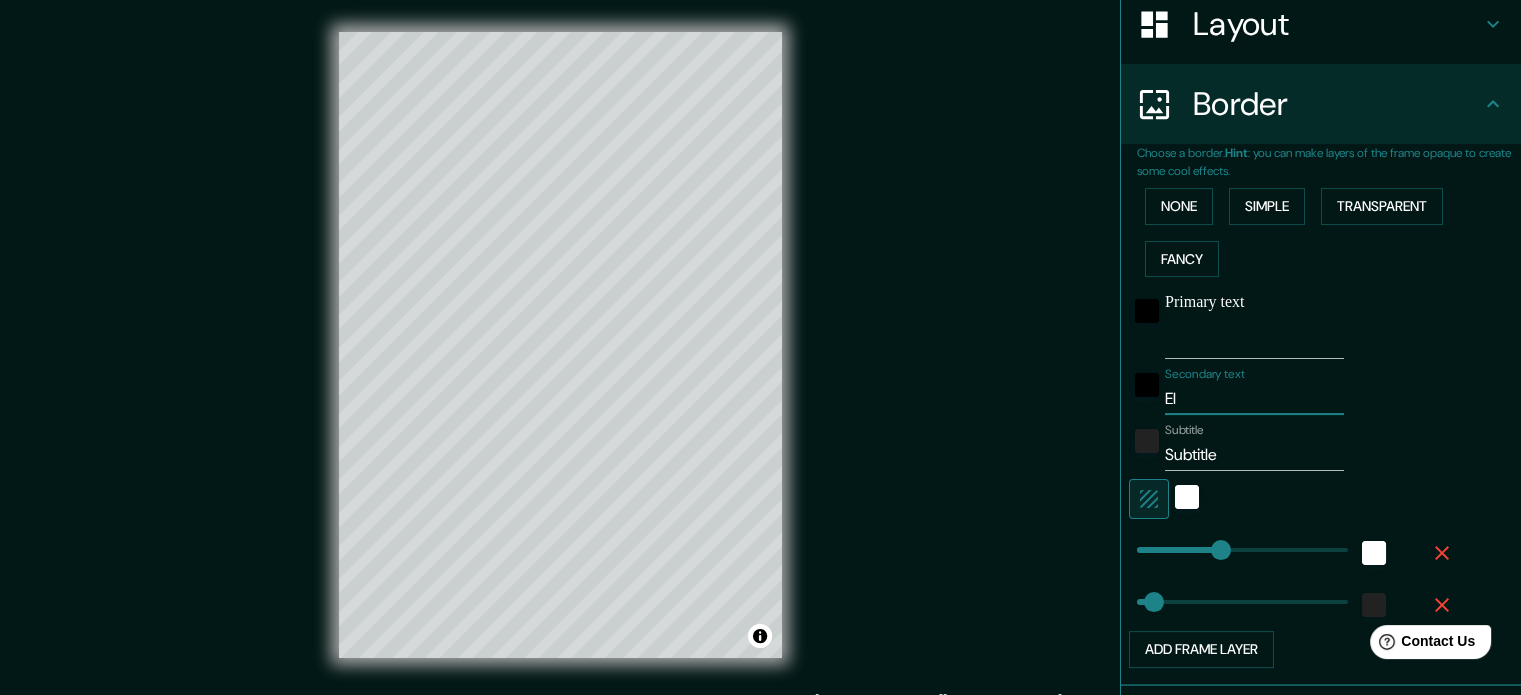type on "El" 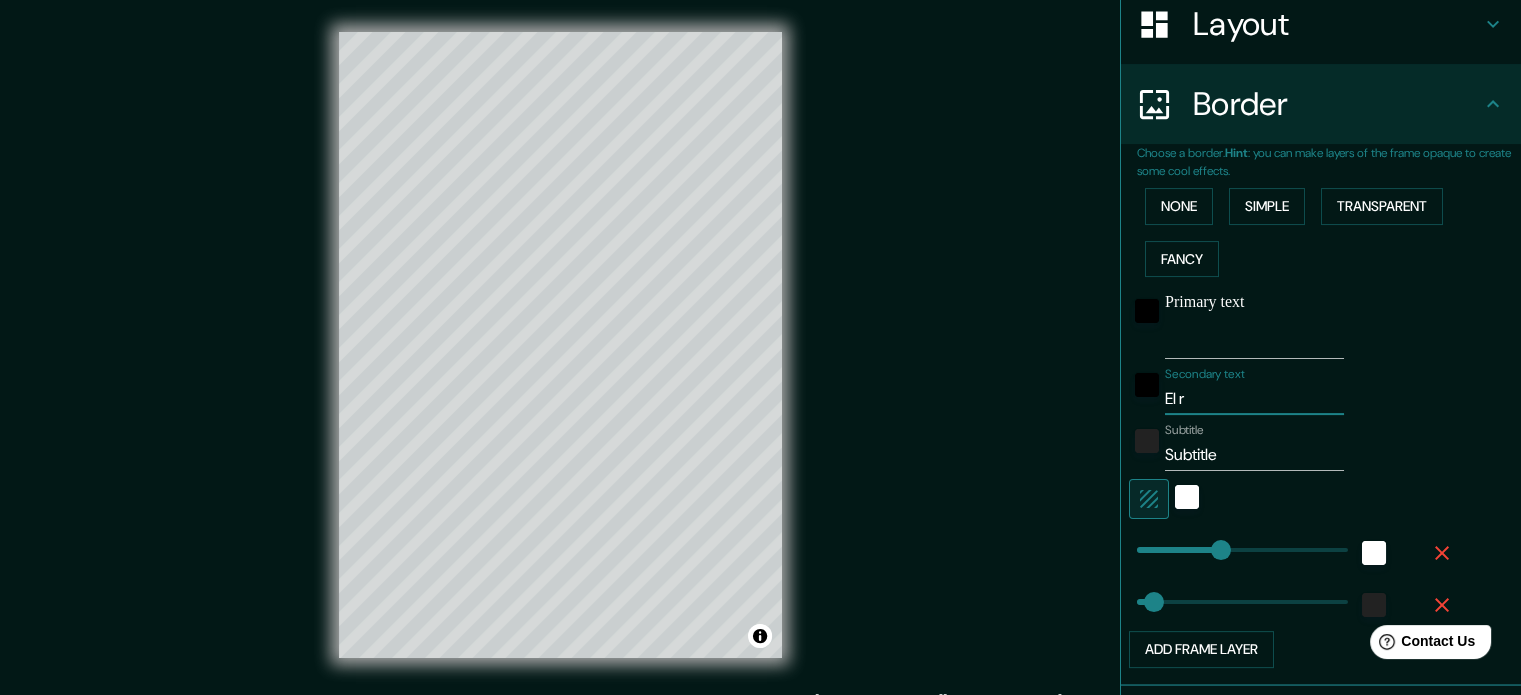 type on "El ro" 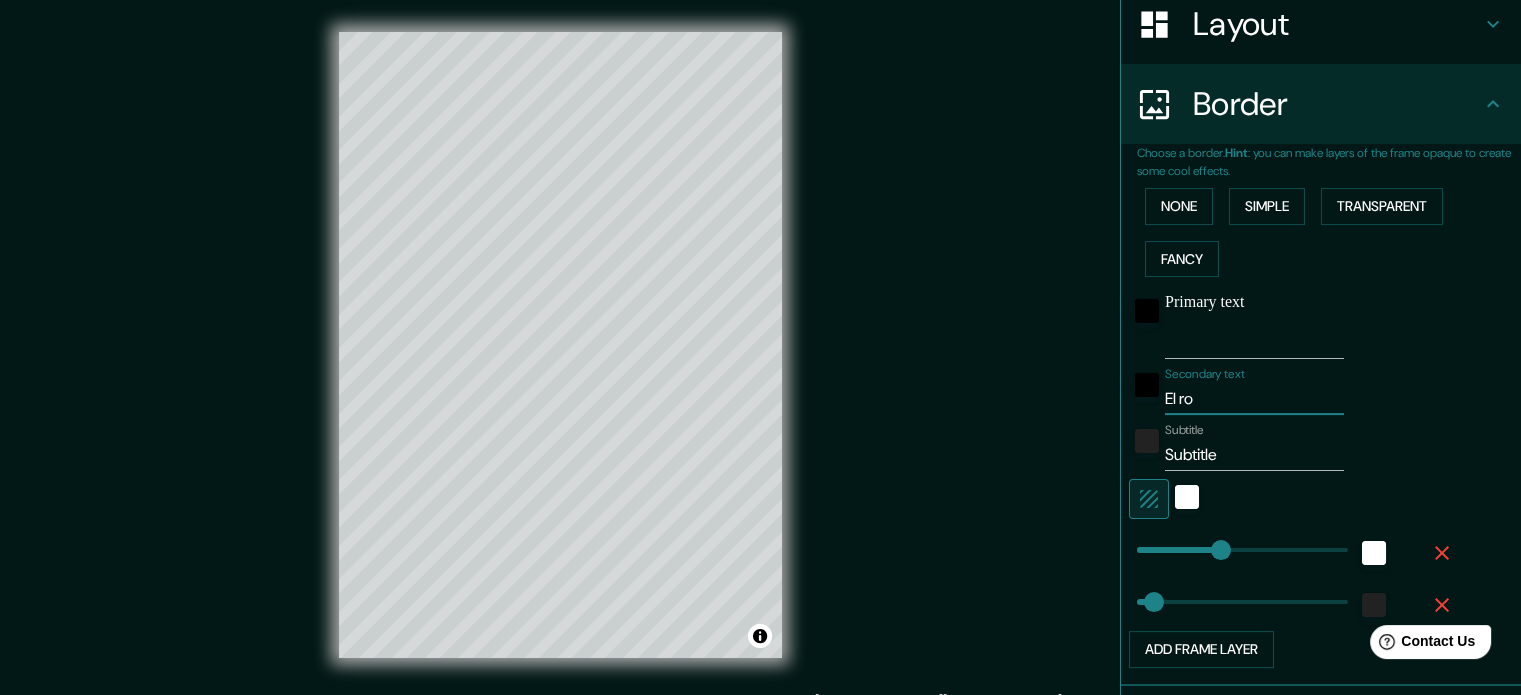 type on "El ros" 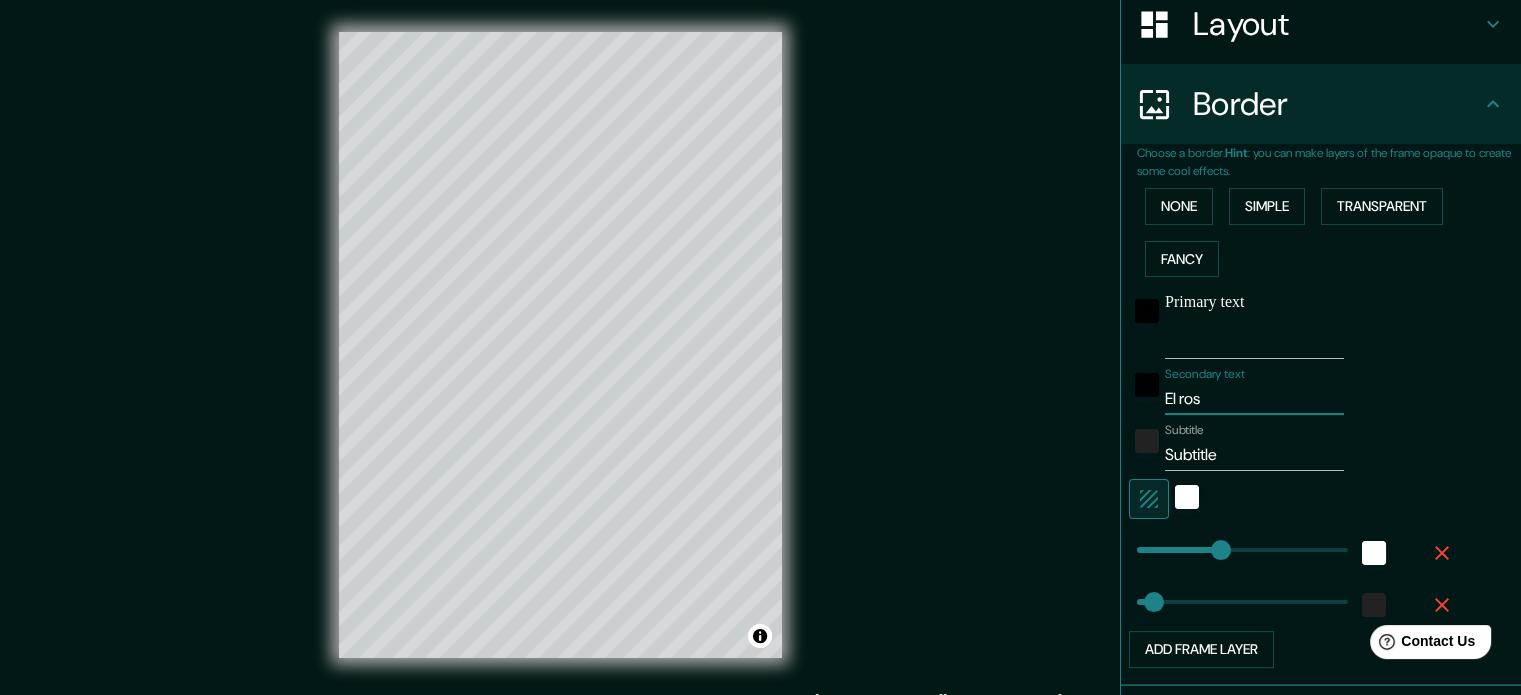 type on "El [PERSON_NAME]" 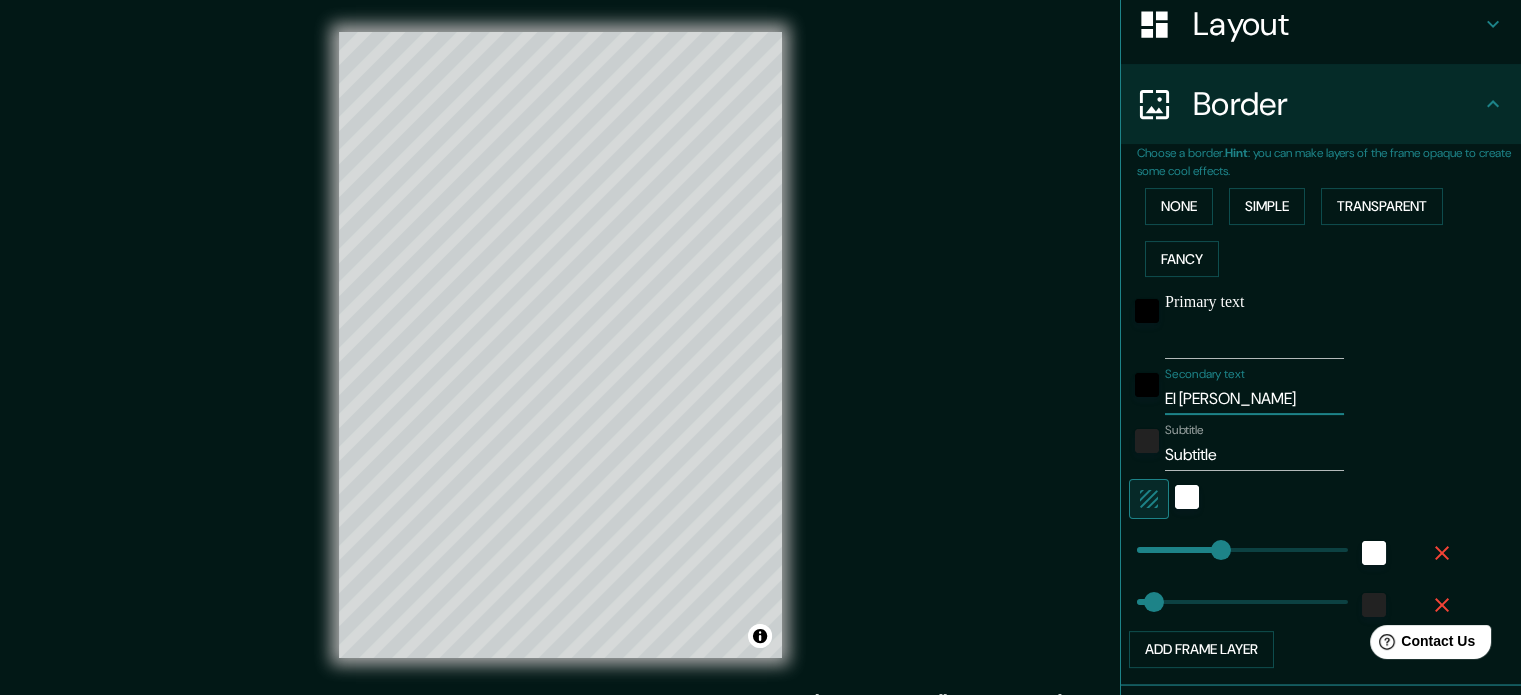 type on "El rosat" 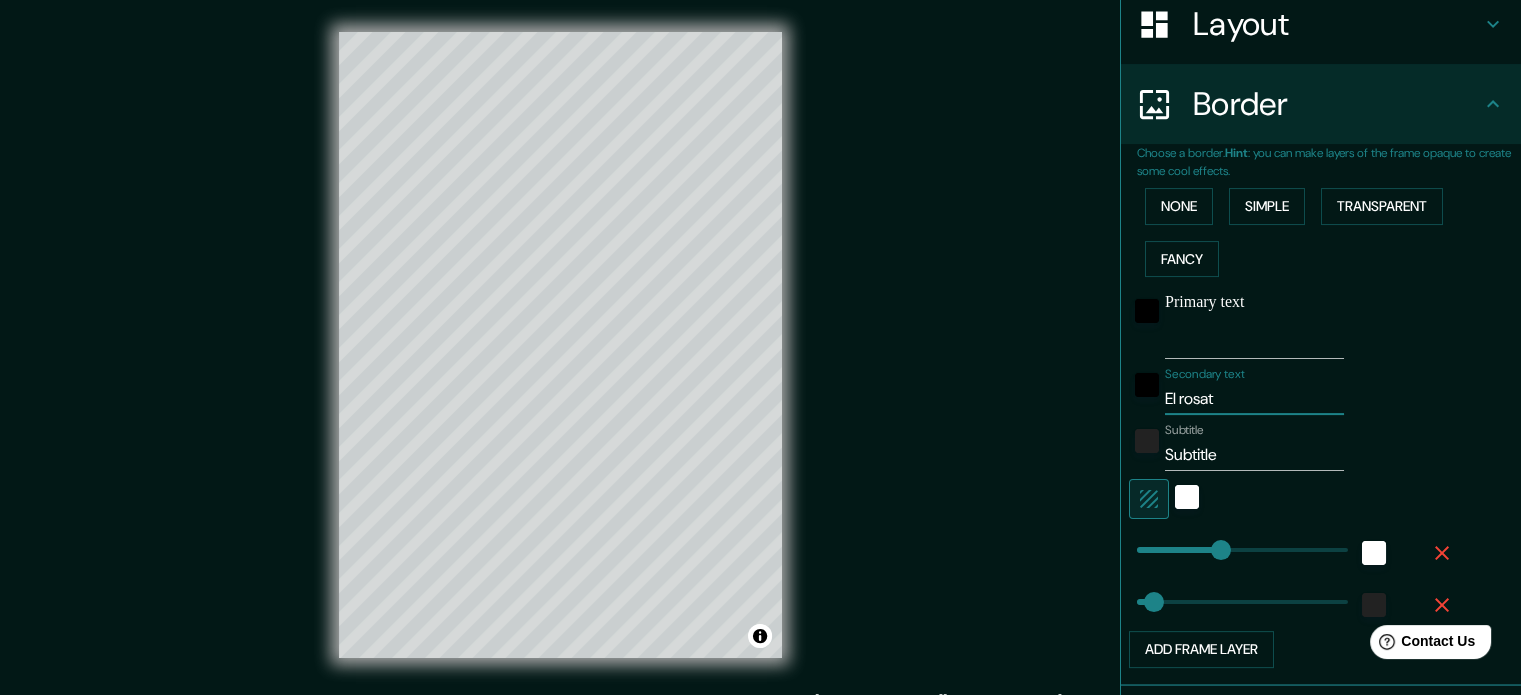 type on "El [PERSON_NAME]" 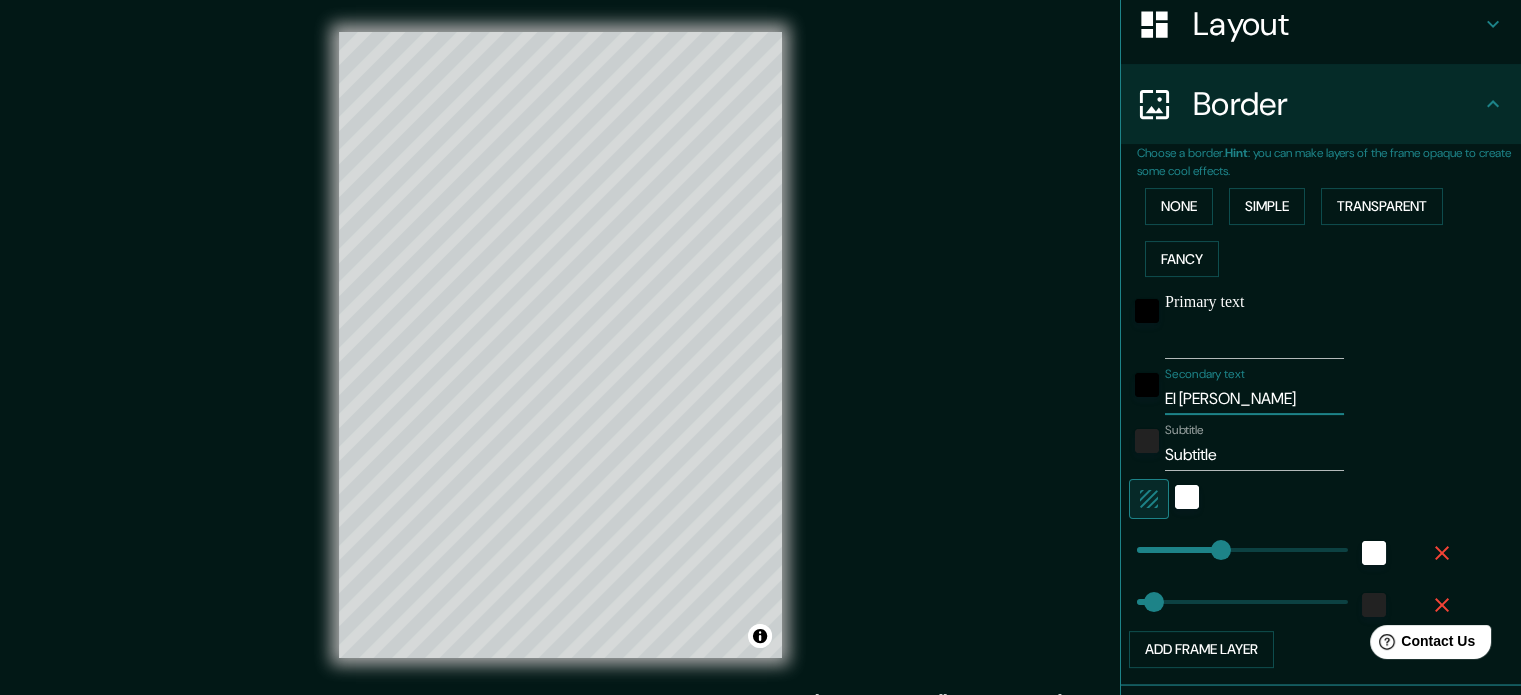 type on "El rosatio" 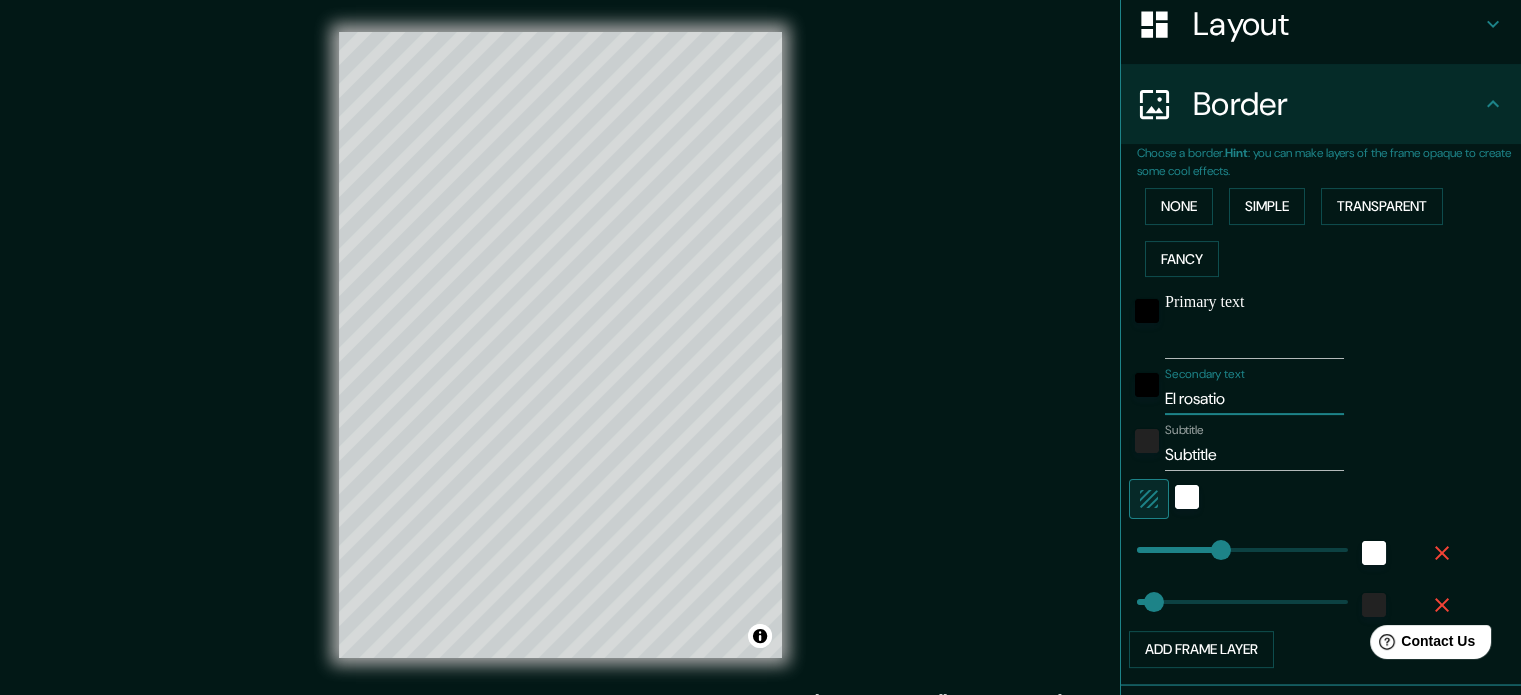 type on "El [PERSON_NAME]" 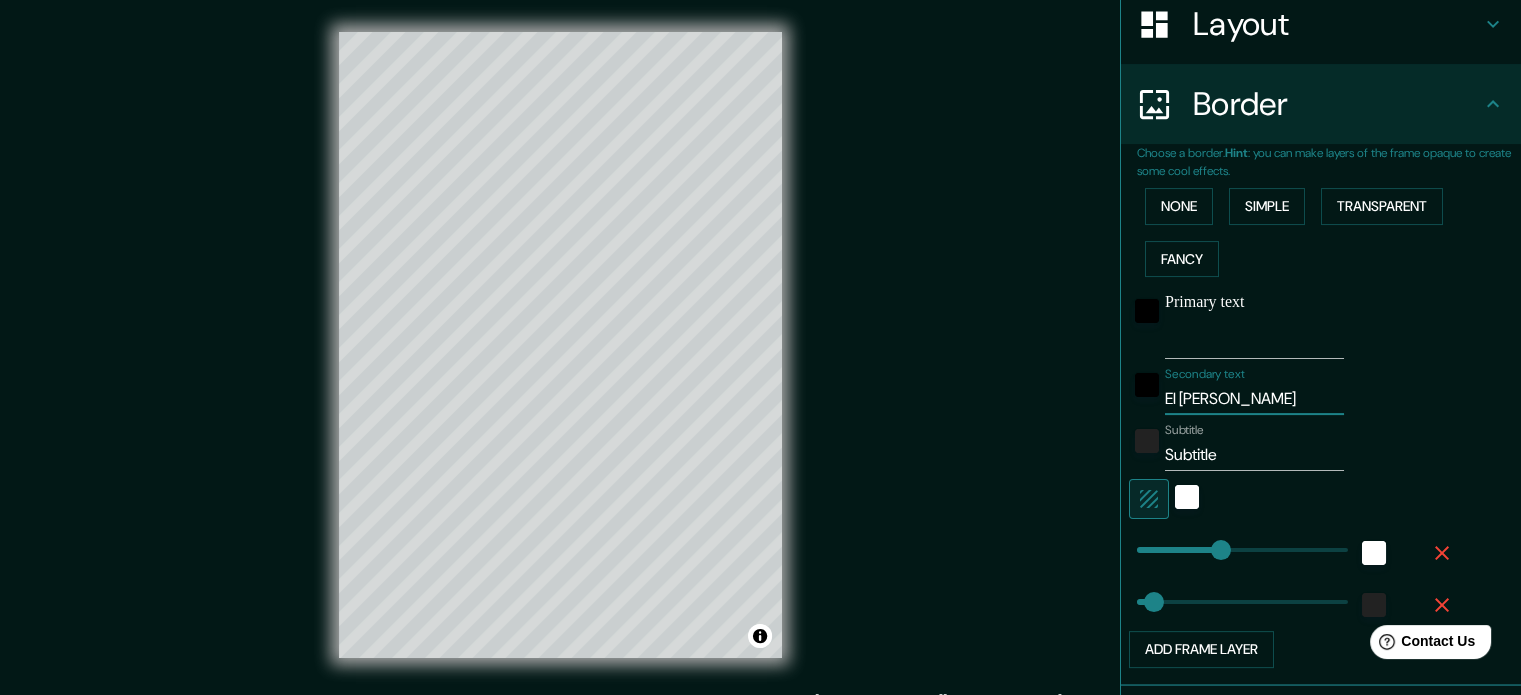type on "El rosat" 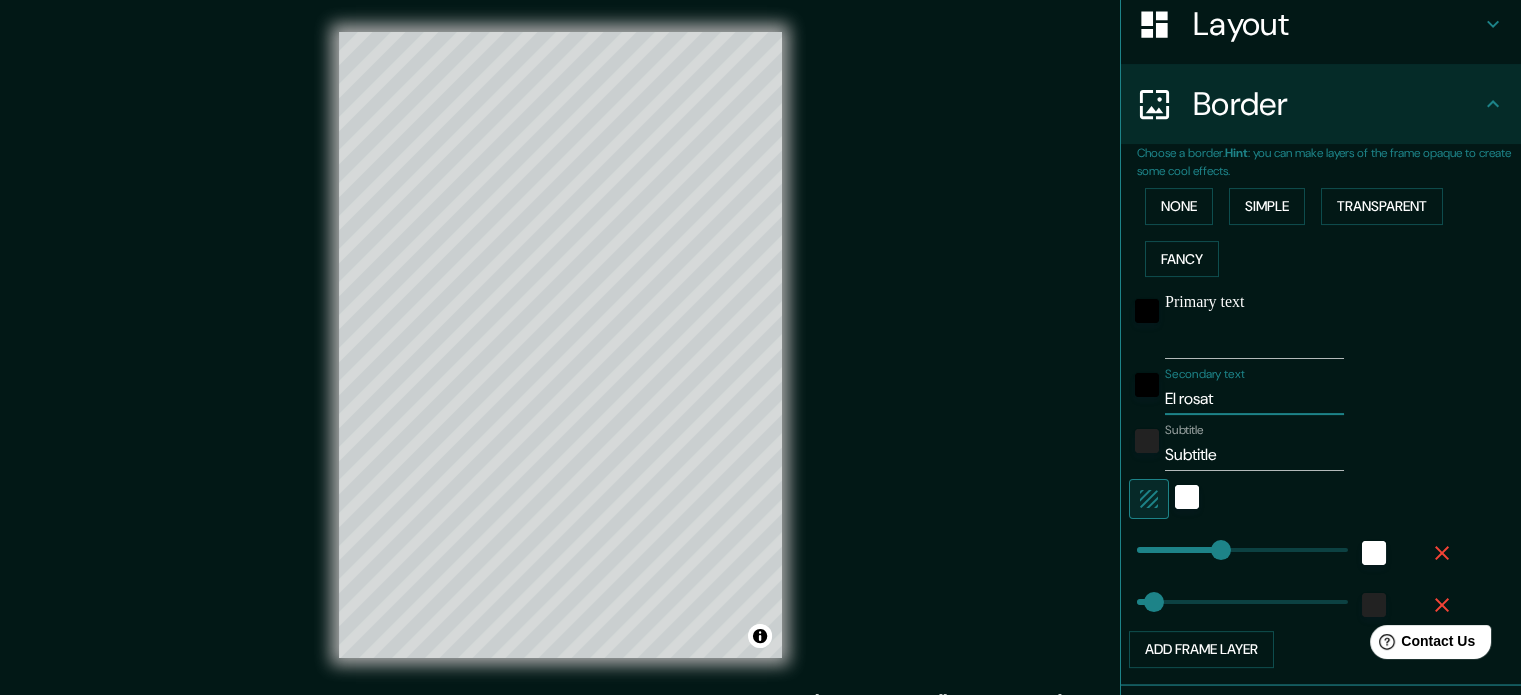 type on "El [PERSON_NAME]" 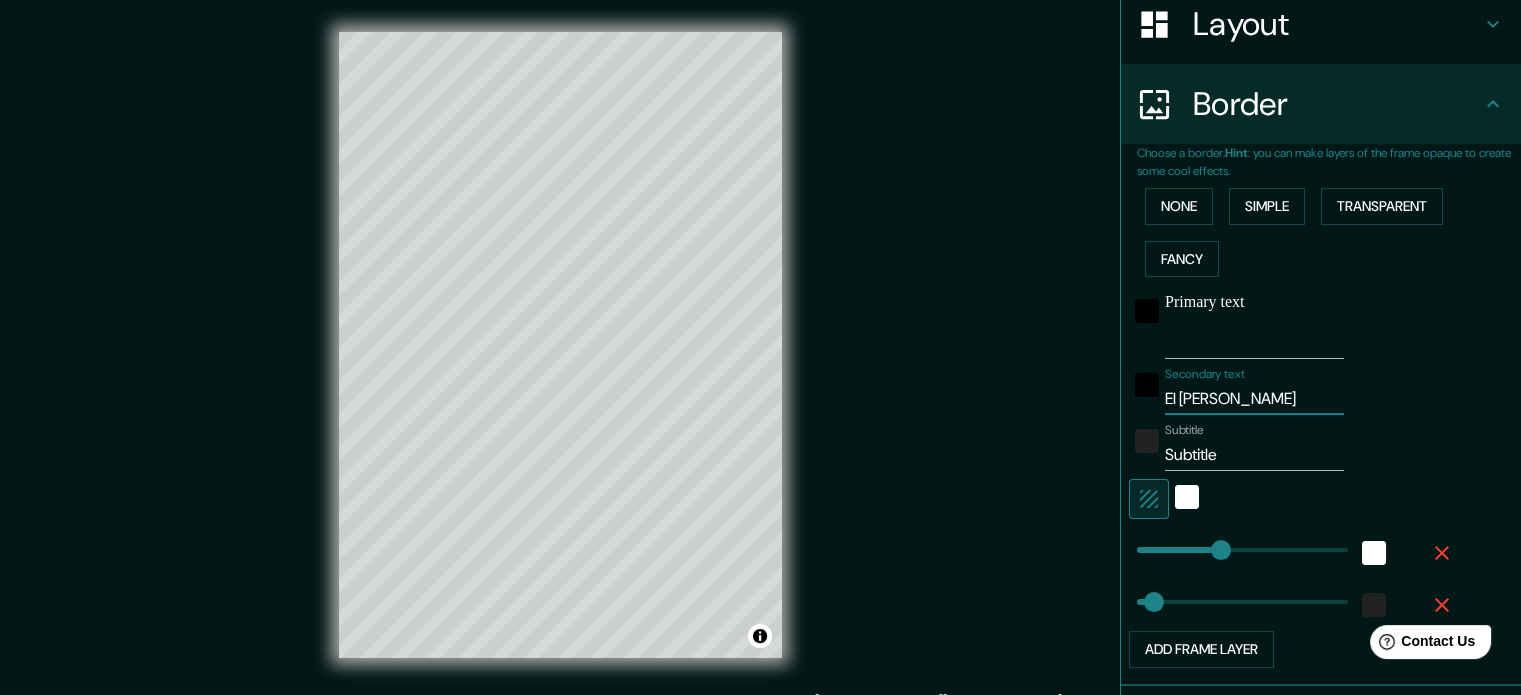 type on "El [PERSON_NAME]" 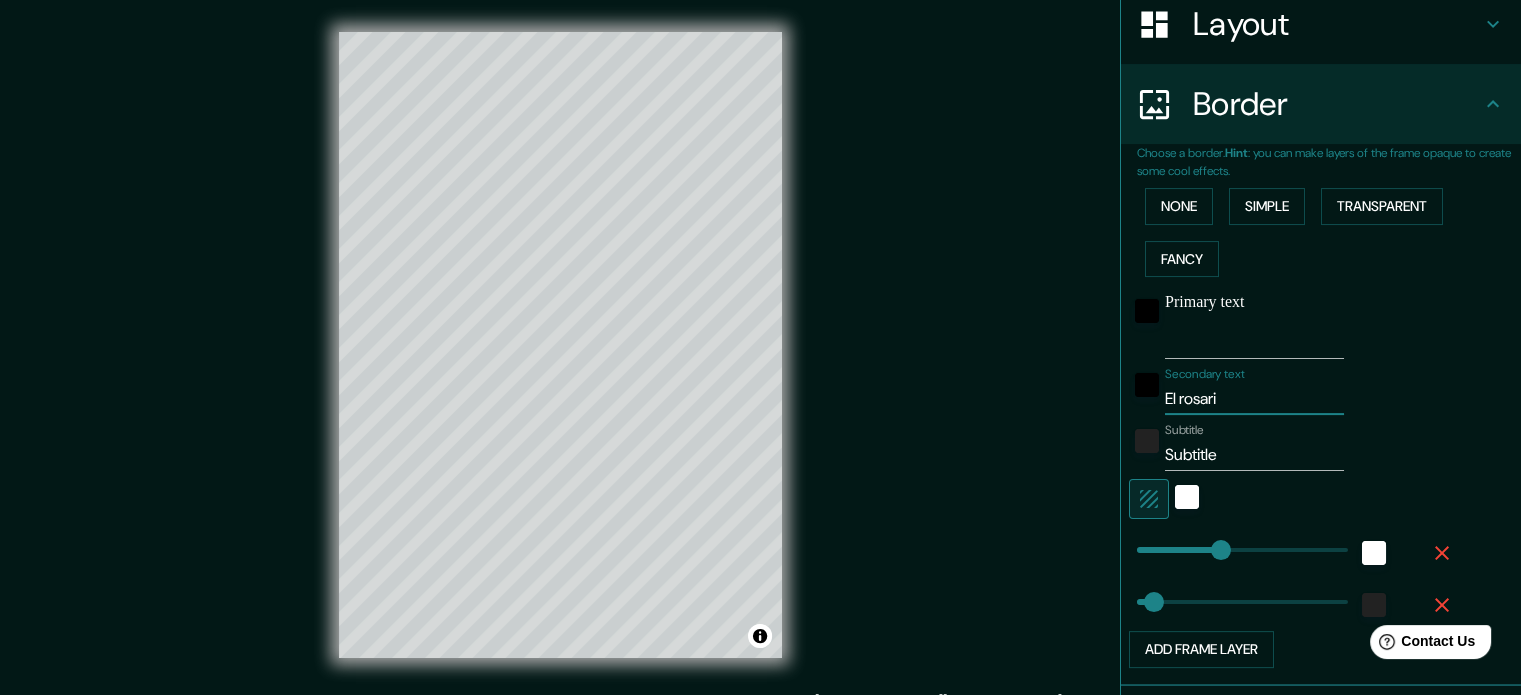 type on "177" 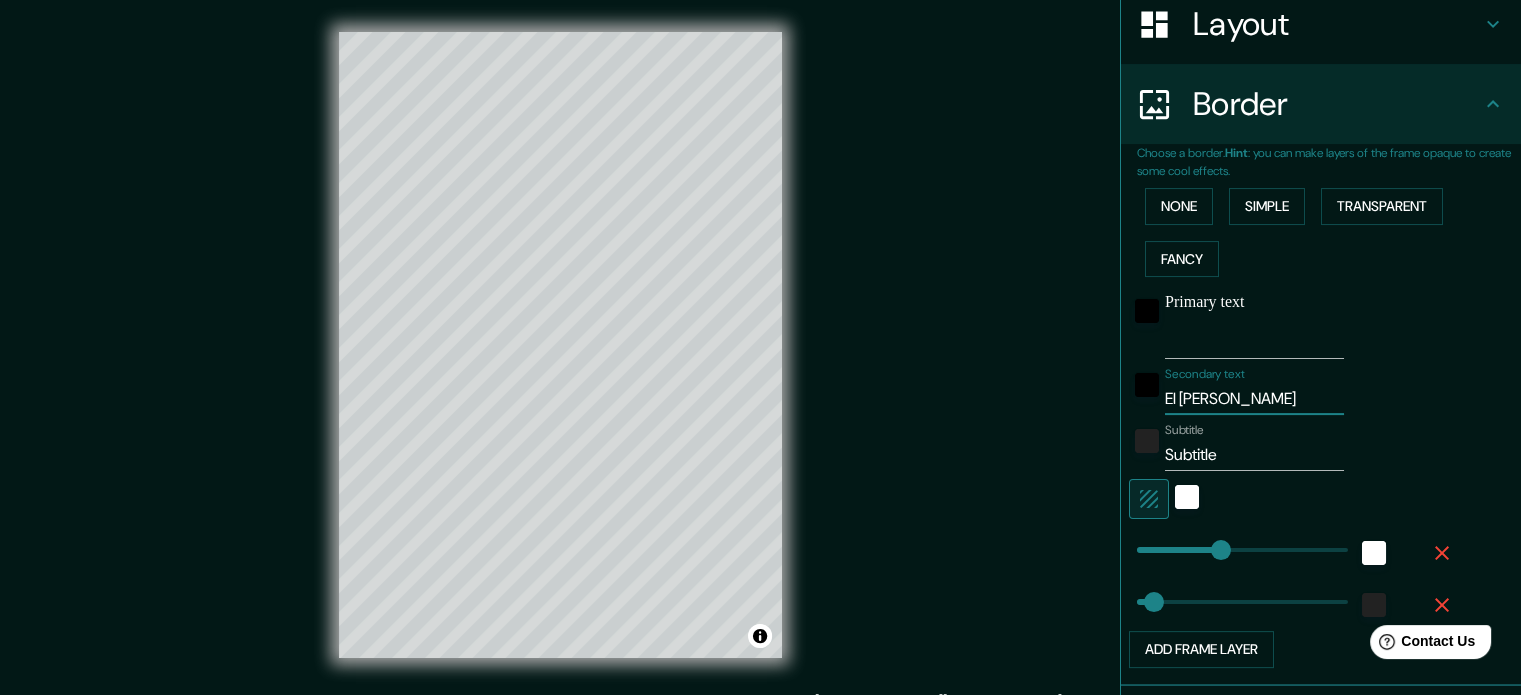 type on "El [PERSON_NAME]" 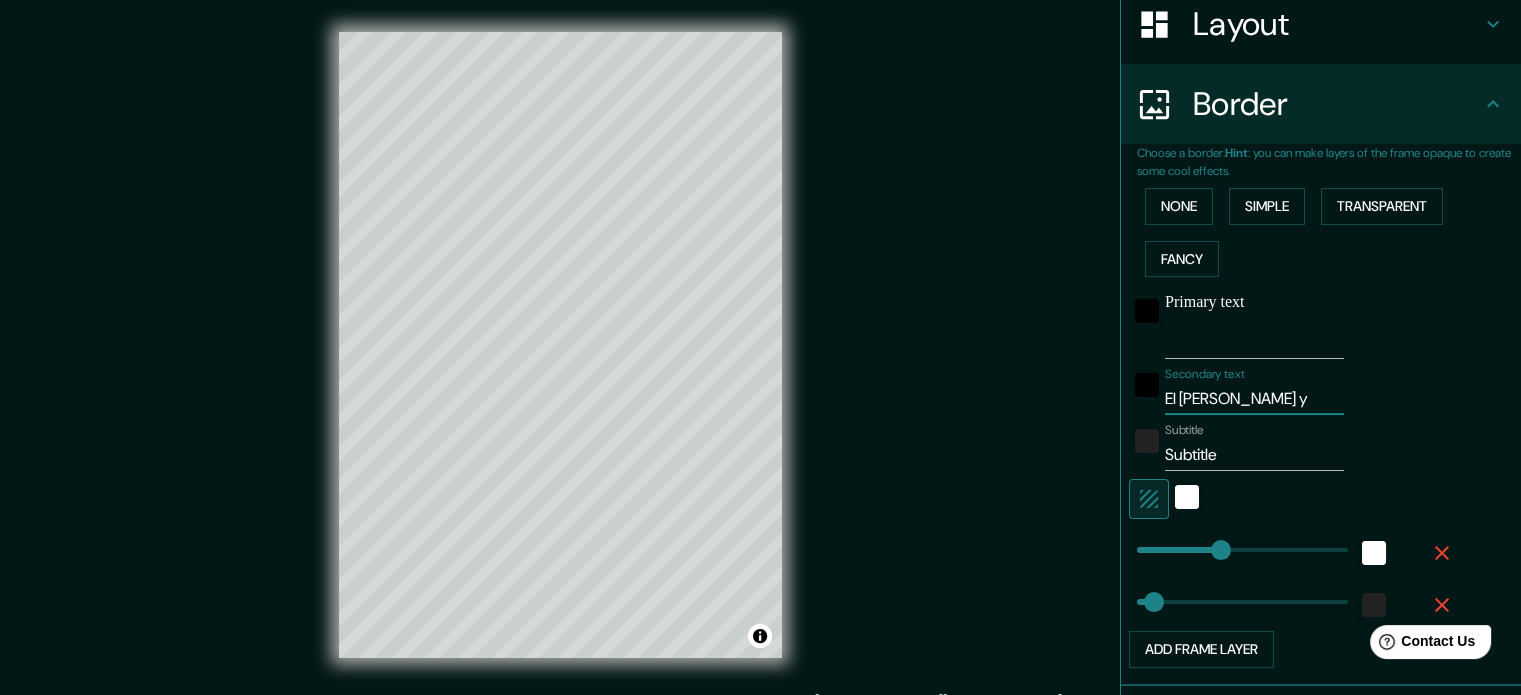 type on "El [PERSON_NAME] y" 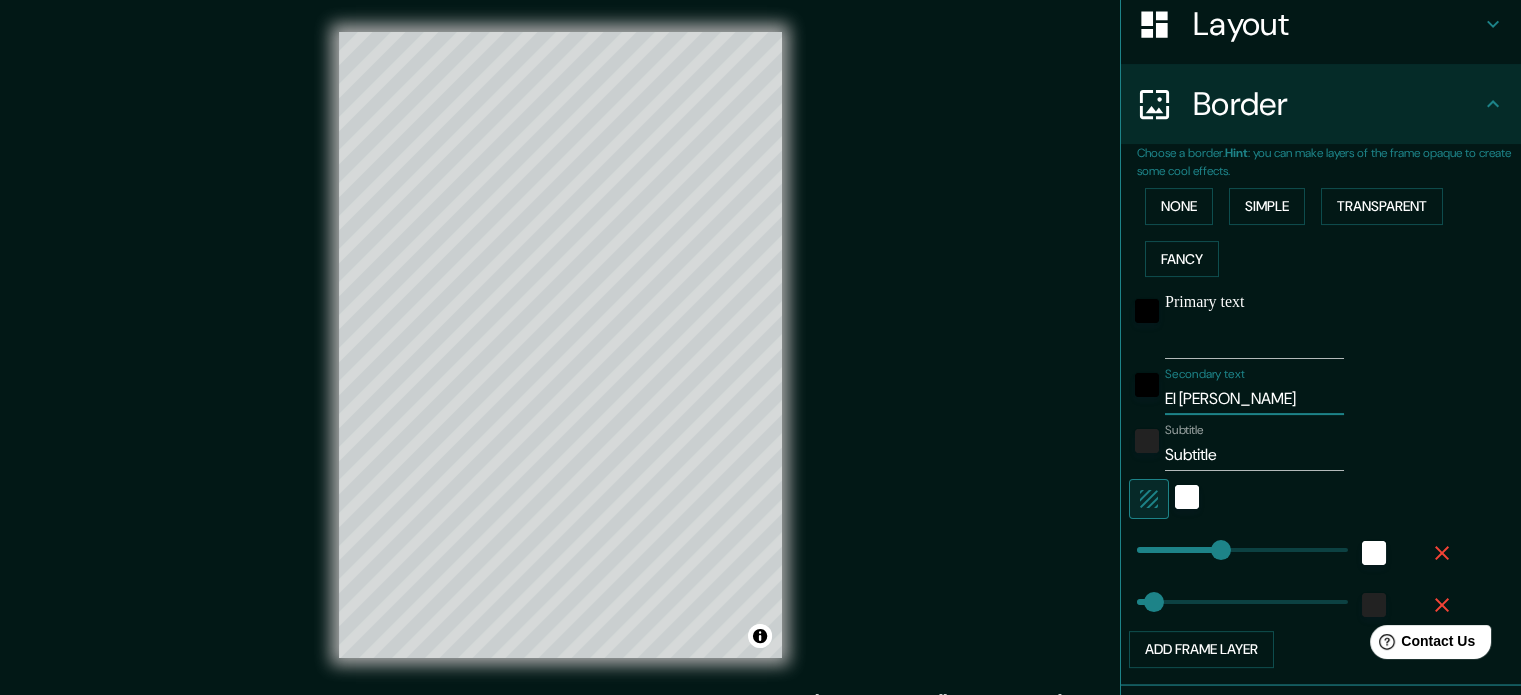 type on "El [PERSON_NAME] y ca" 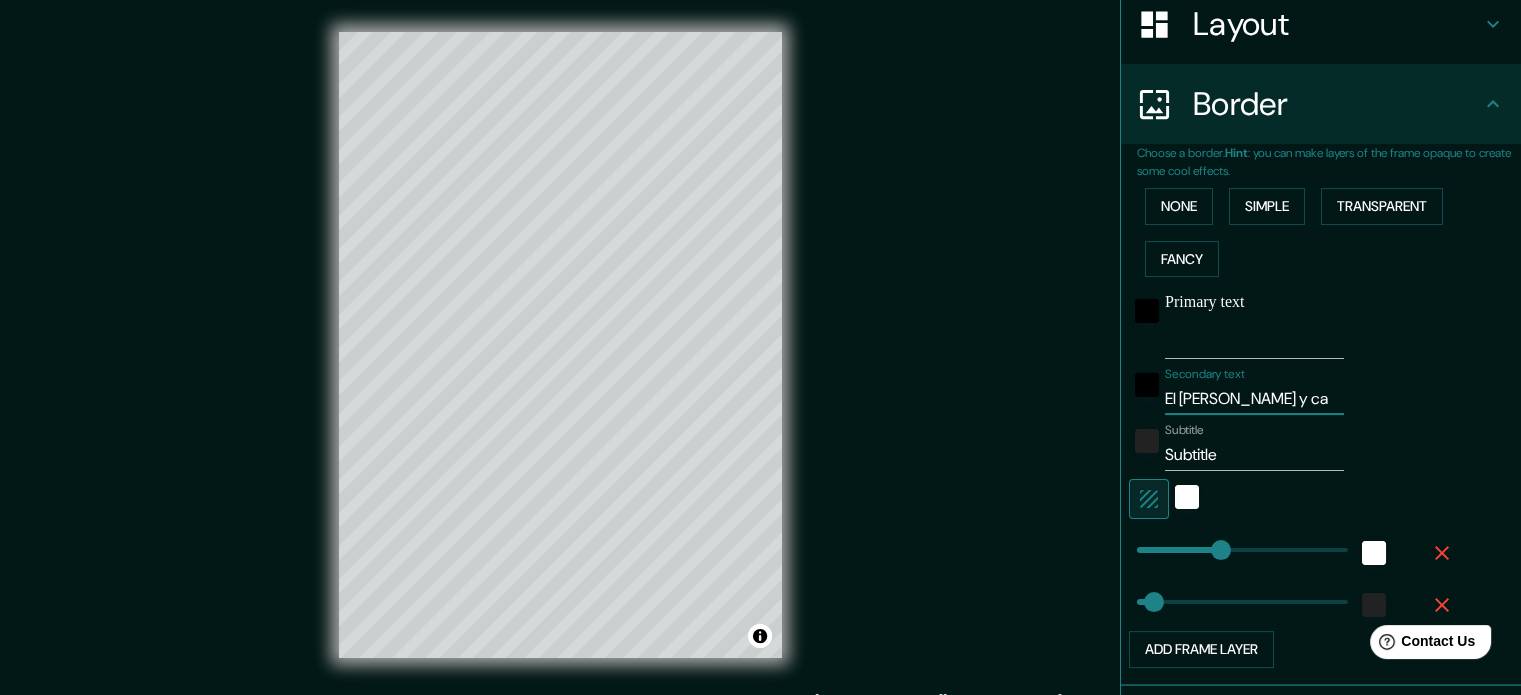 type on "177" 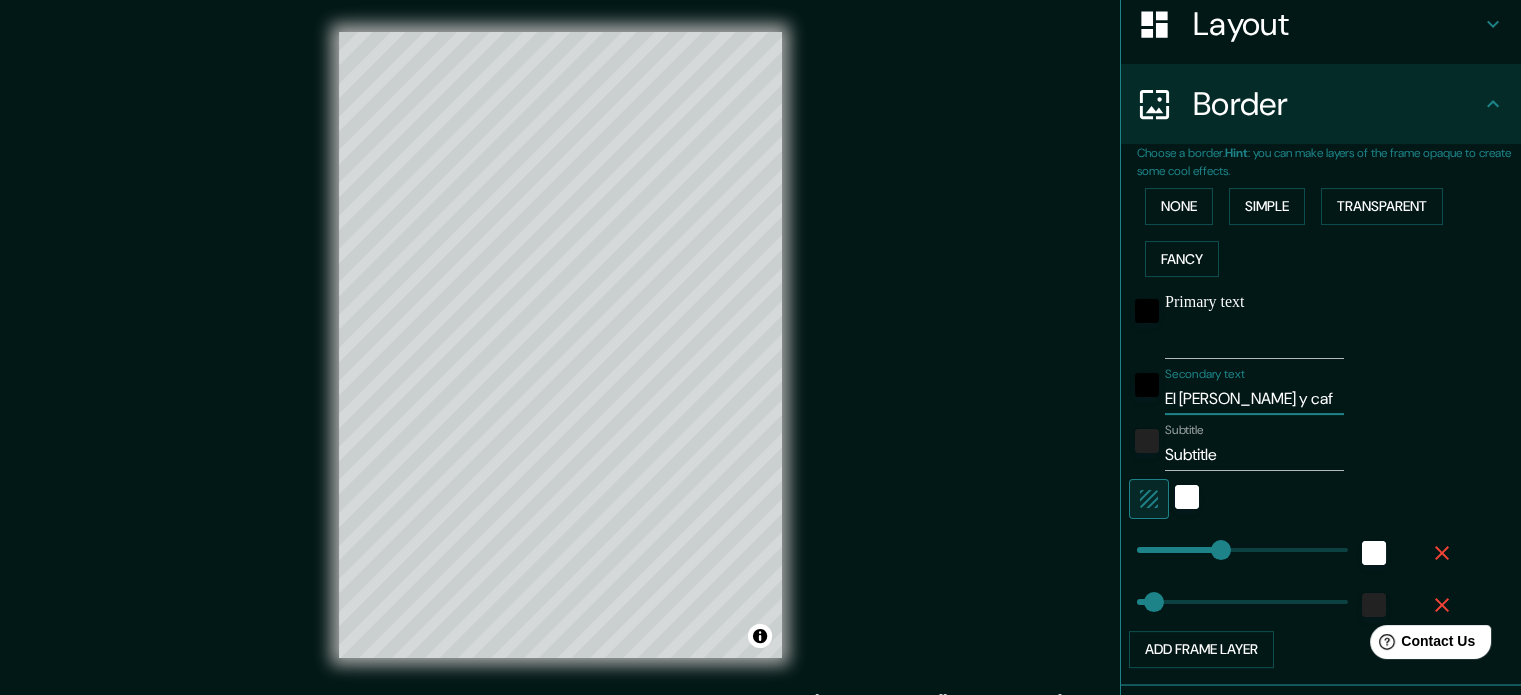 type on "El [PERSON_NAME] y cafe" 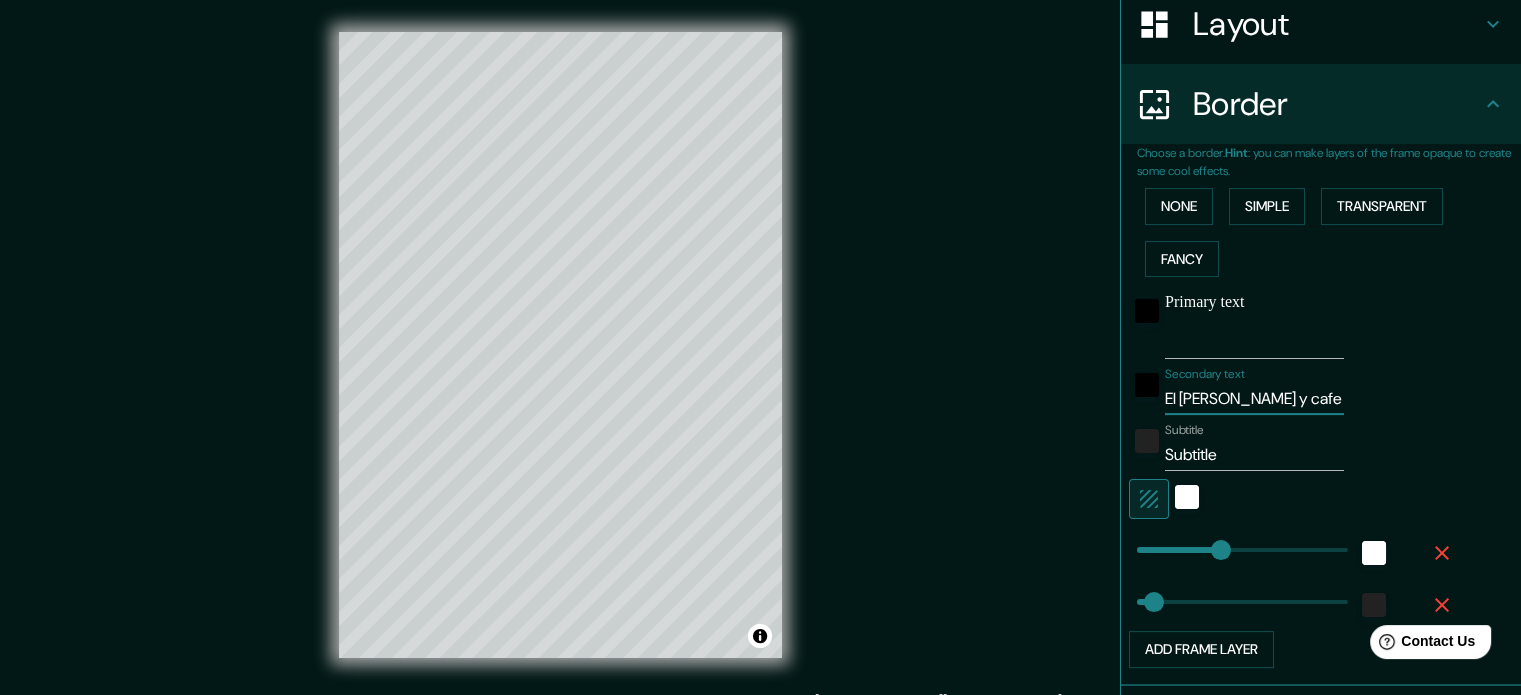 type on "177" 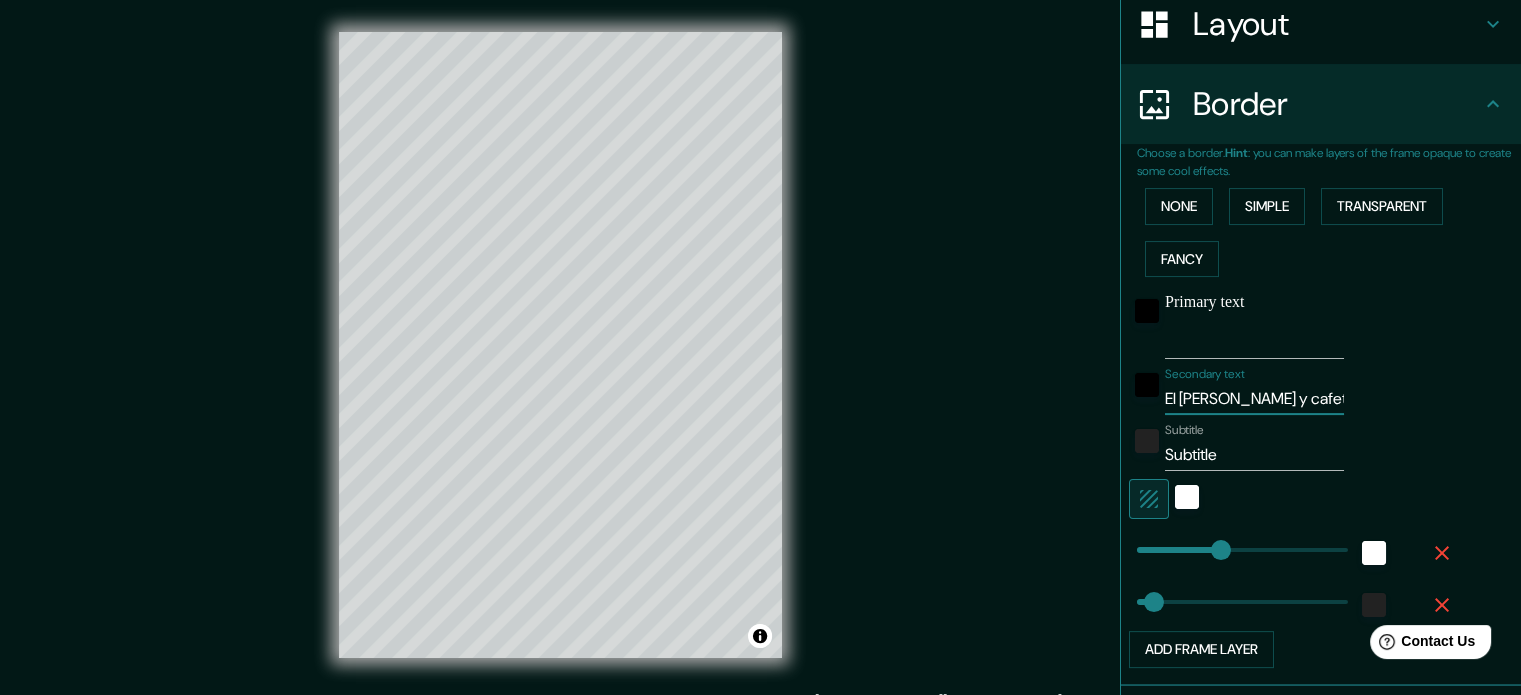 type on "El [PERSON_NAME] y cafeta" 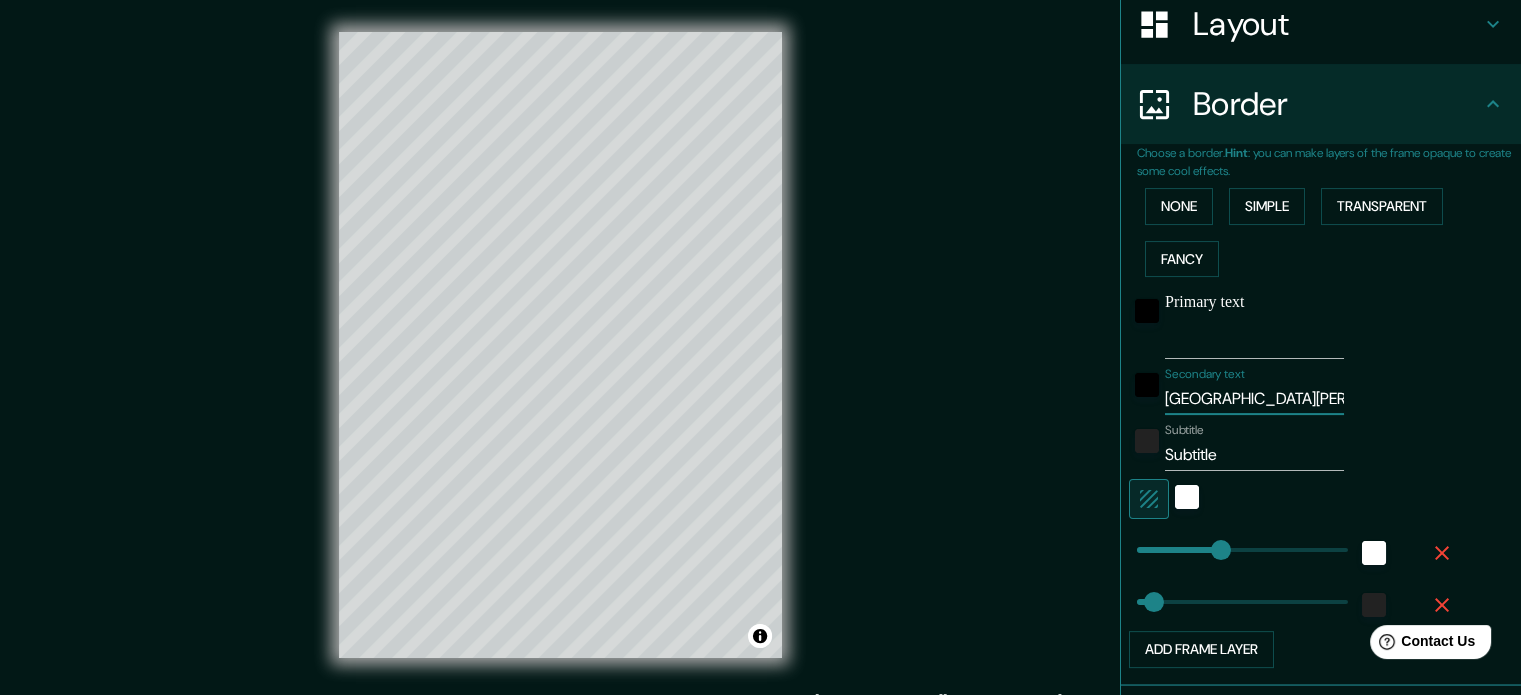 type on "El [PERSON_NAME] y cafetale" 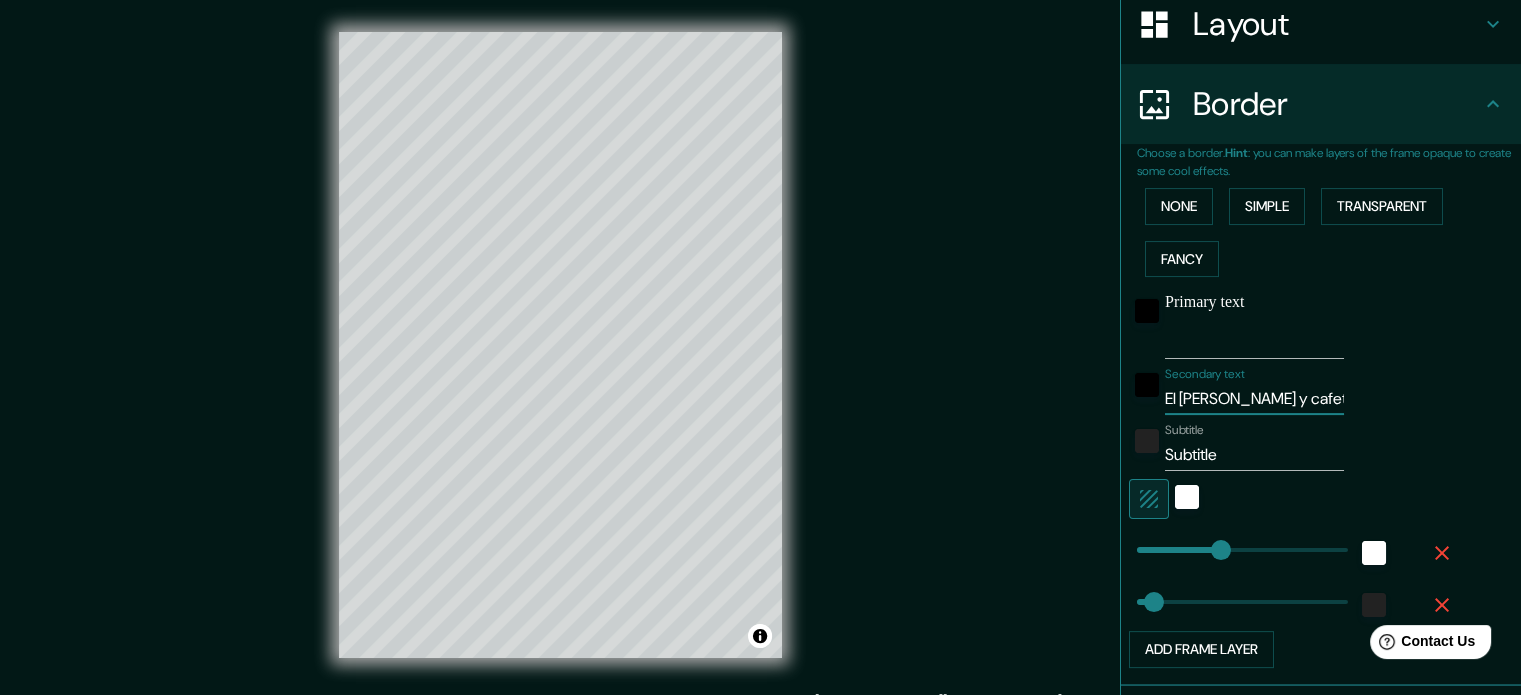 type on "177" 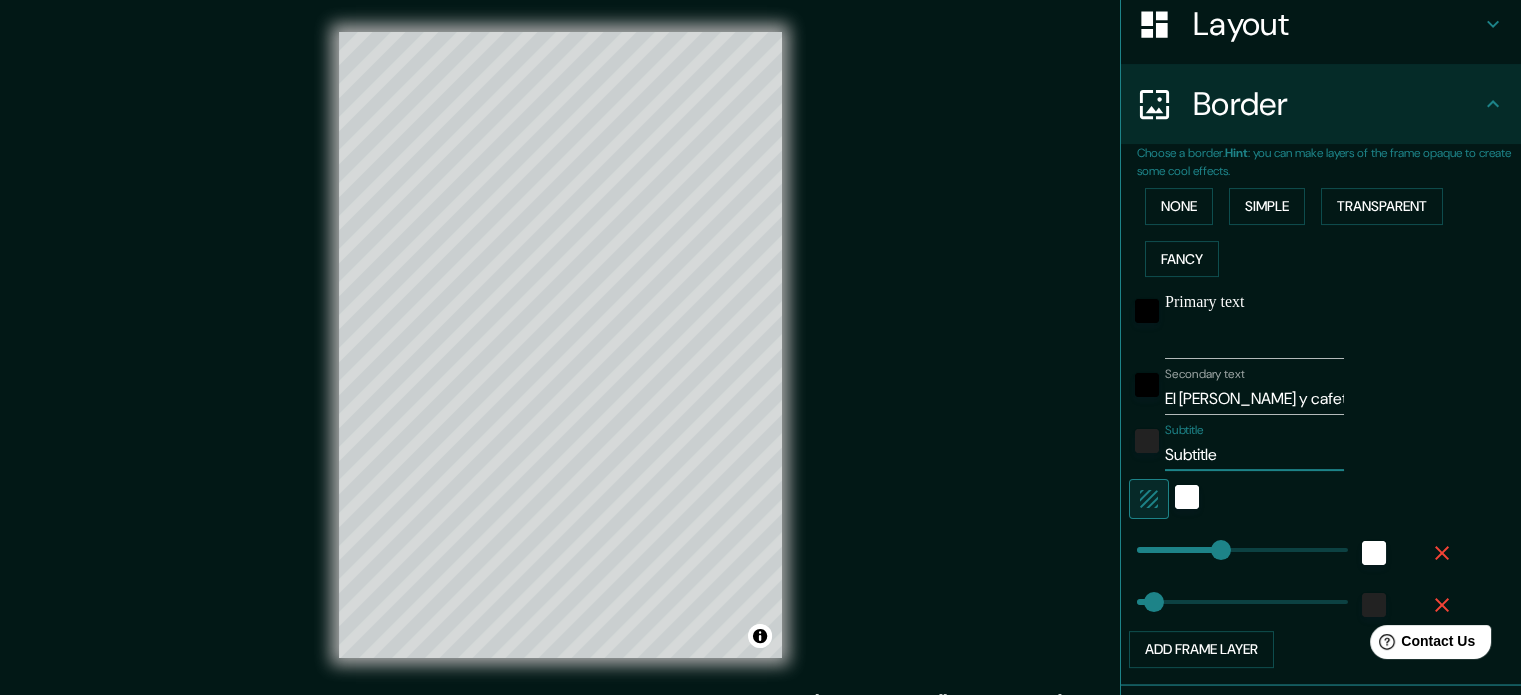 drag, startPoint x: 1221, startPoint y: 442, endPoint x: 1144, endPoint y: 435, distance: 77.31753 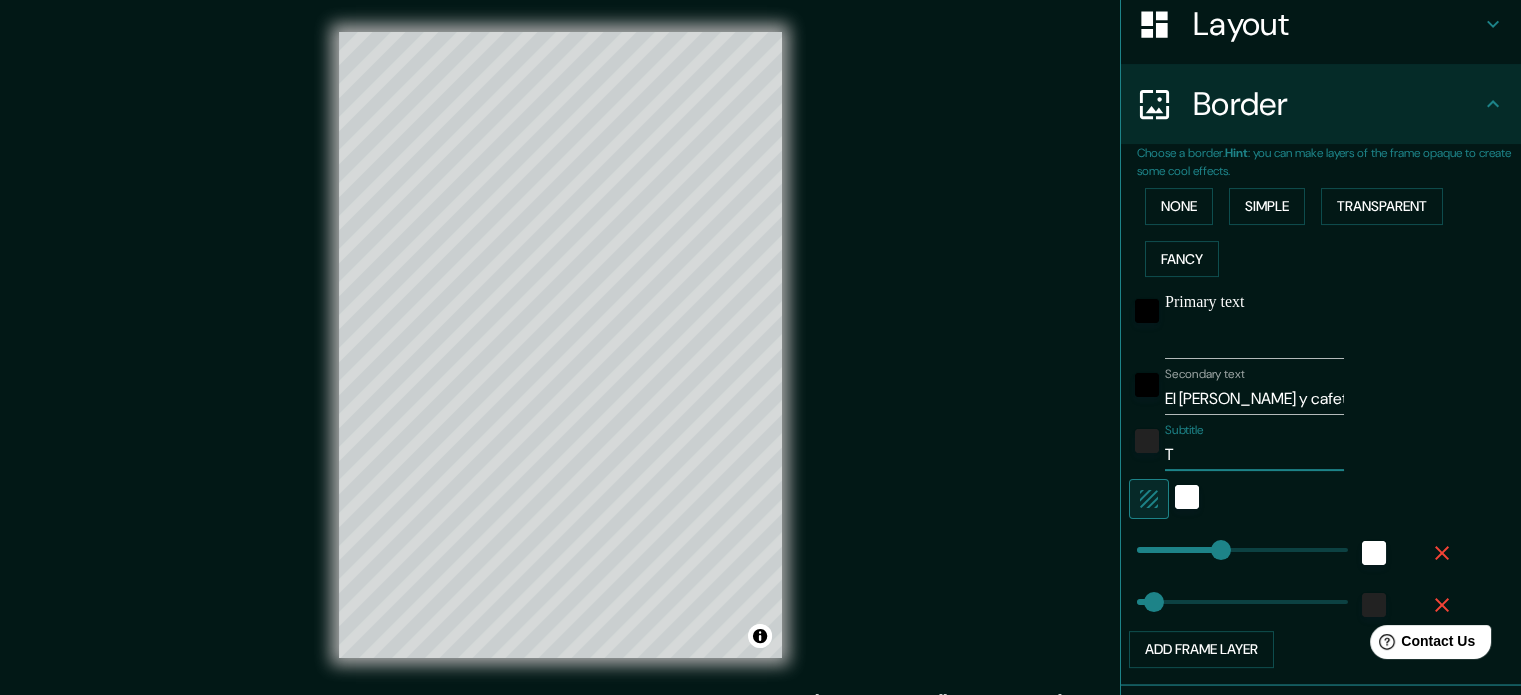 type on "Te" 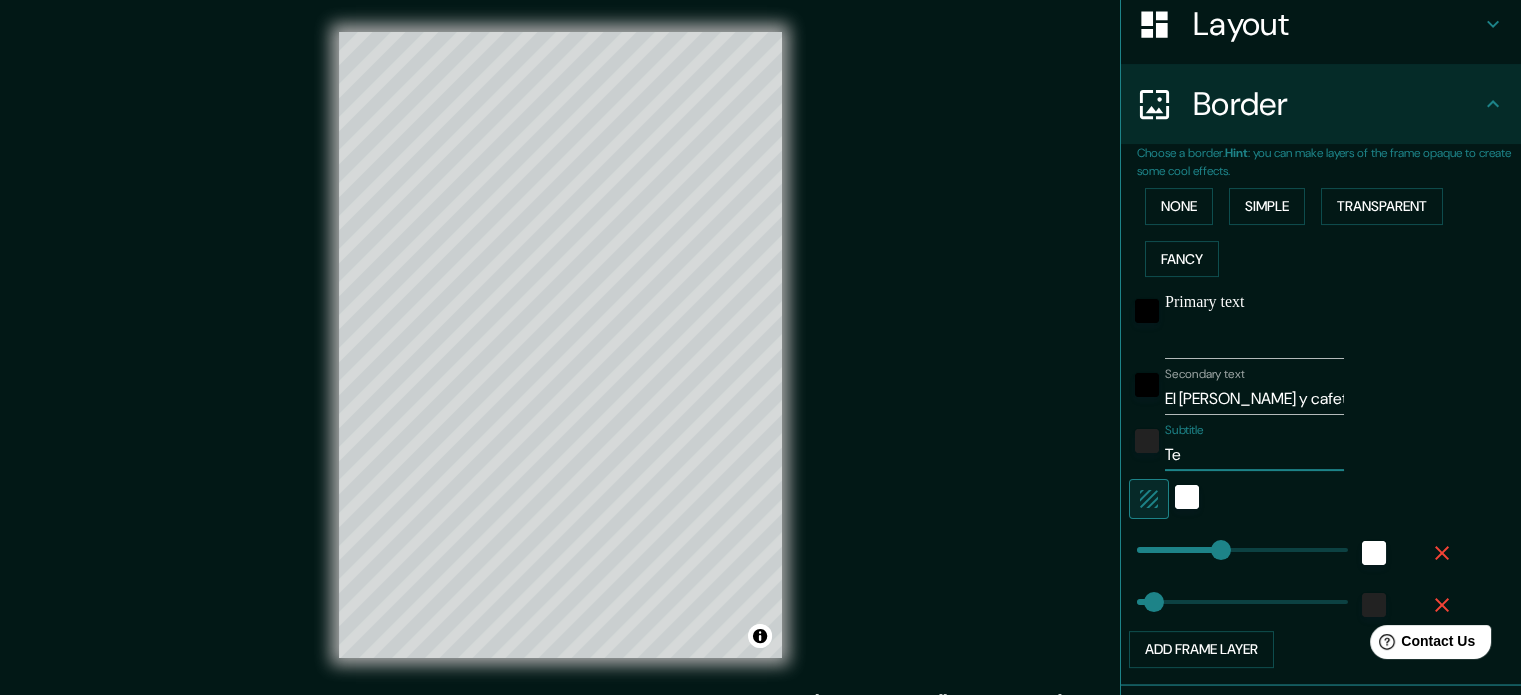 type on "Ter" 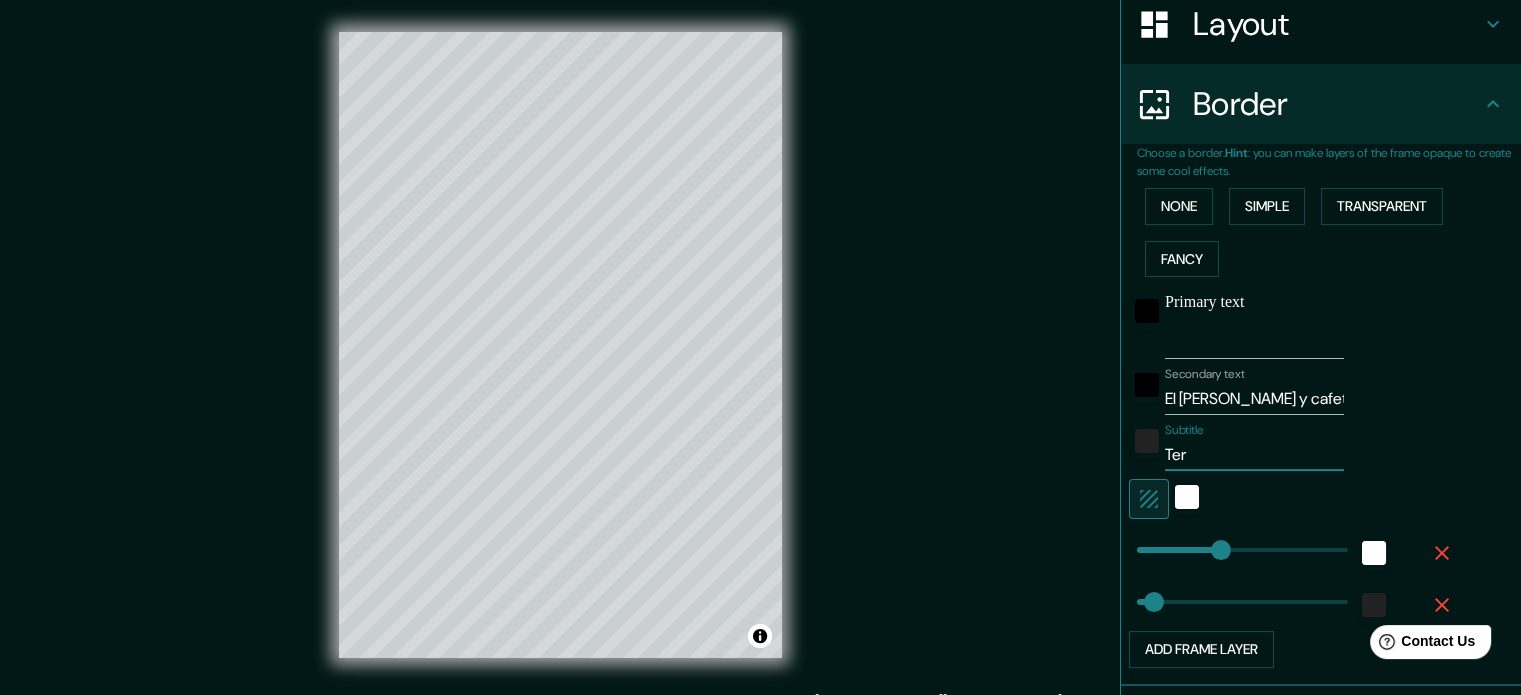 type on "Terr" 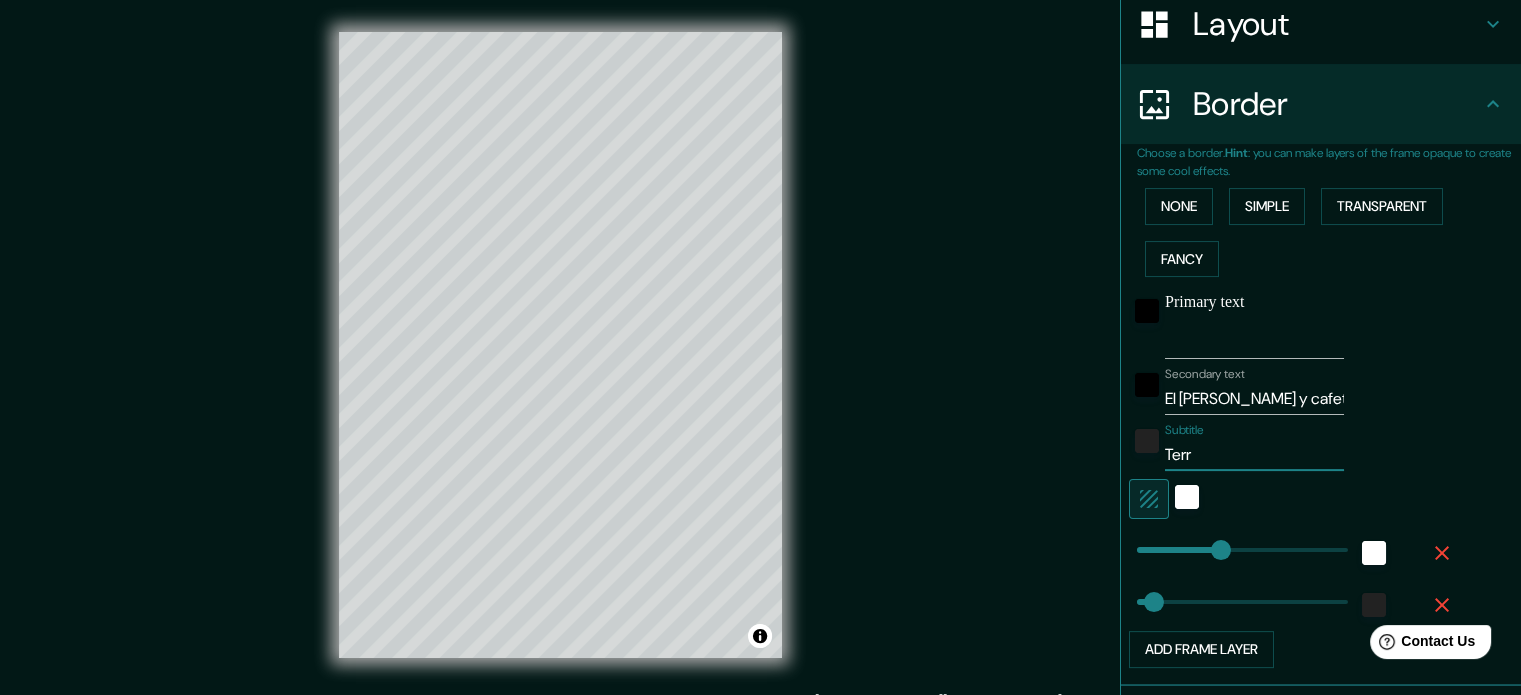 type on "[PERSON_NAME]" 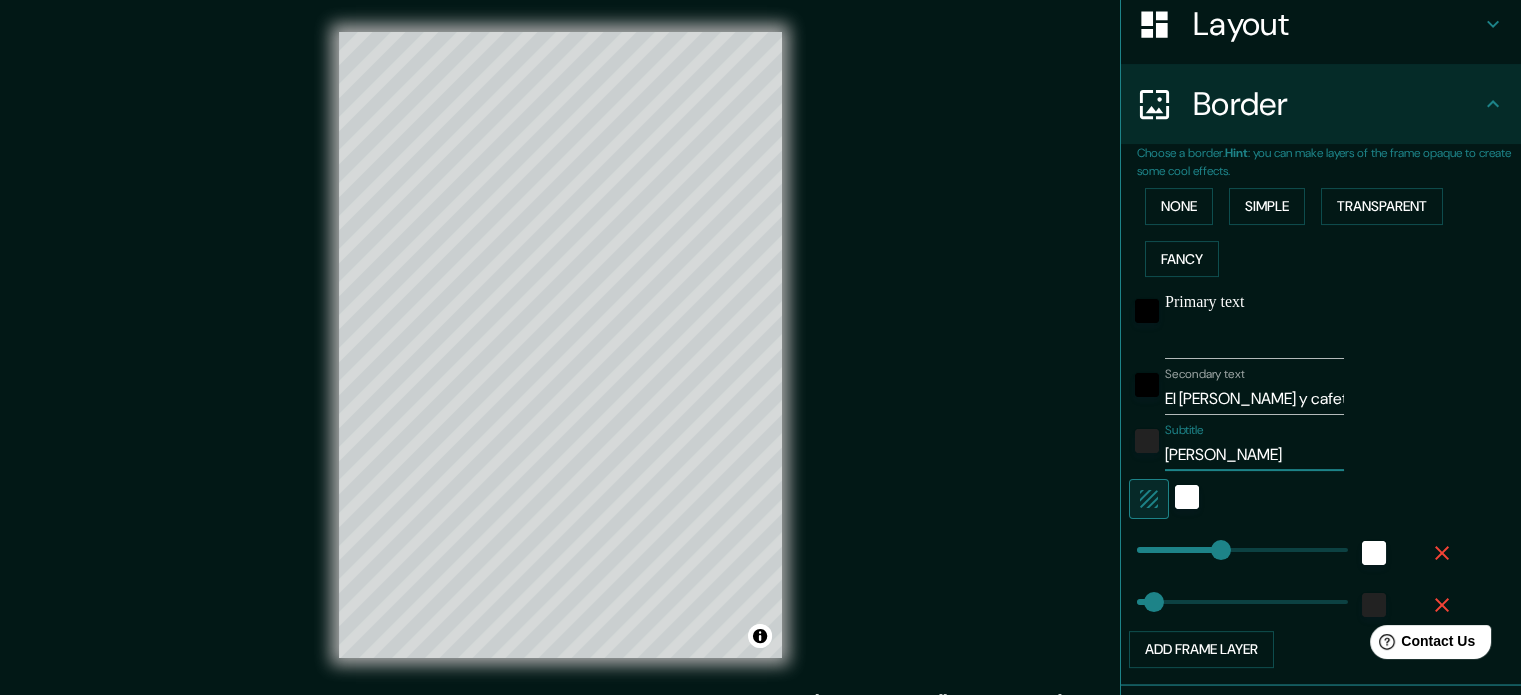 type on "Territ" 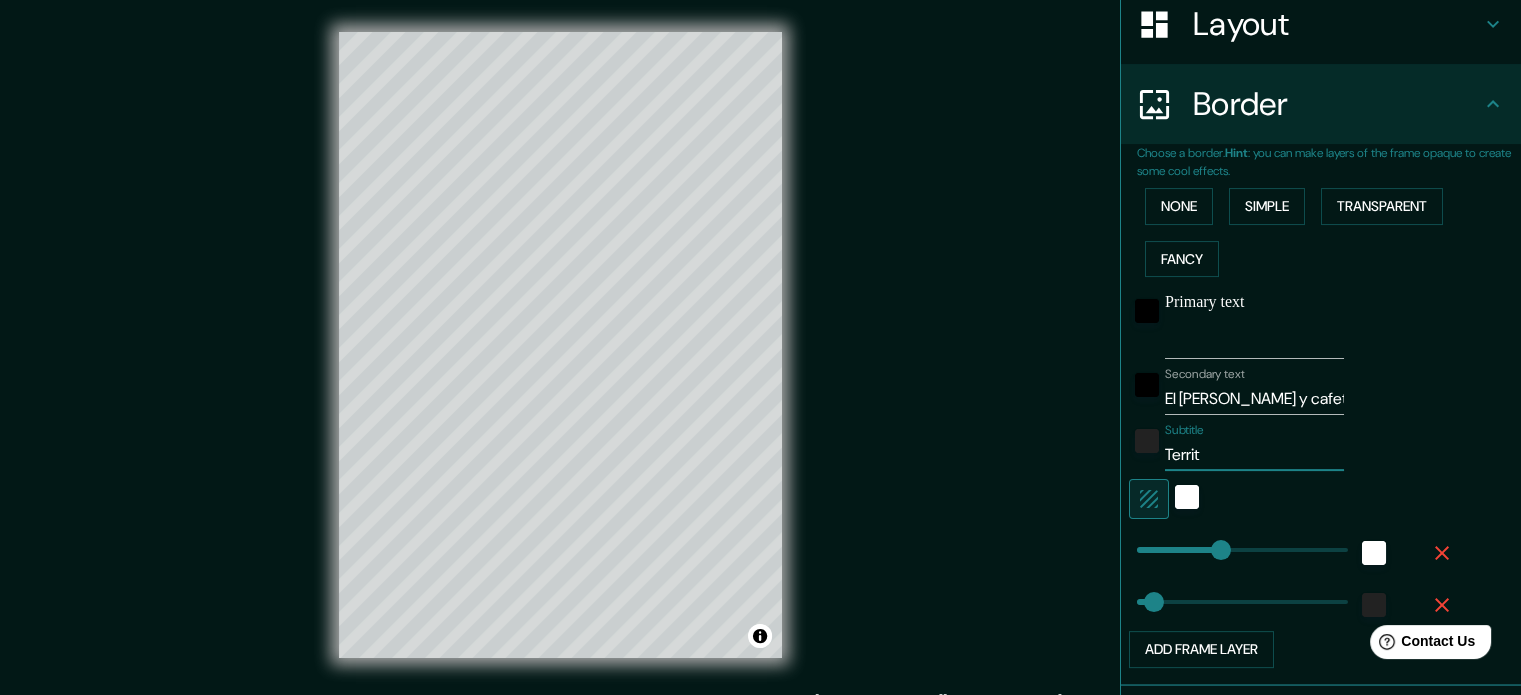 type on "[PERSON_NAME]" 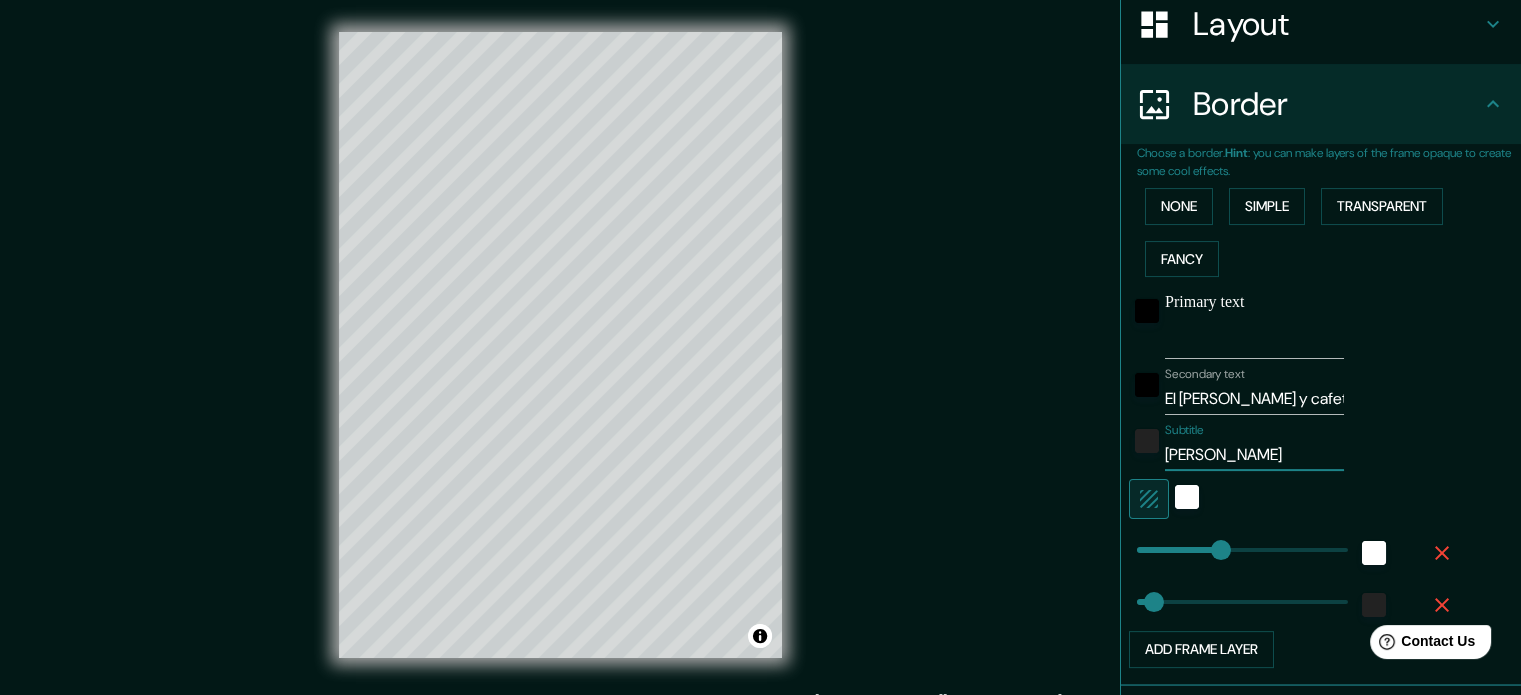 type on "177" 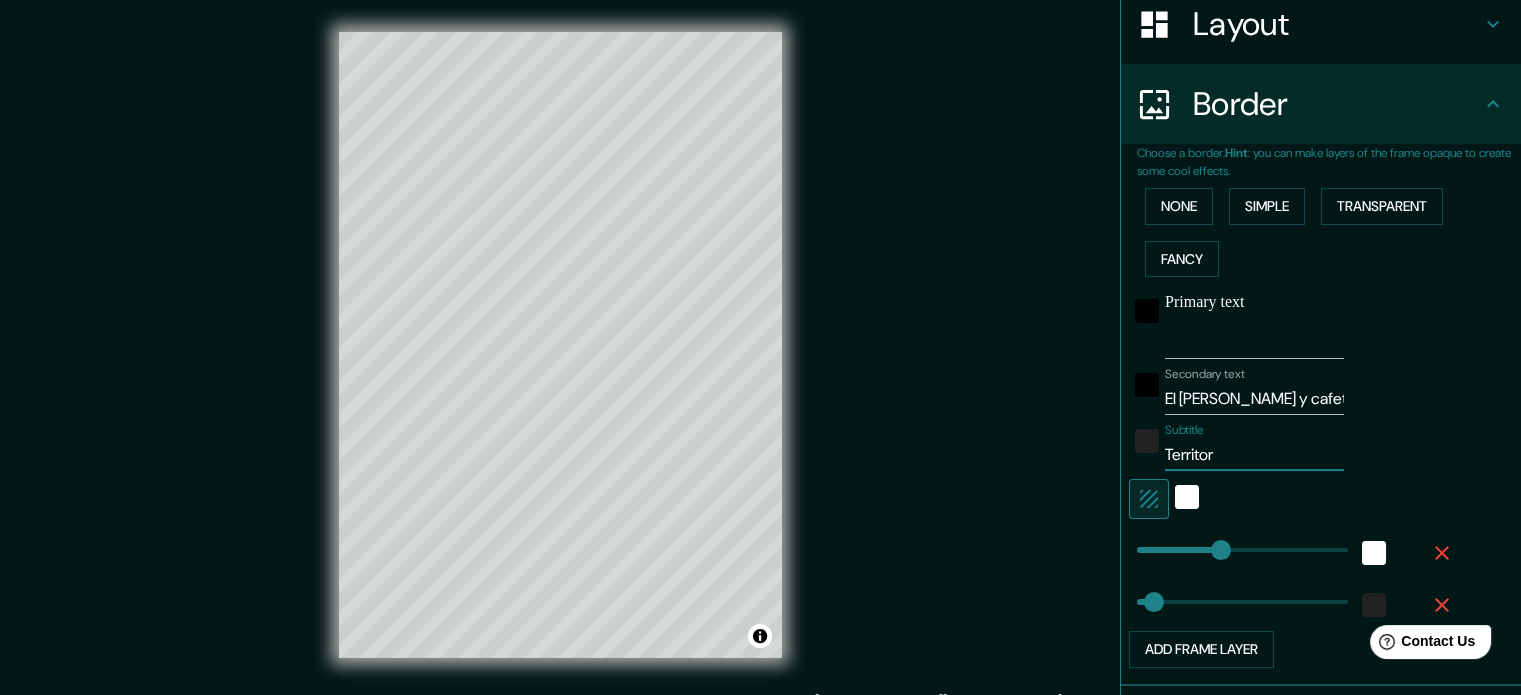 type on "Territori" 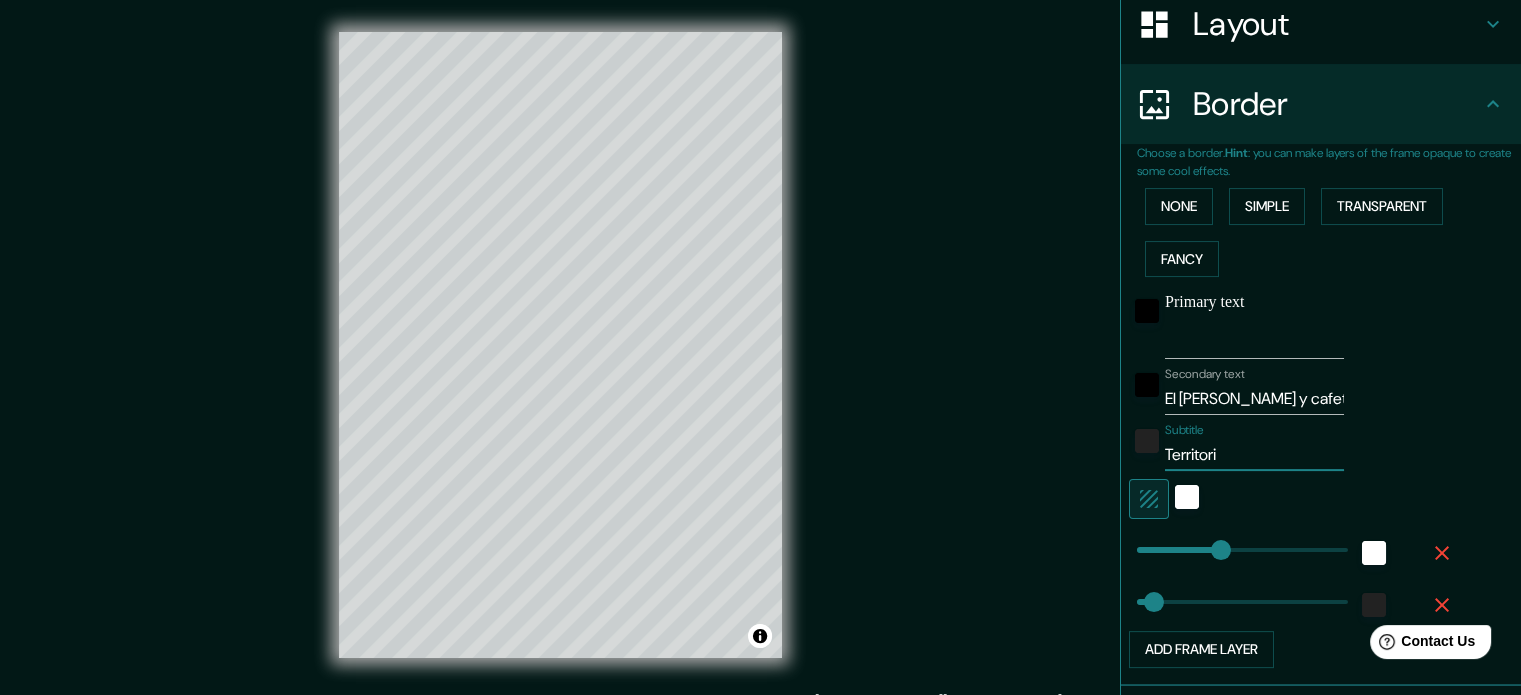 type on "177" 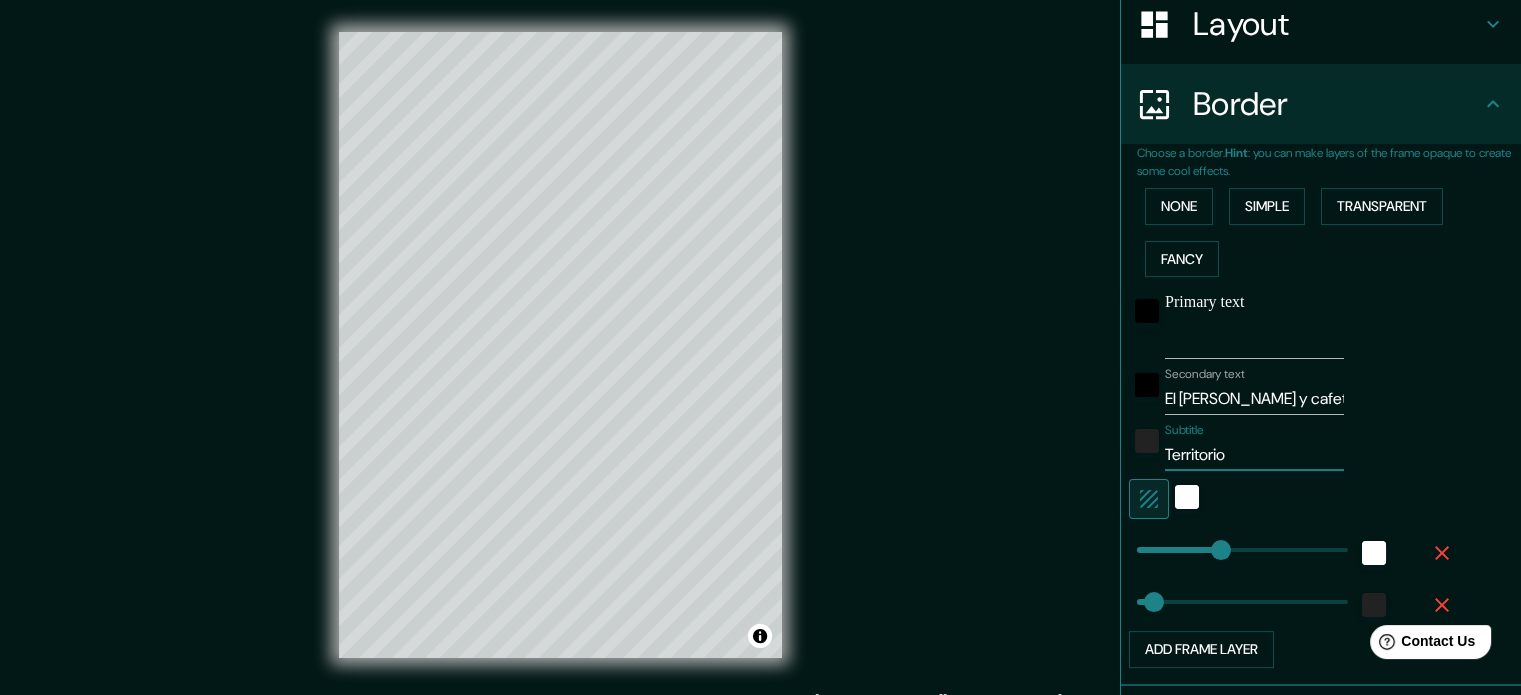 type on "Territorio" 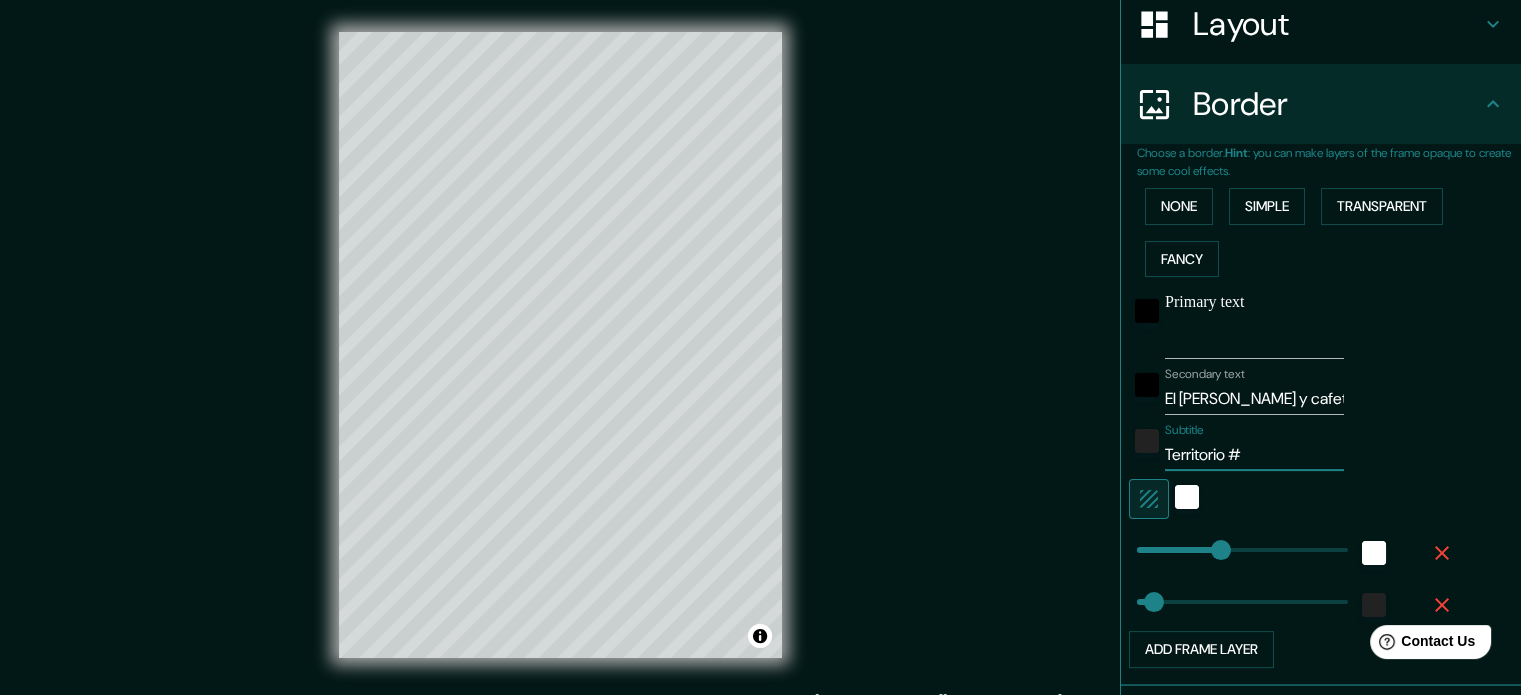 type on "Territorio #1" 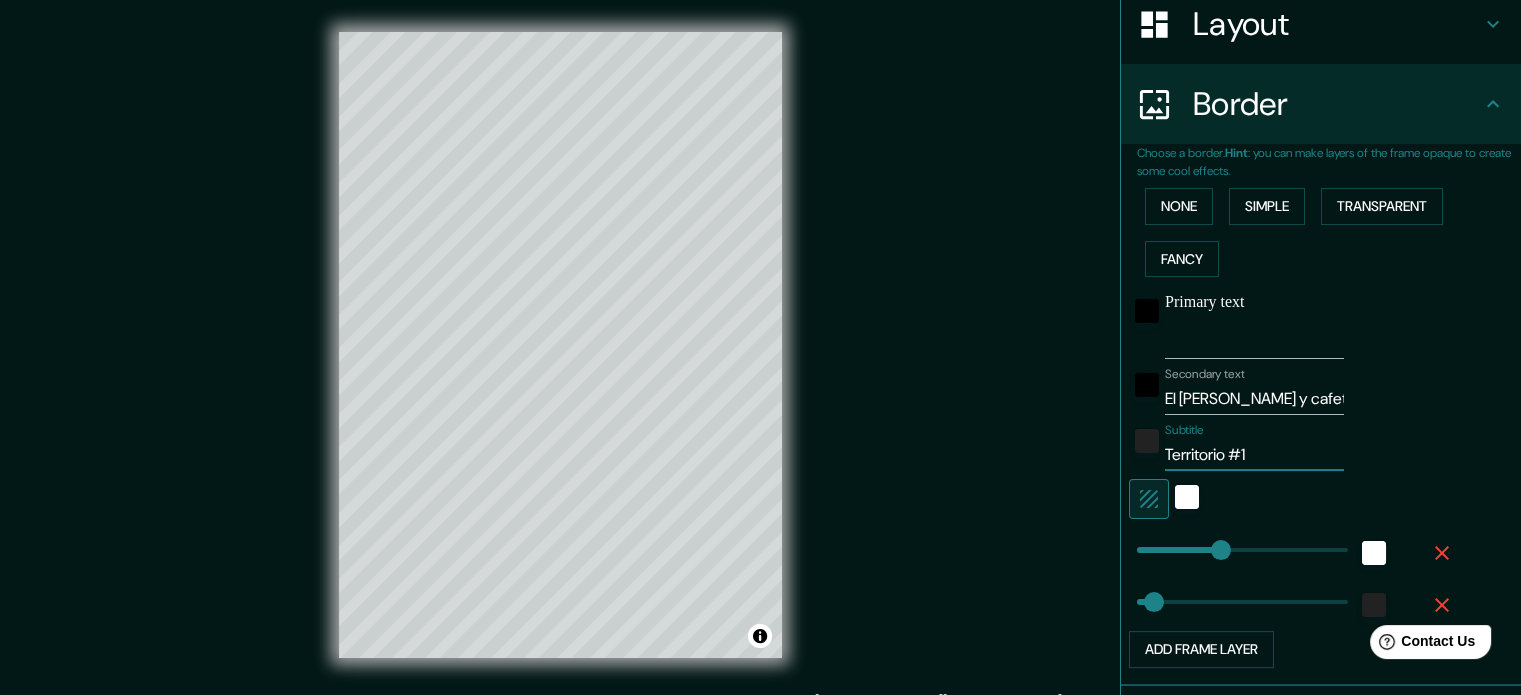 type on "177" 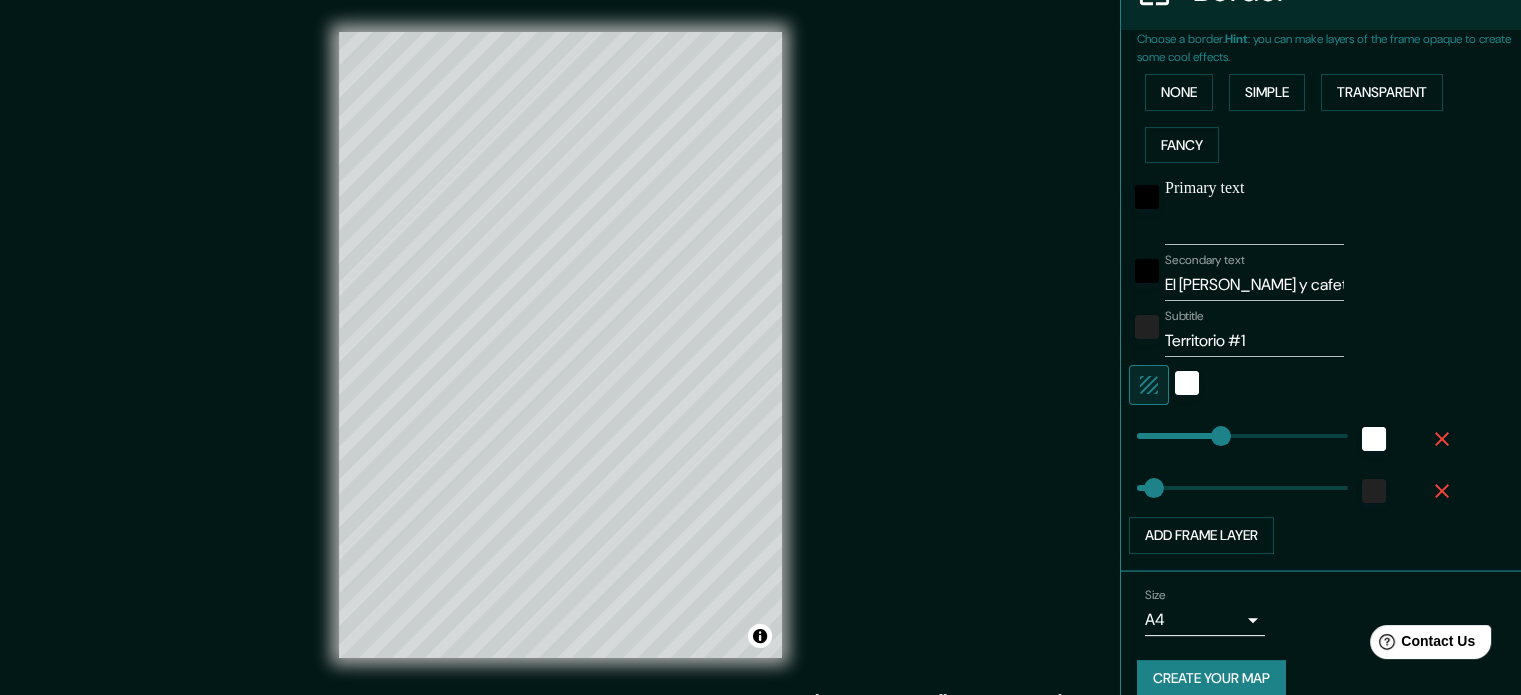 scroll, scrollTop: 440, scrollLeft: 0, axis: vertical 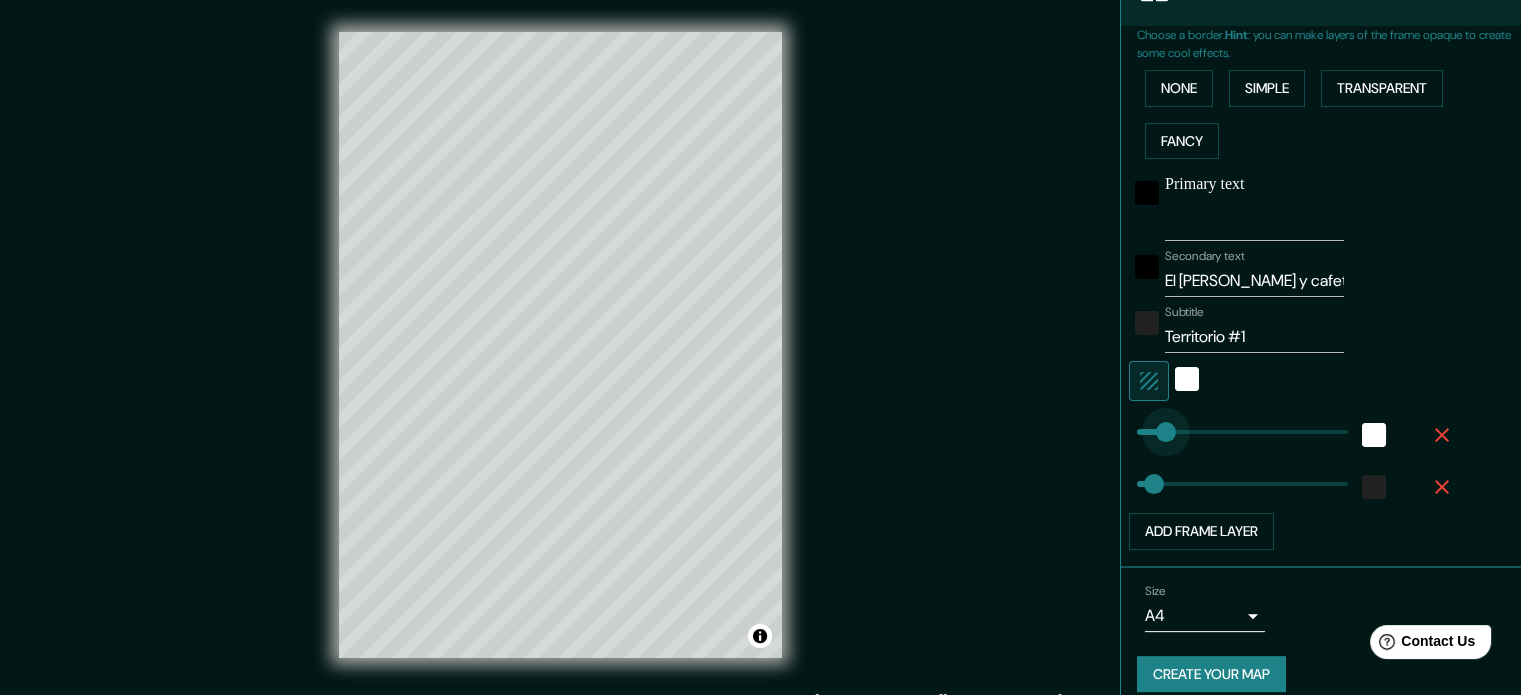 type on "114" 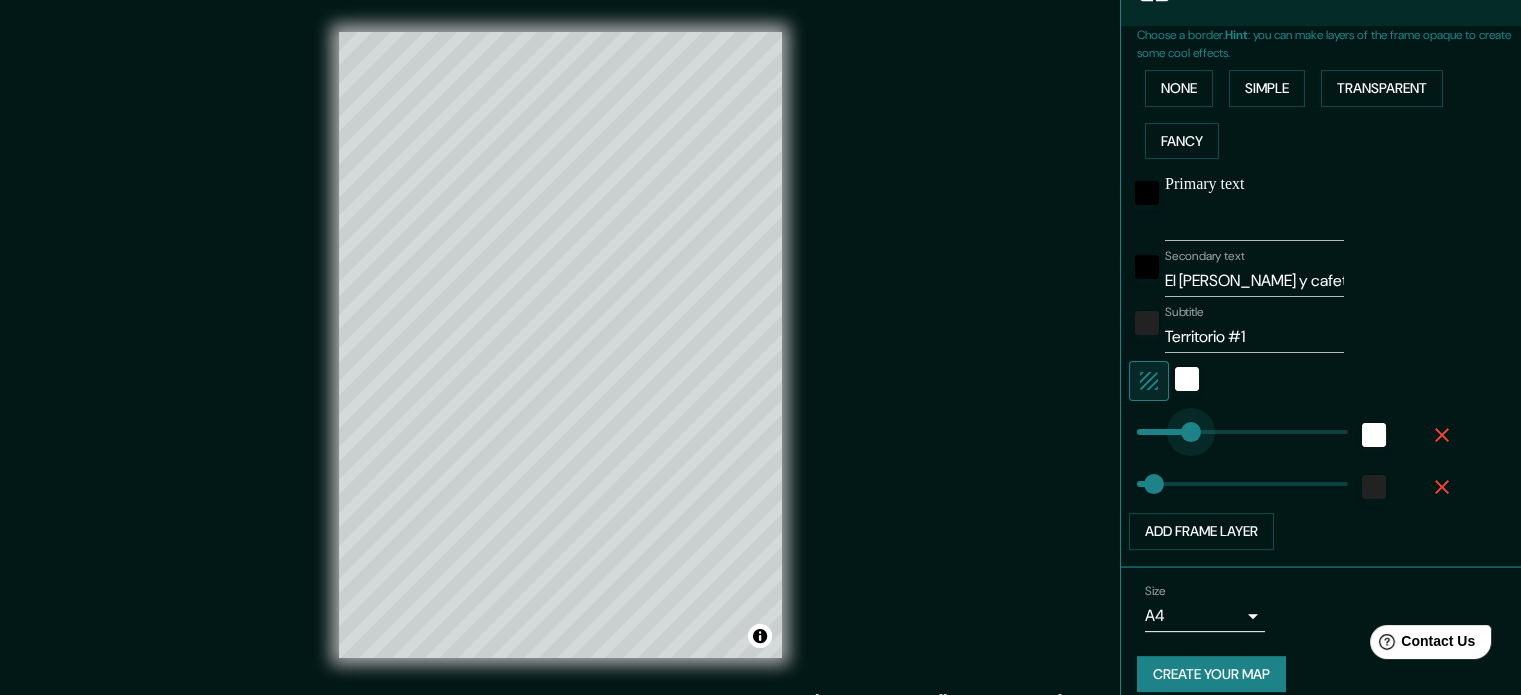 drag, startPoint x: 1207, startPoint y: 417, endPoint x: 1176, endPoint y: 410, distance: 31.780497 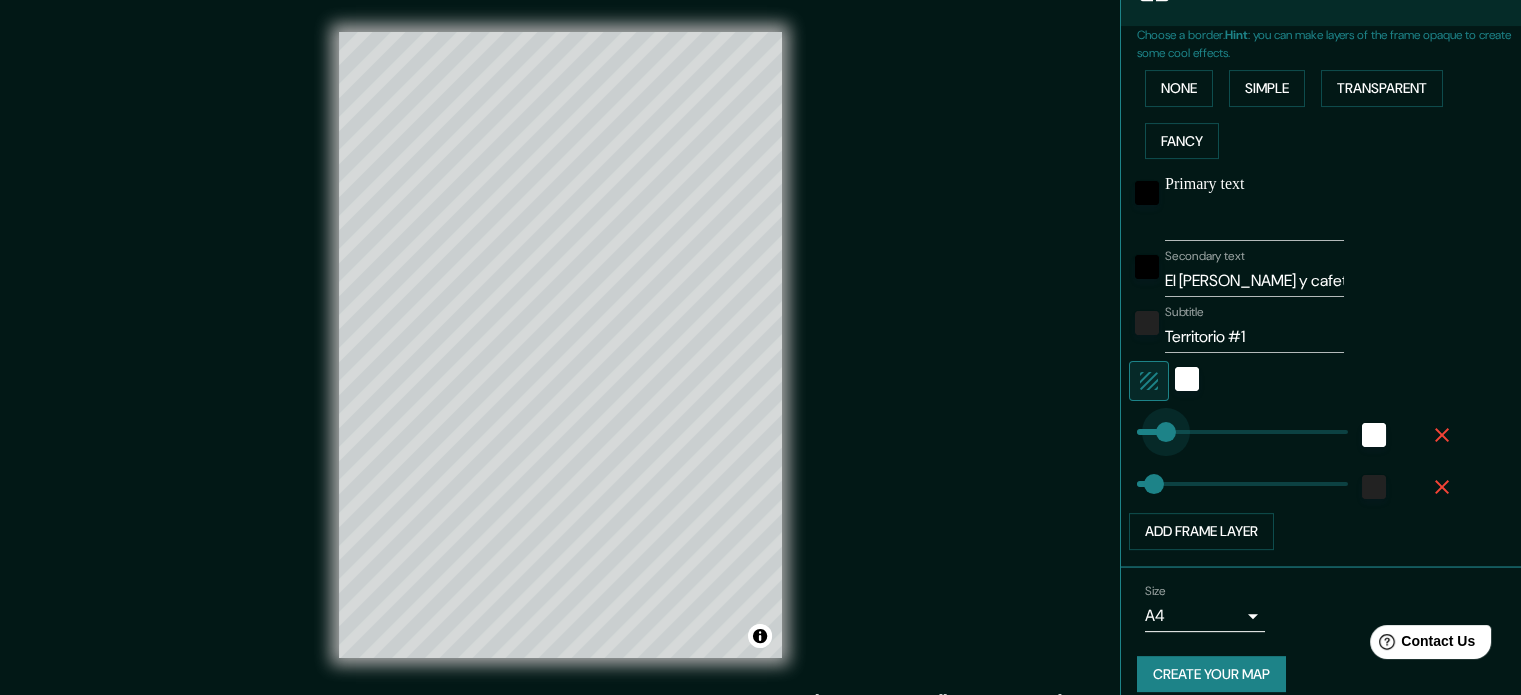 type on "58" 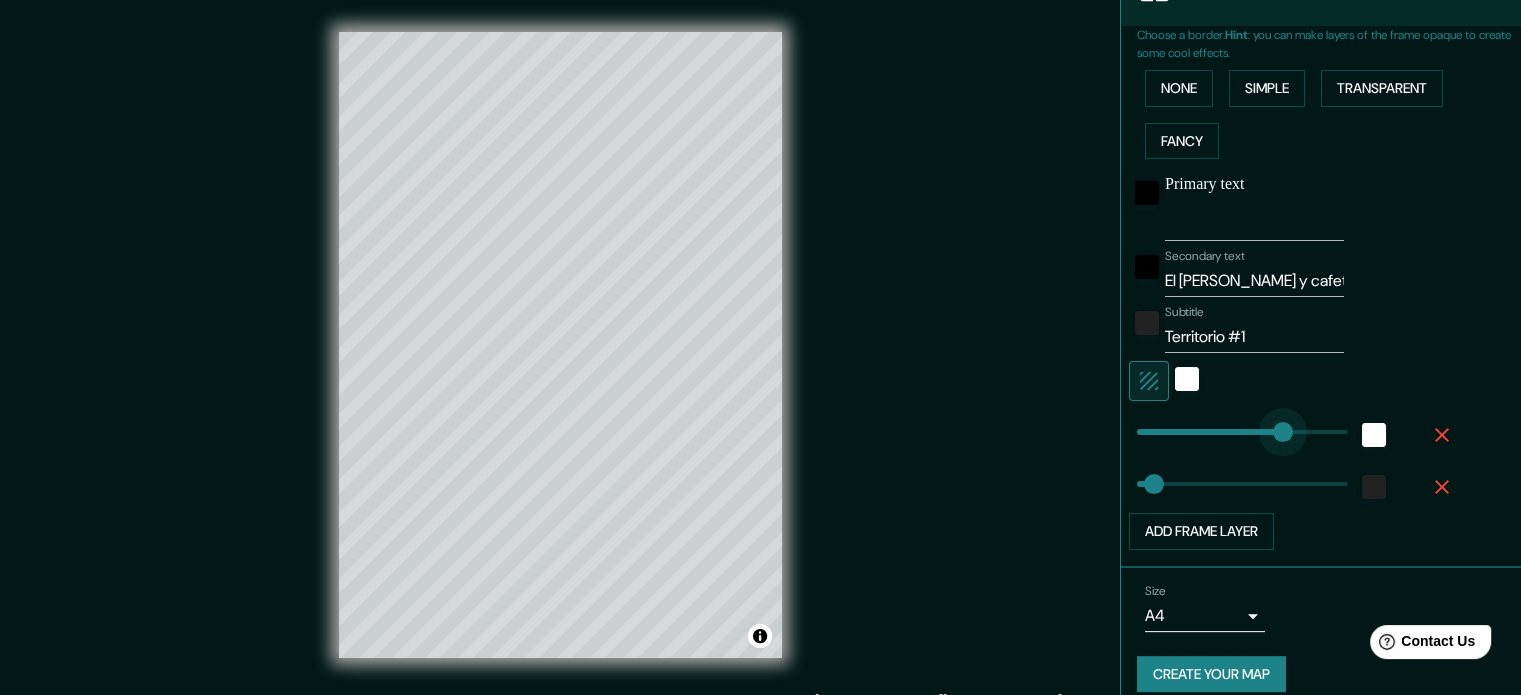 type on "356" 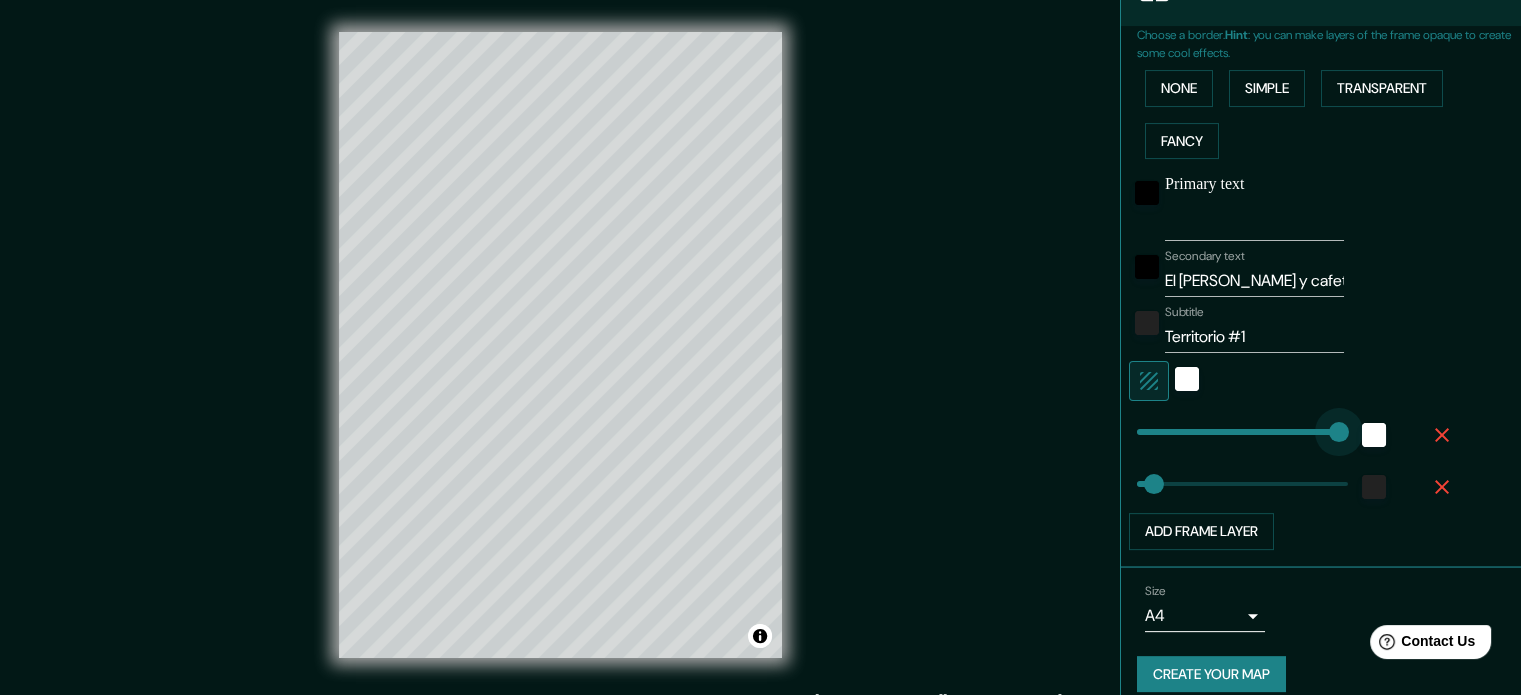 type on "434" 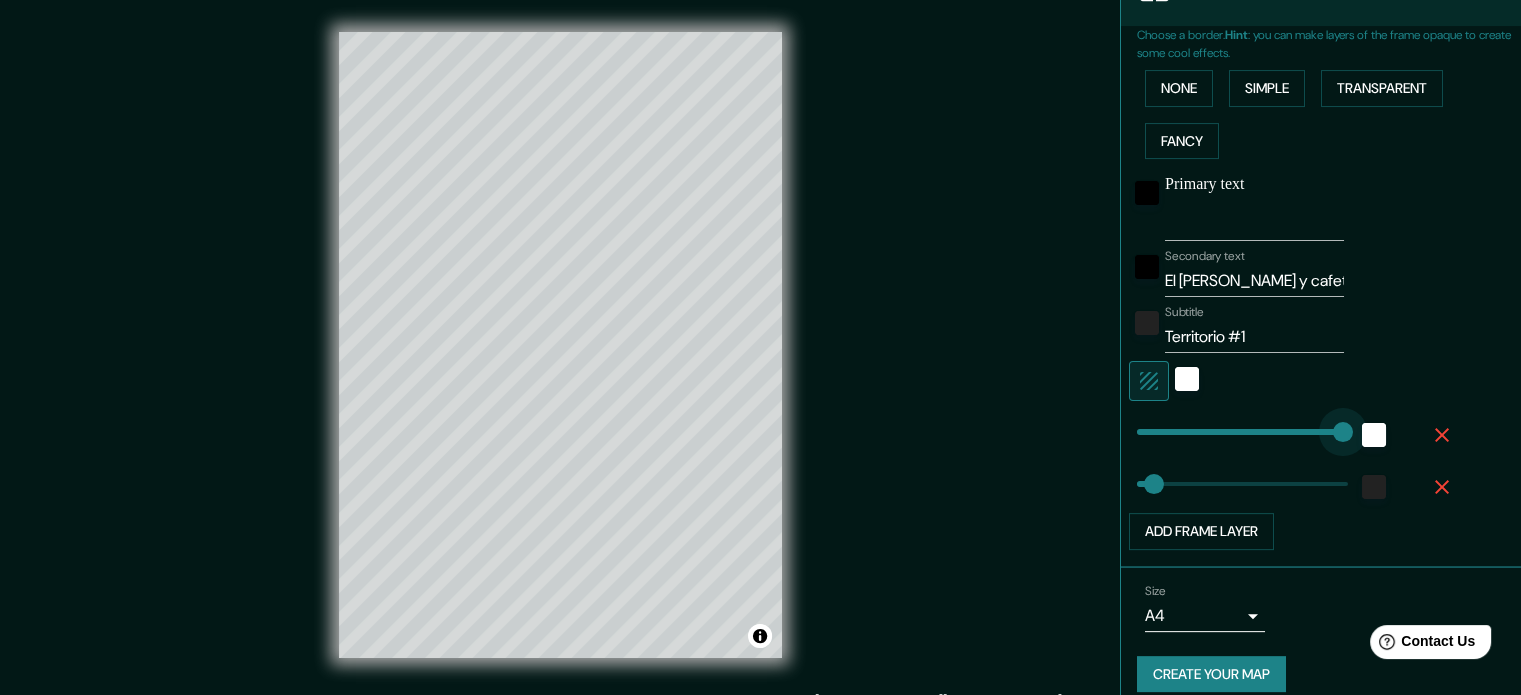 drag, startPoint x: 1295, startPoint y: 407, endPoint x: 1328, endPoint y: 406, distance: 33.01515 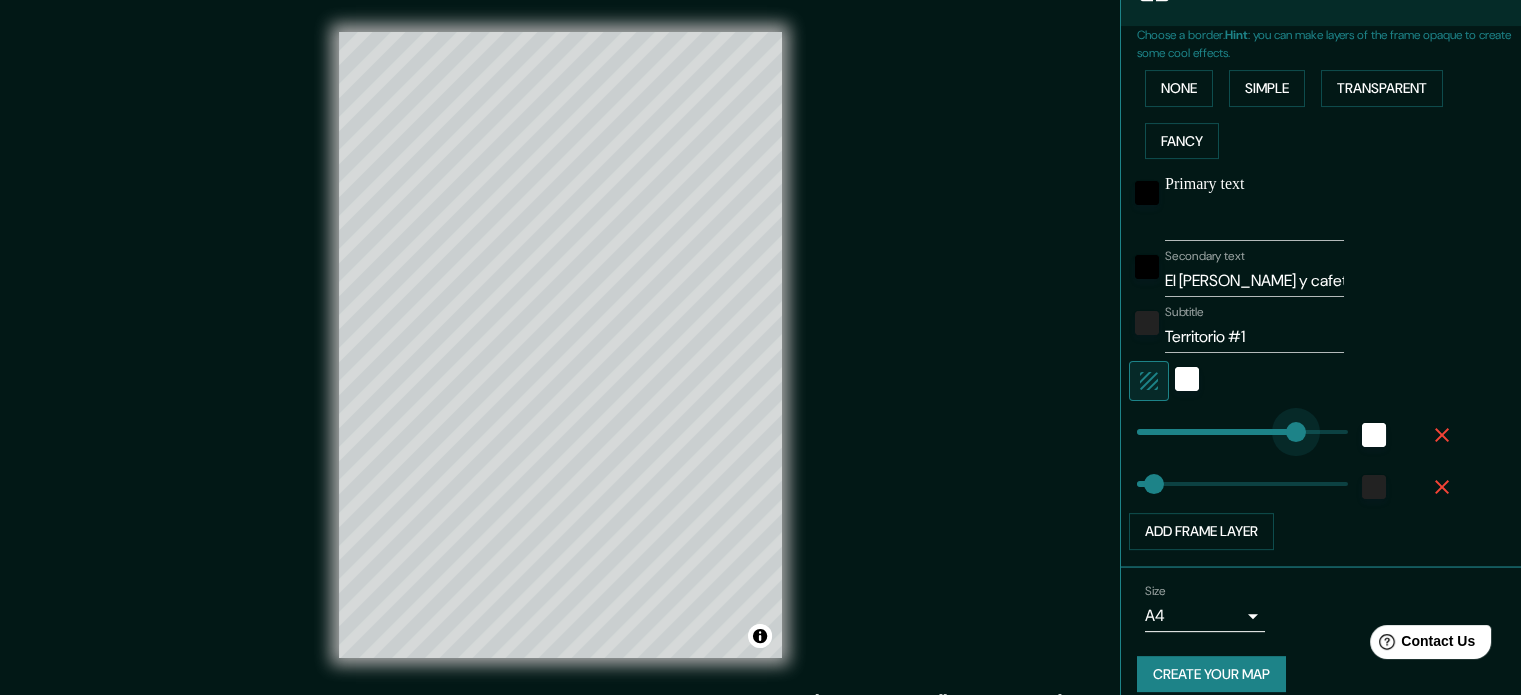 type 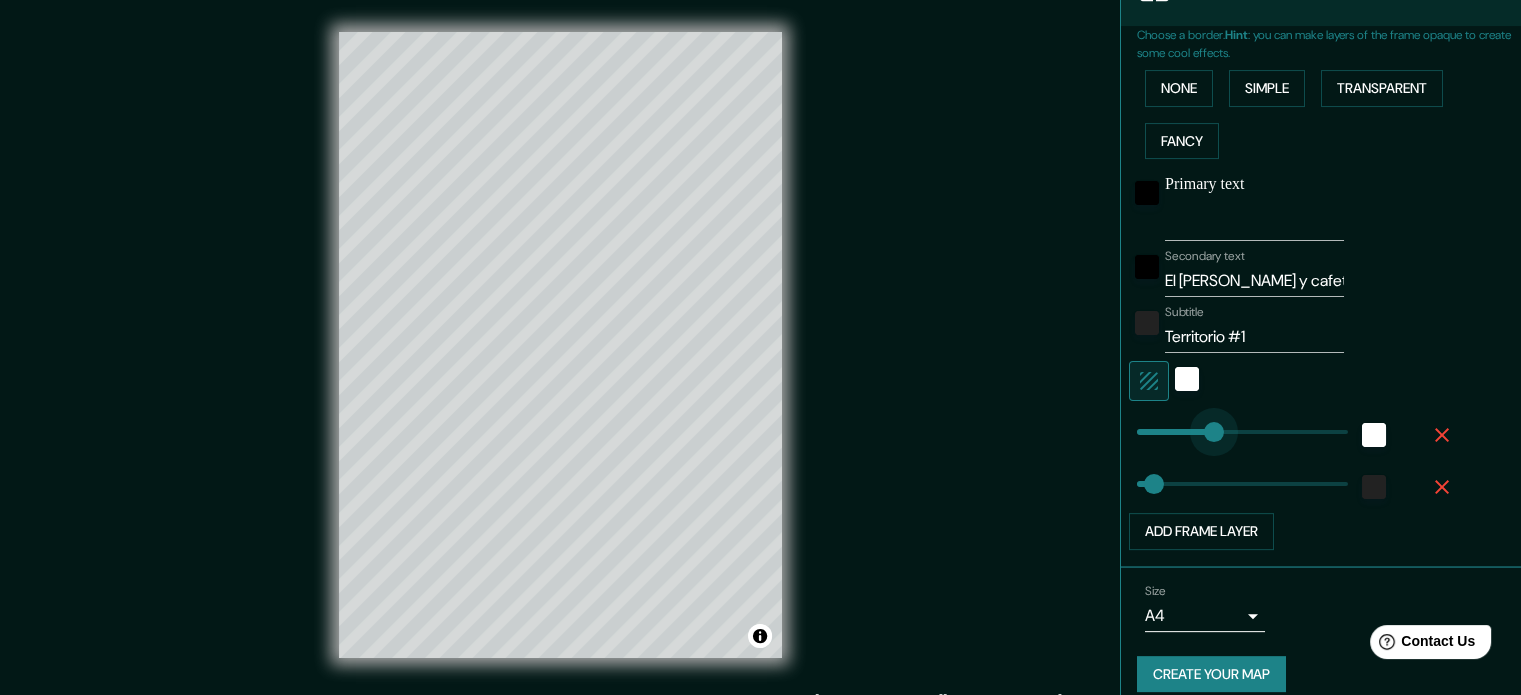 drag, startPoint x: 1265, startPoint y: 422, endPoint x: 1168, endPoint y: 412, distance: 97.5141 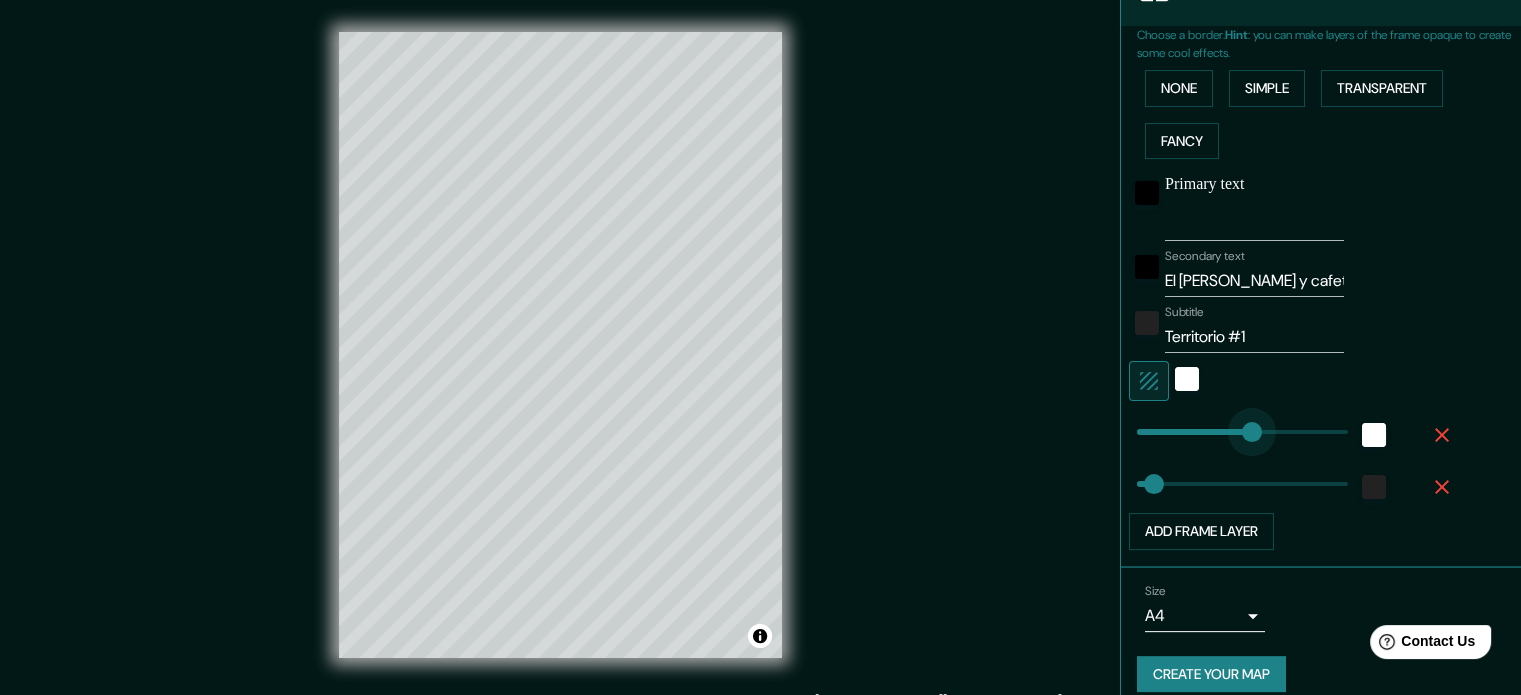 drag, startPoint x: 1164, startPoint y: 411, endPoint x: 1236, endPoint y: 399, distance: 72.99315 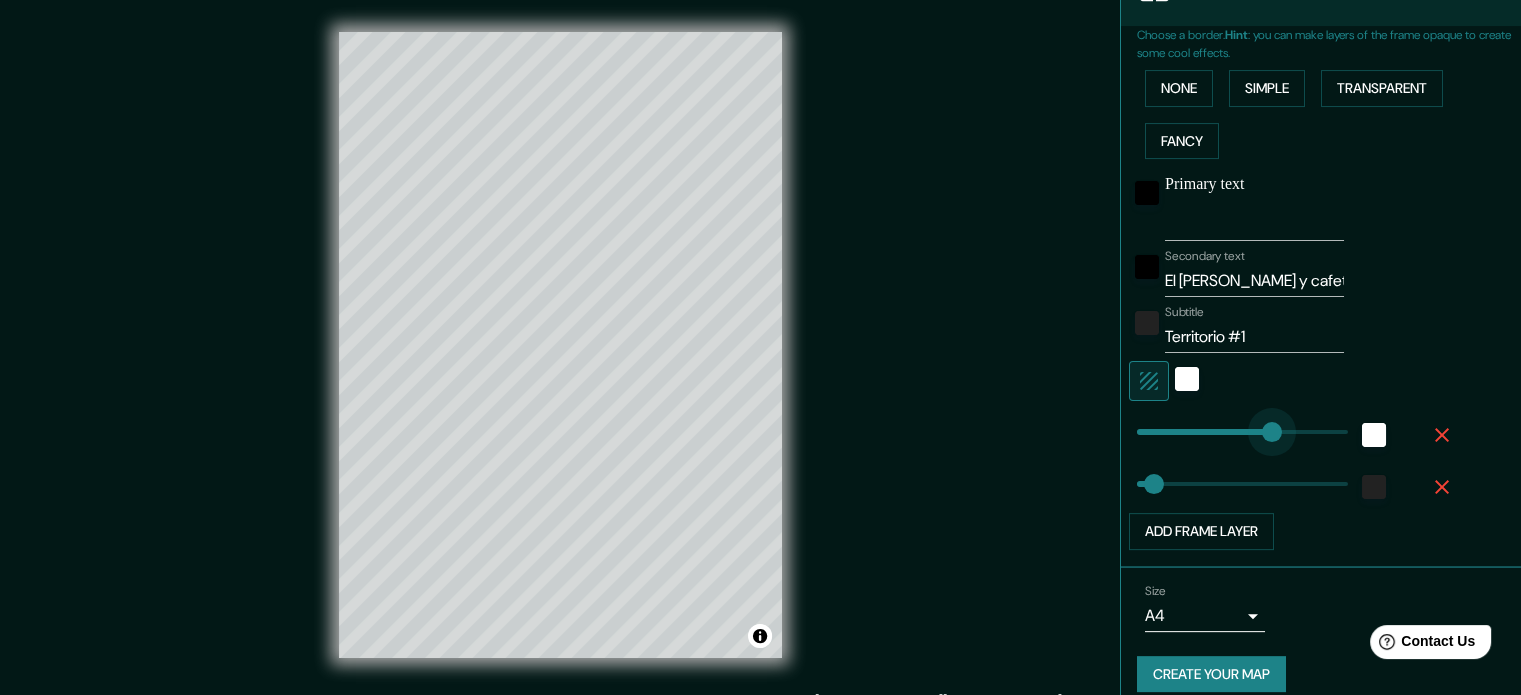 drag, startPoint x: 1236, startPoint y: 414, endPoint x: 1256, endPoint y: 419, distance: 20.615528 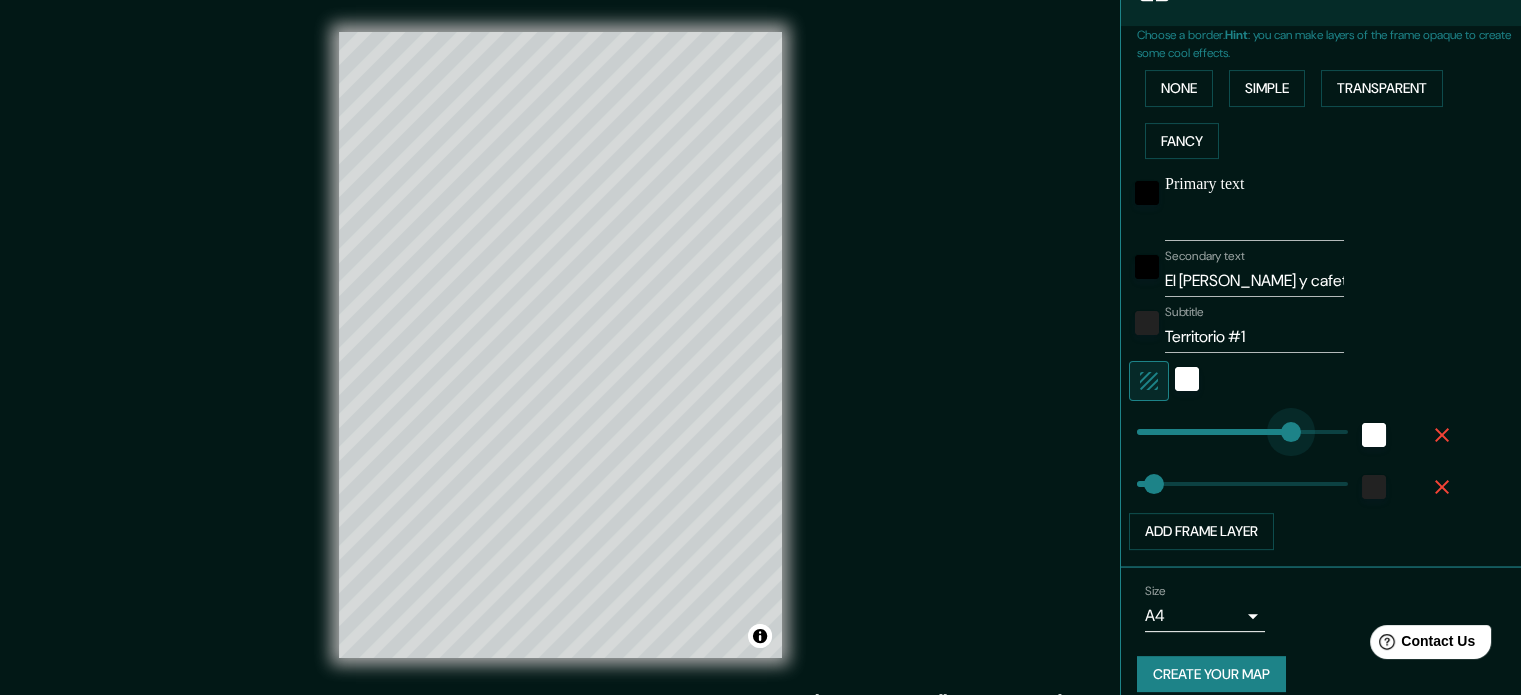 drag, startPoint x: 1256, startPoint y: 419, endPoint x: 1275, endPoint y: 423, distance: 19.416489 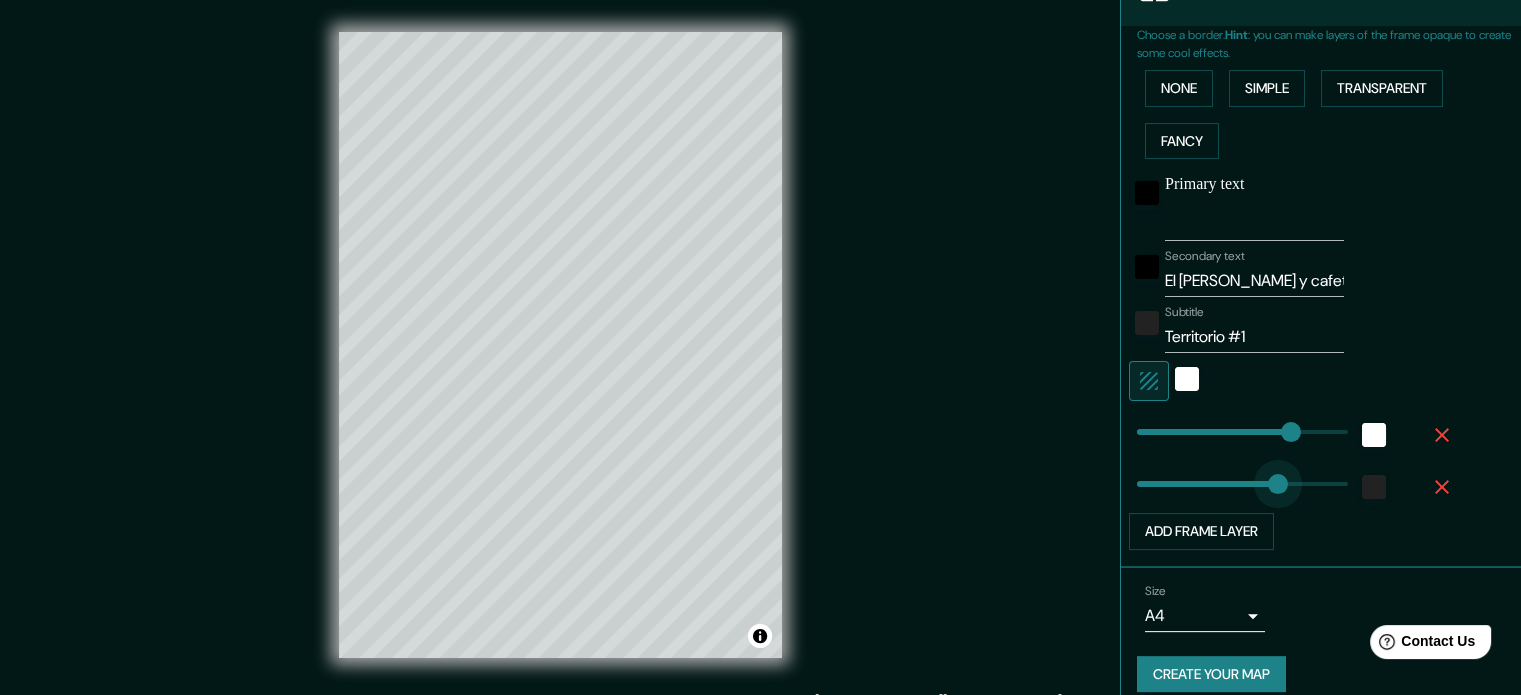 drag, startPoint x: 1137, startPoint y: 472, endPoint x: 1276, endPoint y: 474, distance: 139.01439 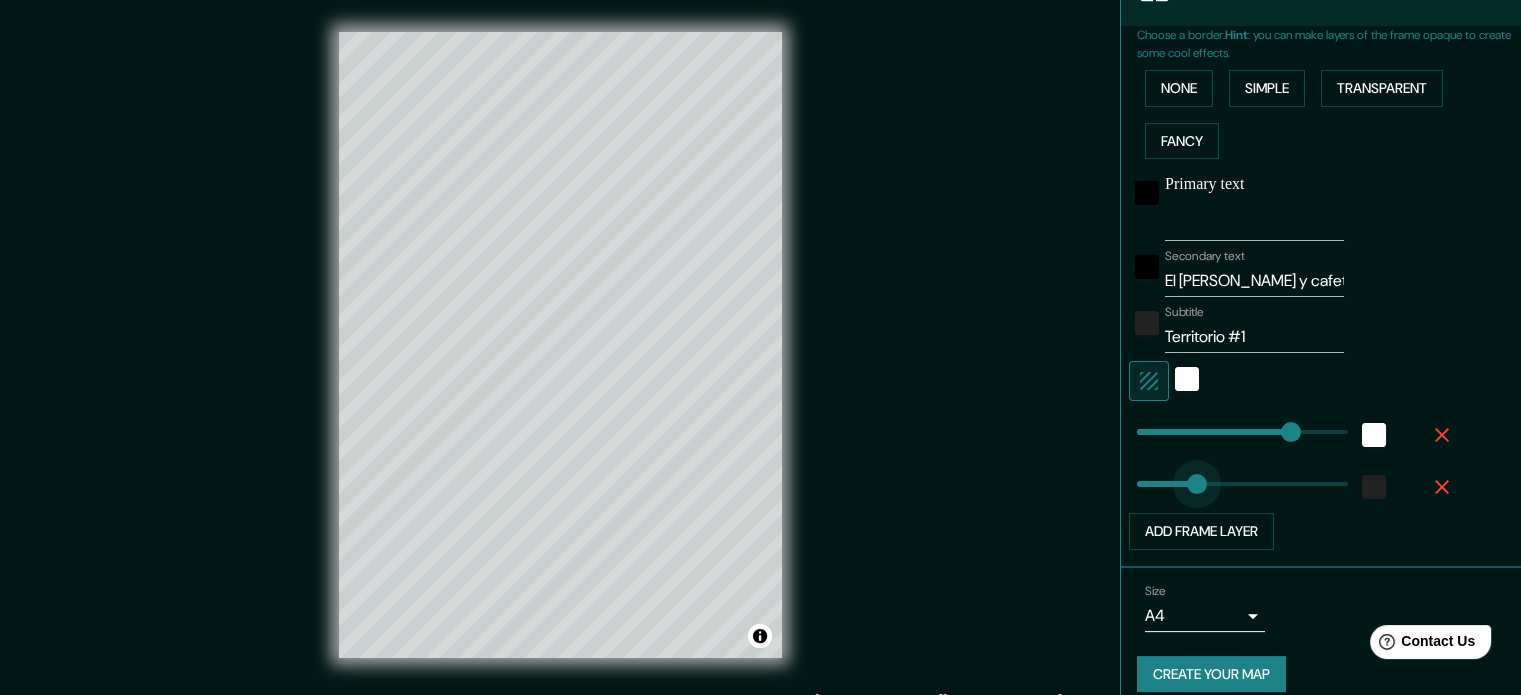 drag, startPoint x: 1276, startPoint y: 474, endPoint x: 1182, endPoint y: 460, distance: 95.036835 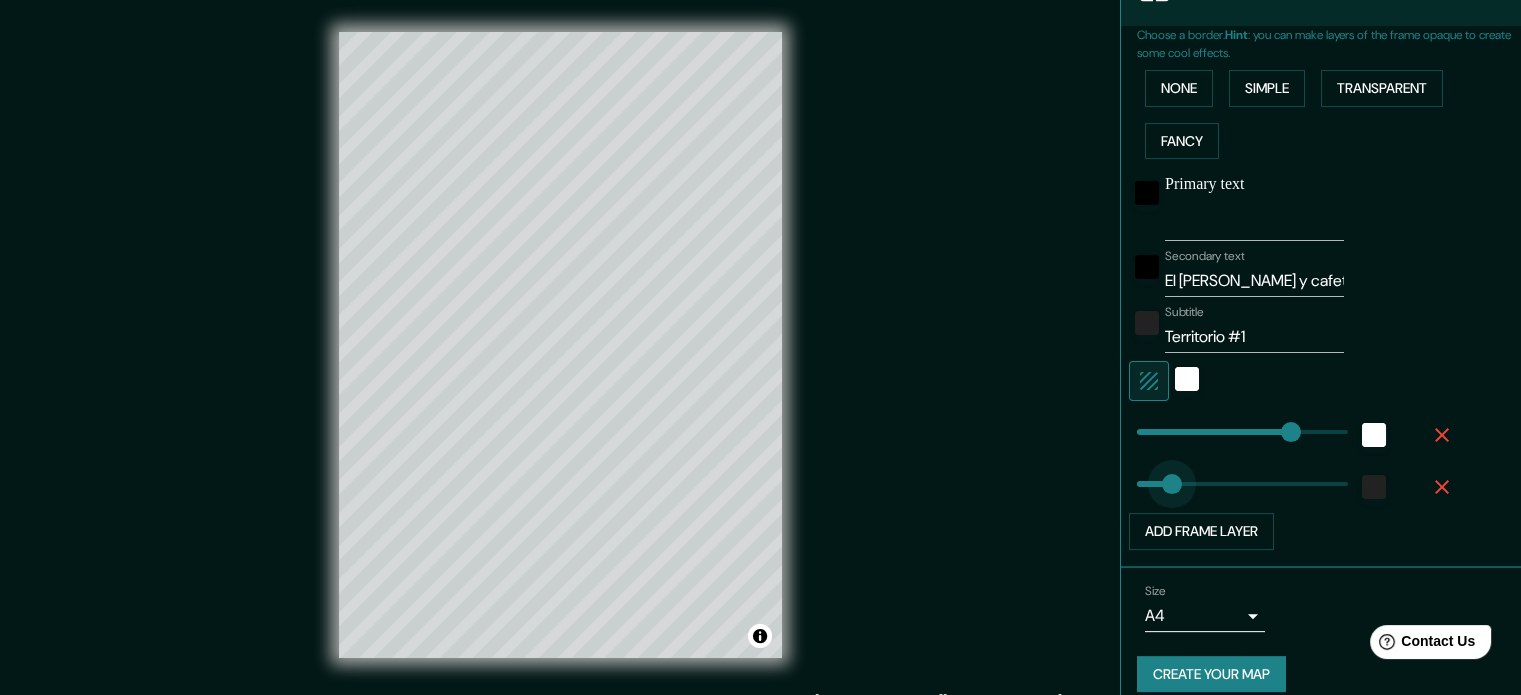 drag, startPoint x: 1182, startPoint y: 460, endPoint x: 1155, endPoint y: 460, distance: 27 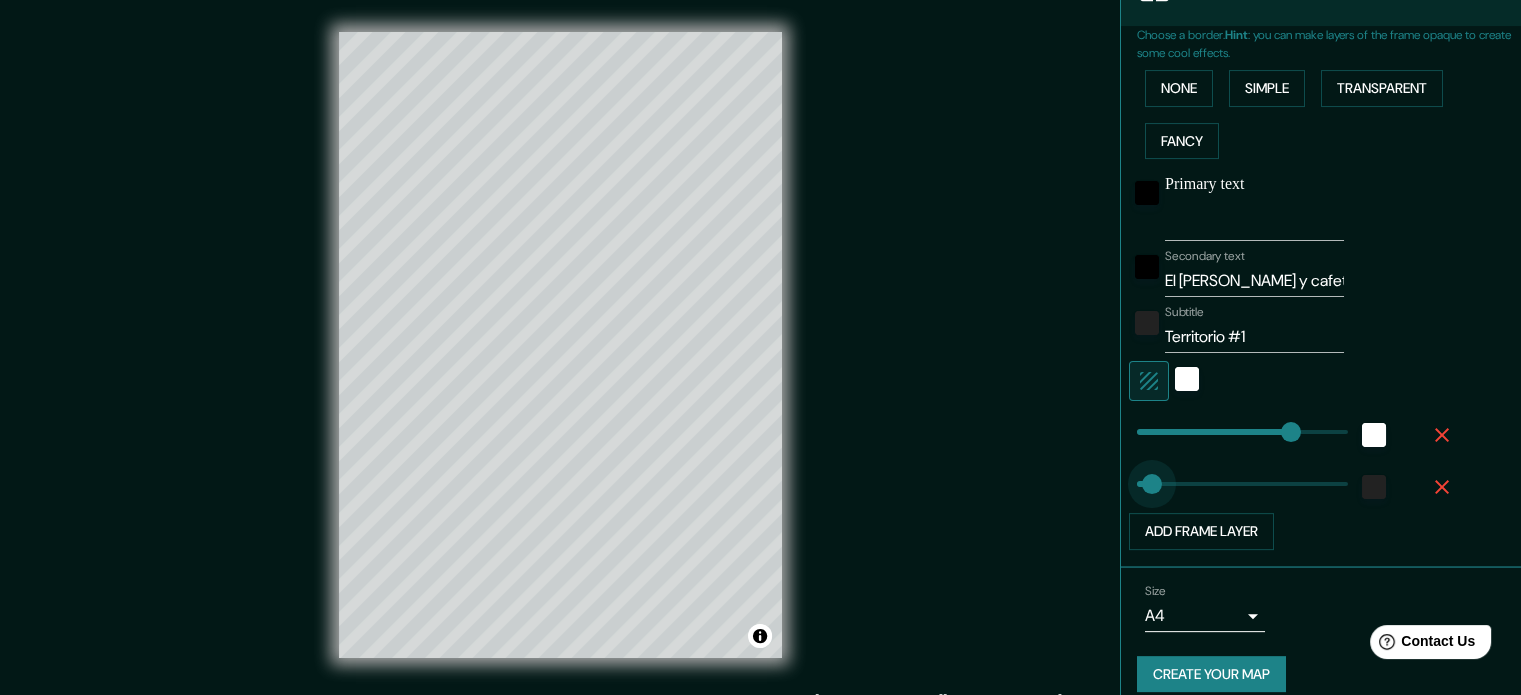 drag, startPoint x: 1155, startPoint y: 460, endPoint x: 1126, endPoint y: 457, distance: 29.15476 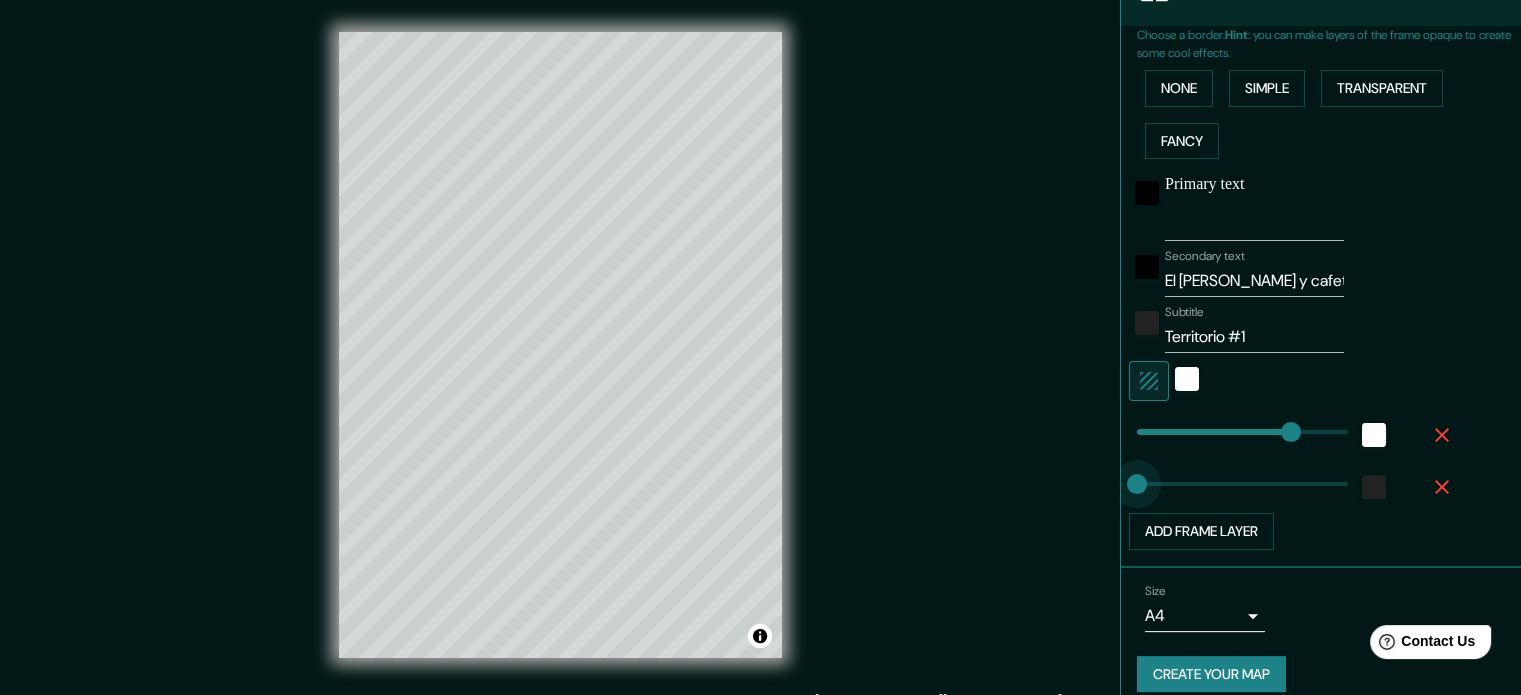 drag, startPoint x: 1125, startPoint y: 456, endPoint x: 1103, endPoint y: 451, distance: 22.561028 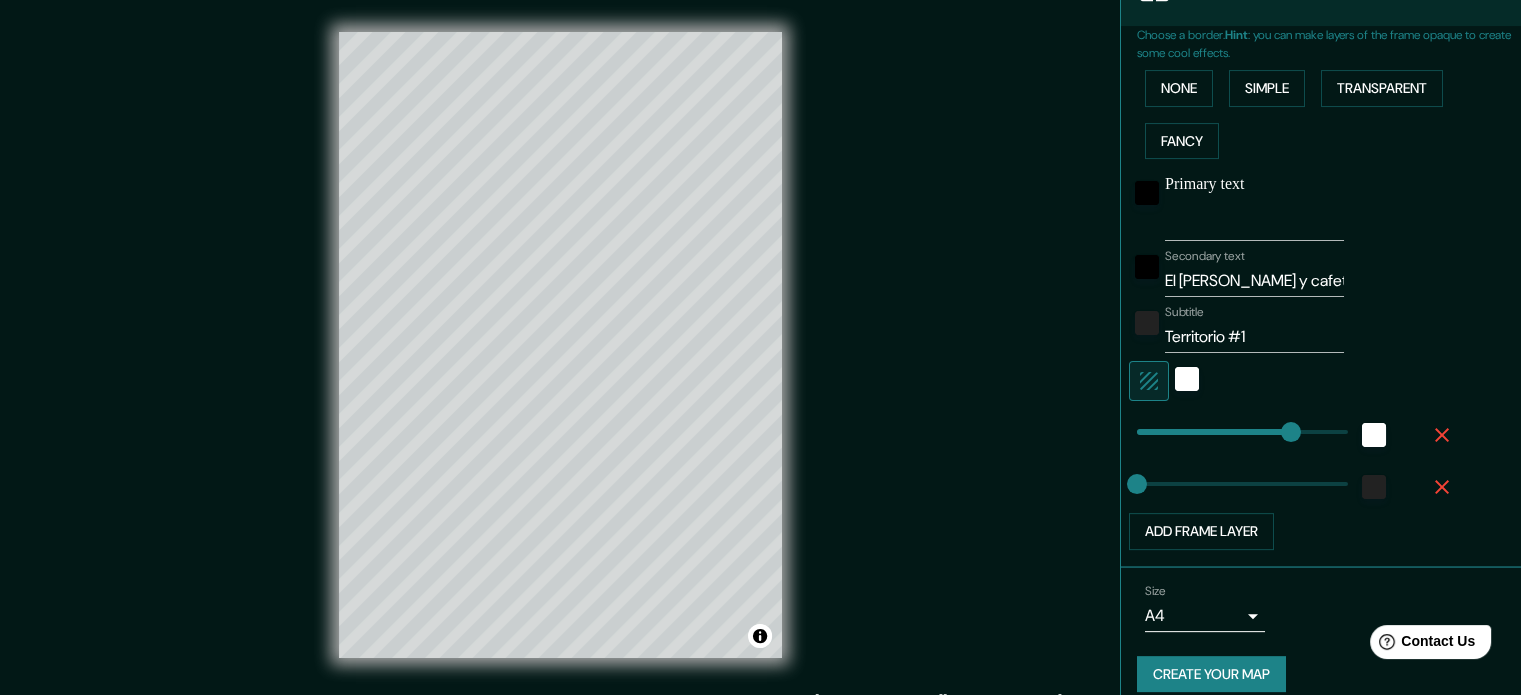 click on "Mappin Location [GEOGRAPHIC_DATA], [GEOGRAPHIC_DATA], [GEOGRAPHIC_DATA] Pins Style Layout Border Choose a border.  Hint : you can make layers of the frame opaque to create some cool effects. None Simple Transparent Fancy Primary text Secondary text El [PERSON_NAME] y cafetales Subtitle Territorio #1 Add frame layer Size A4 single Create your map © Mapbox   © OpenStreetMap   Improve this map Any problems, suggestions, or concerns please email    [EMAIL_ADDRESS][DOMAIN_NAME] . . ." at bounding box center (760, 361) 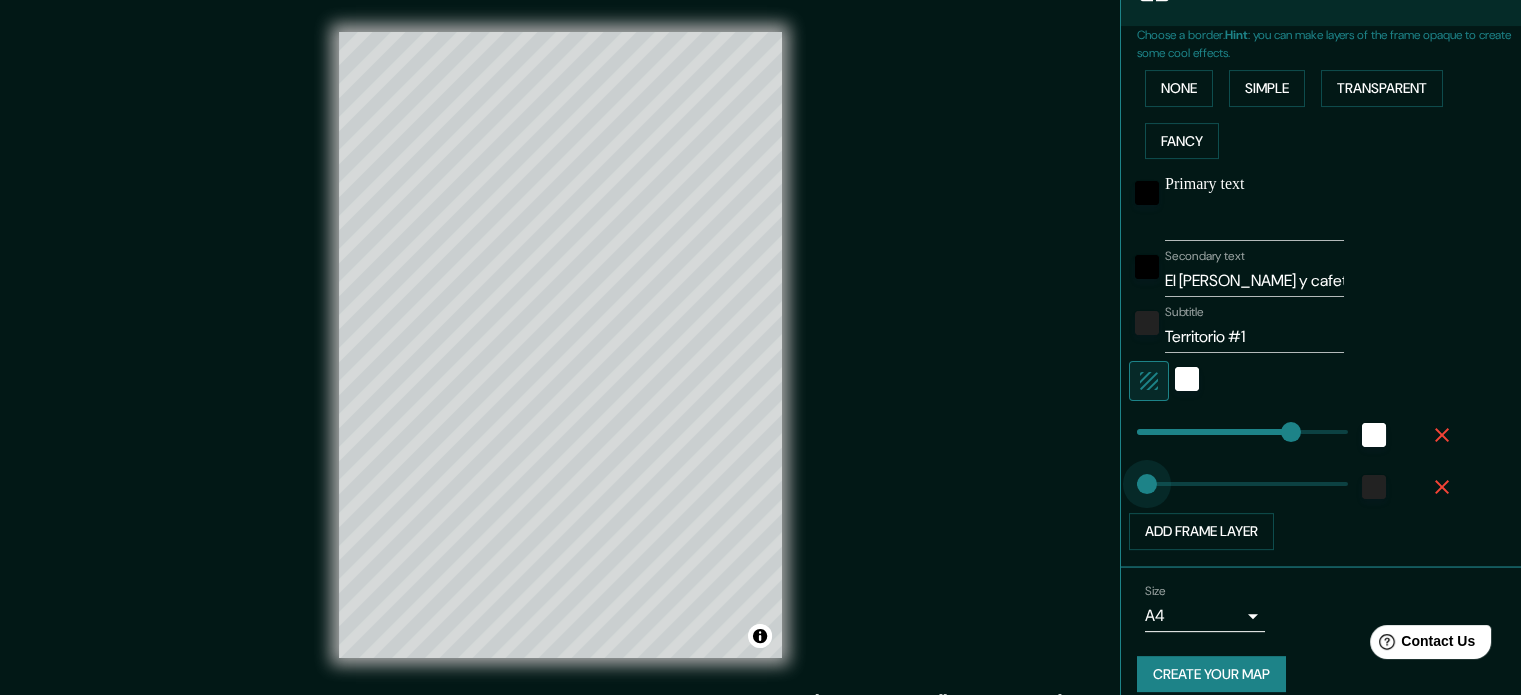 drag, startPoint x: 1120, startPoint y: 469, endPoint x: 1140, endPoint y: 464, distance: 20.615528 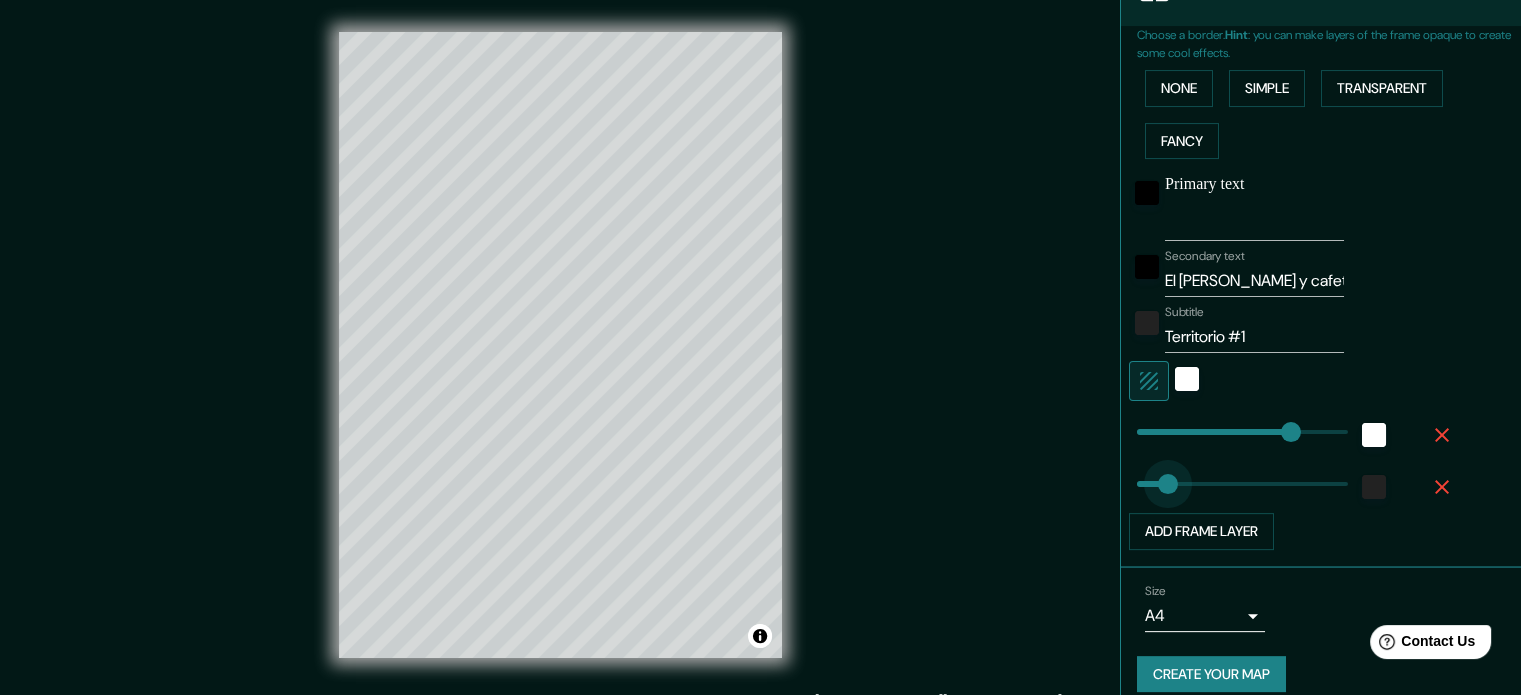 drag, startPoint x: 1140, startPoint y: 464, endPoint x: 1162, endPoint y: 467, distance: 22.203604 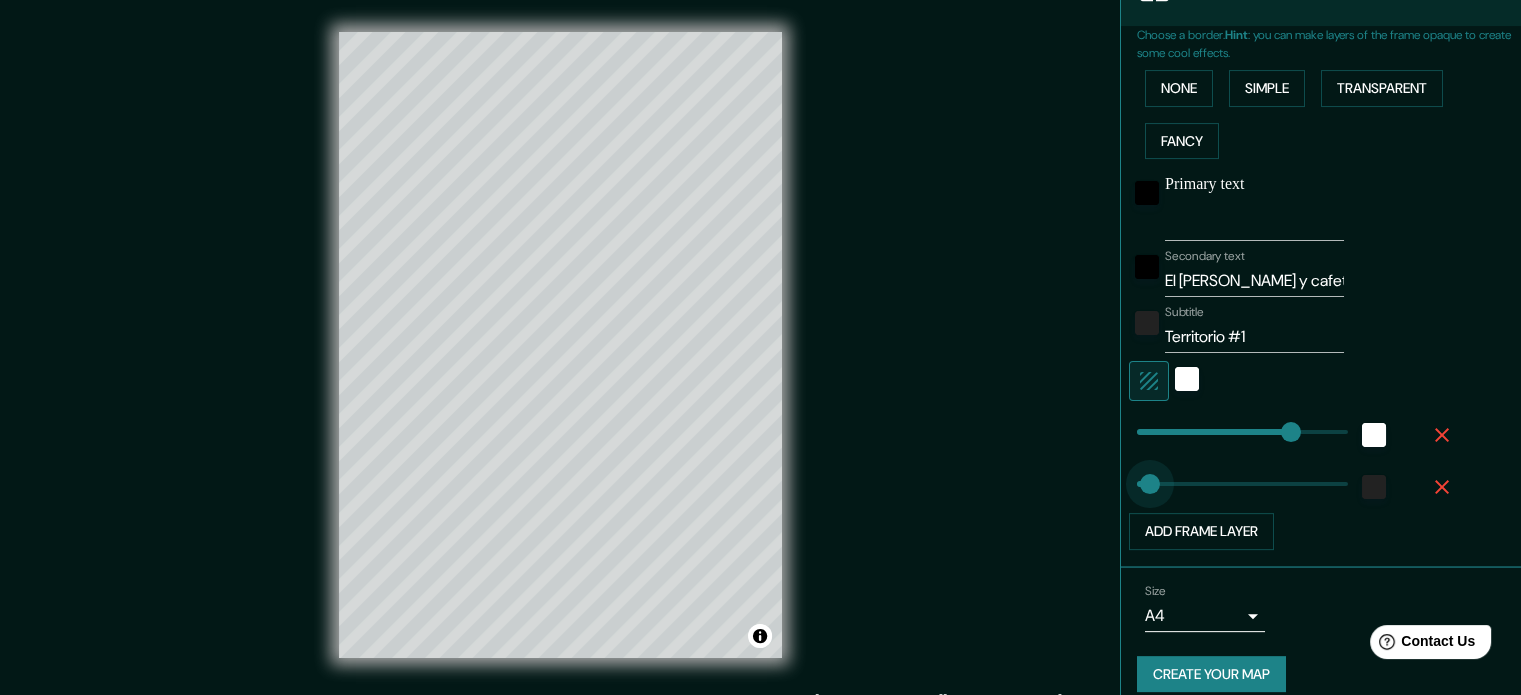 drag, startPoint x: 1162, startPoint y: 467, endPoint x: 1135, endPoint y: 462, distance: 27.45906 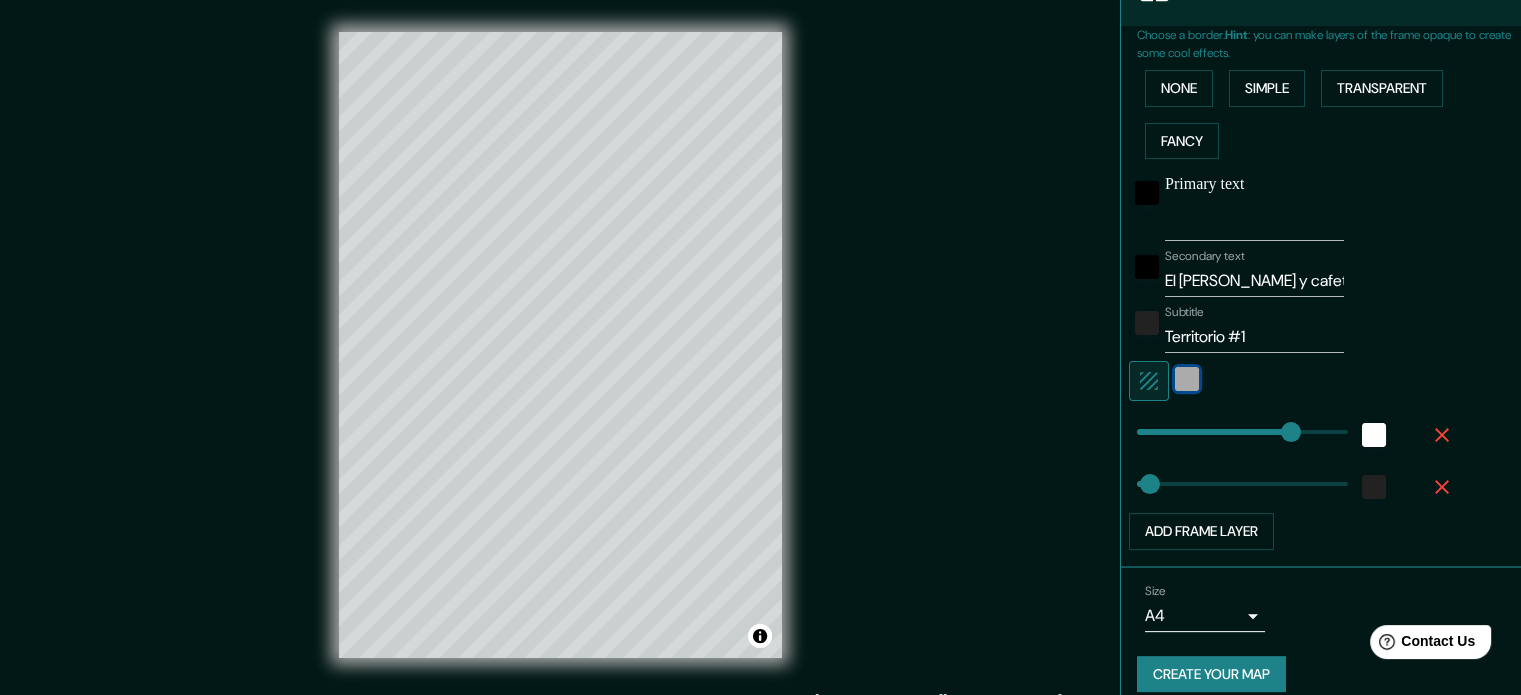 click at bounding box center [1187, 379] 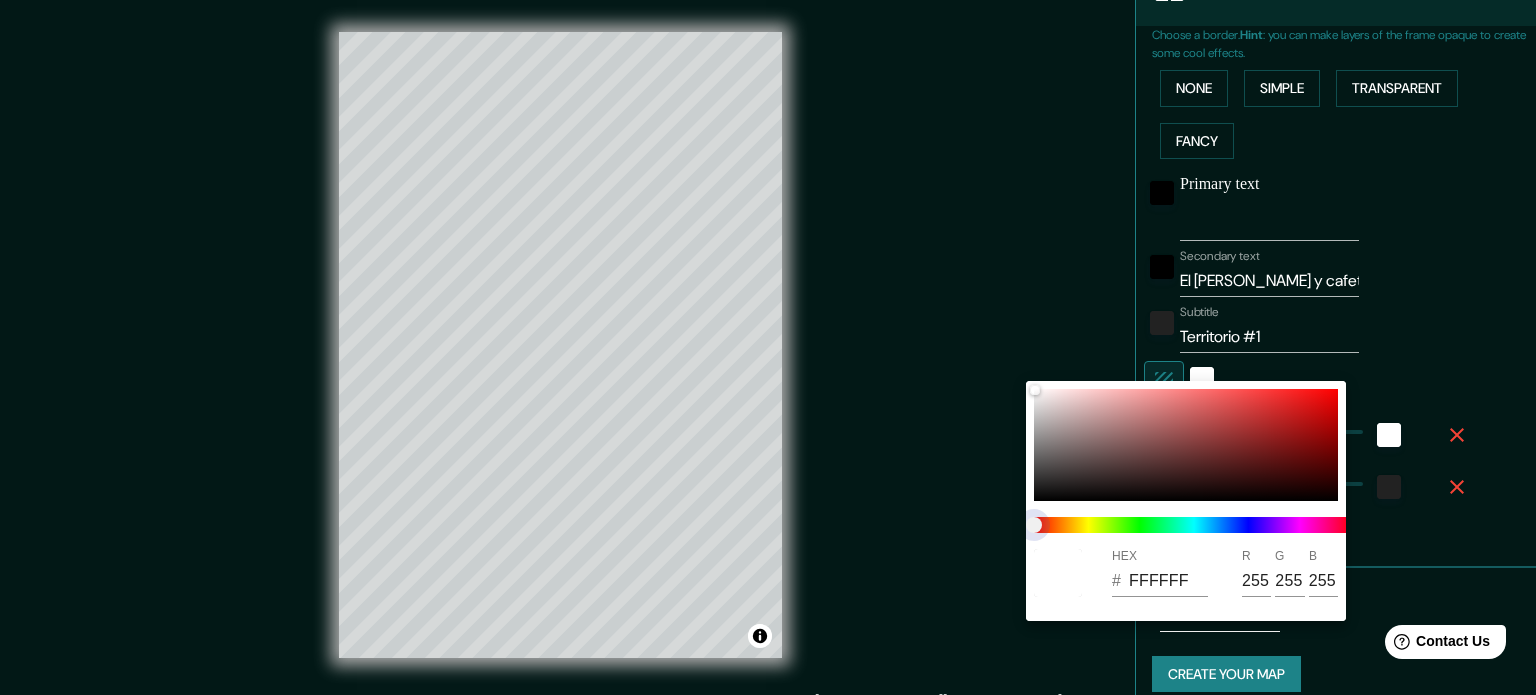 drag, startPoint x: 1029, startPoint y: 527, endPoint x: 1071, endPoint y: 523, distance: 42.190044 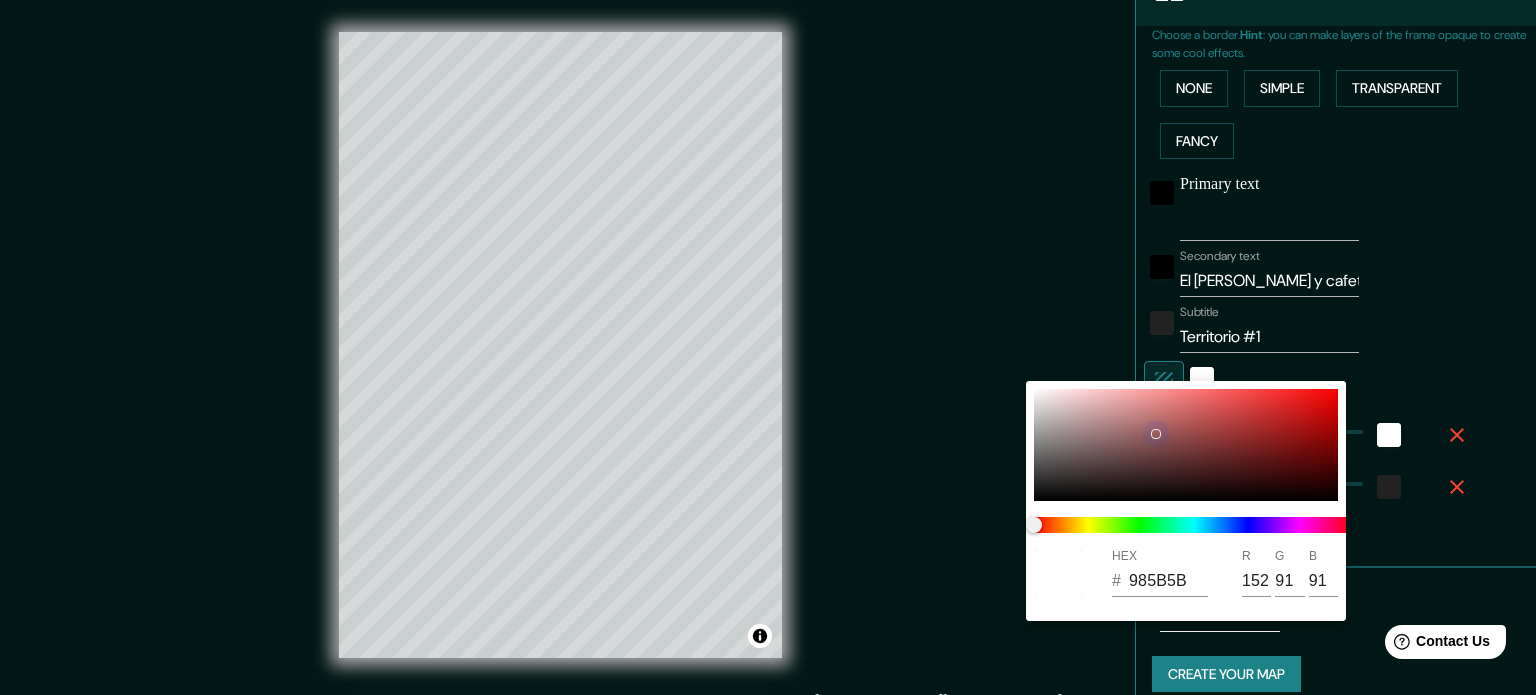 drag, startPoint x: 1036, startPoint y: 391, endPoint x: 1156, endPoint y: 434, distance: 127.471565 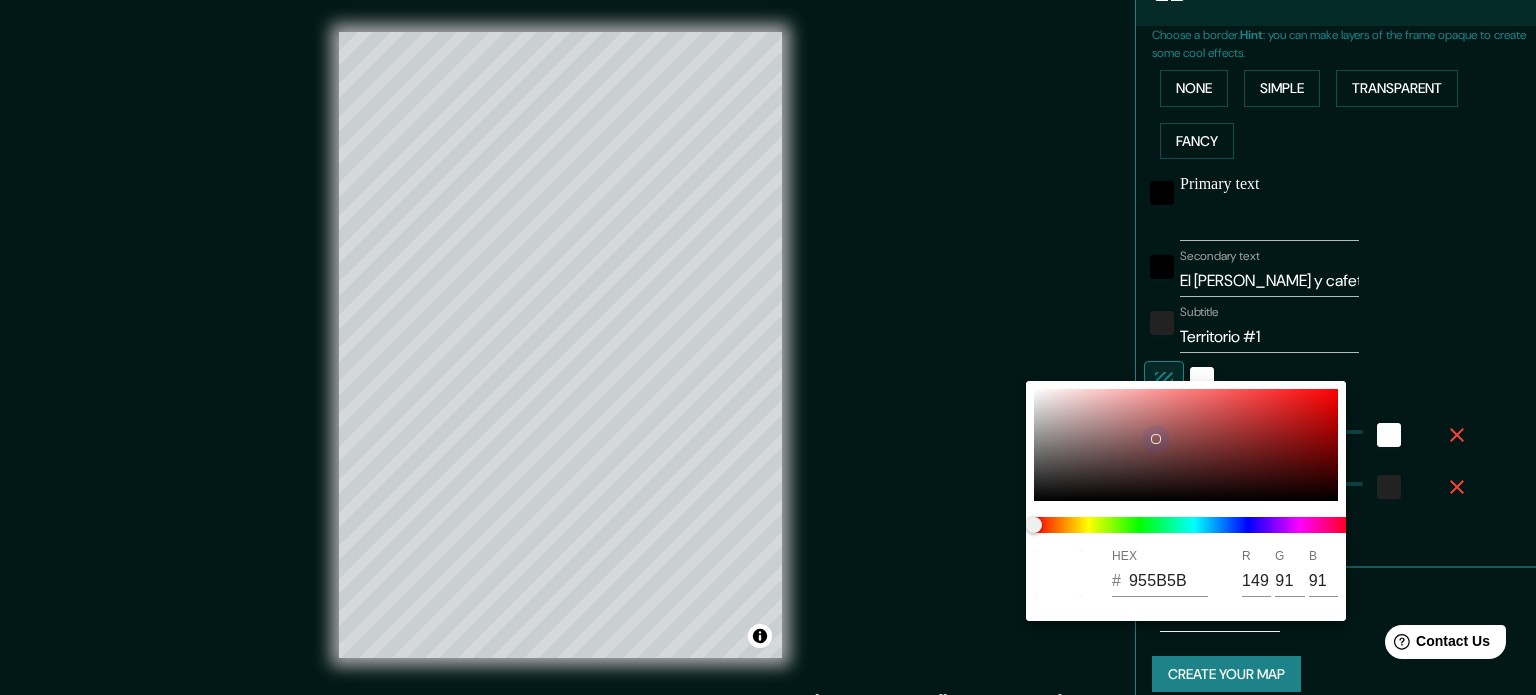 drag, startPoint x: 1156, startPoint y: 434, endPoint x: 1229, endPoint y: 483, distance: 87.92042 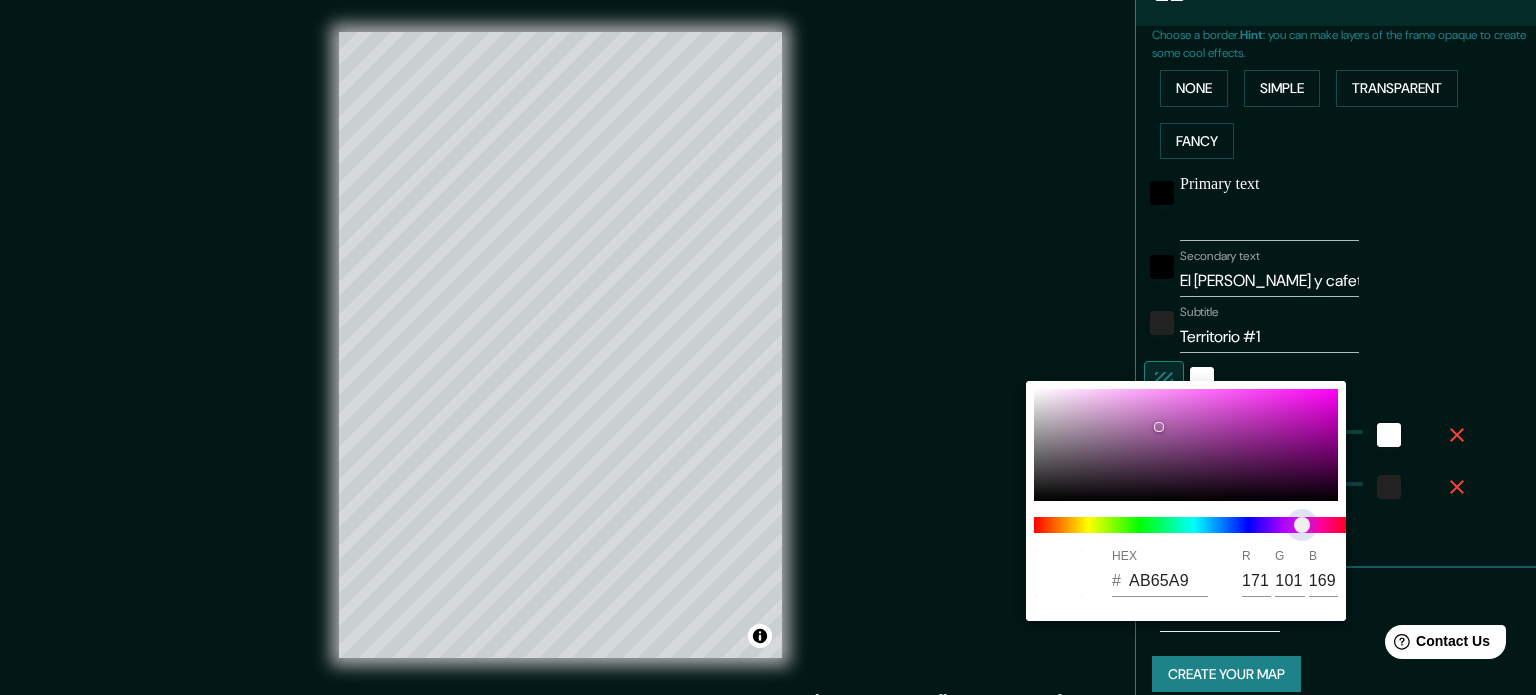drag, startPoint x: 1038, startPoint y: 522, endPoint x: 1302, endPoint y: 534, distance: 264.27258 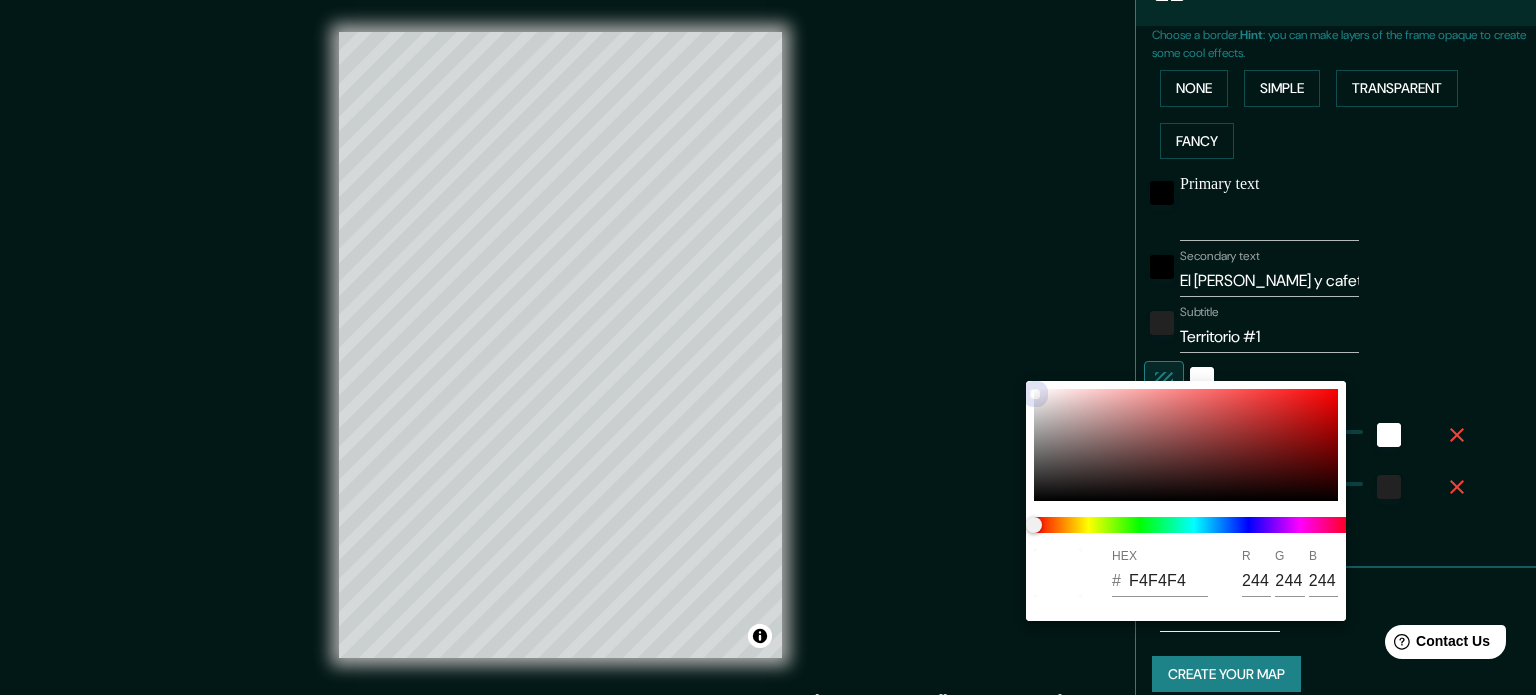 drag, startPoint x: 1226, startPoint y: 430, endPoint x: 1010, endPoint y: 380, distance: 221.71152 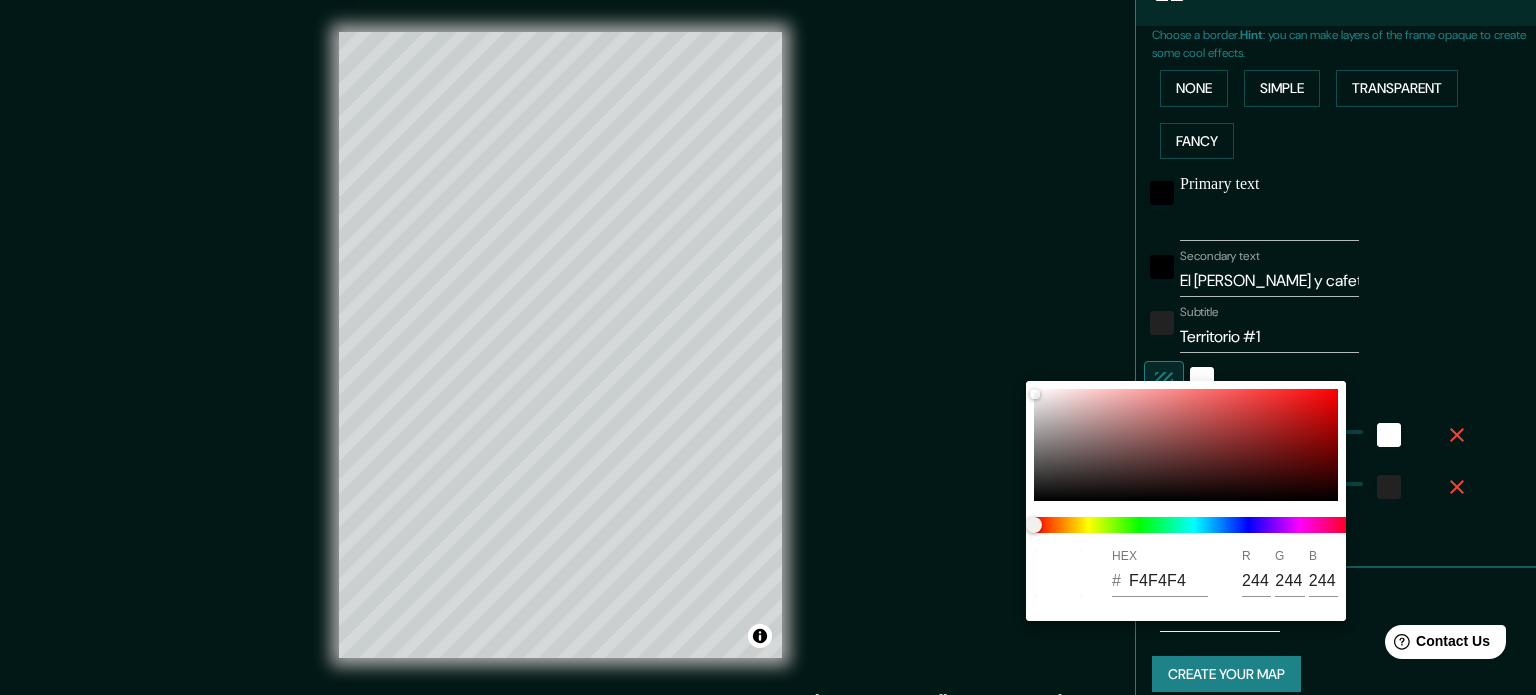 click at bounding box center (768, 347) 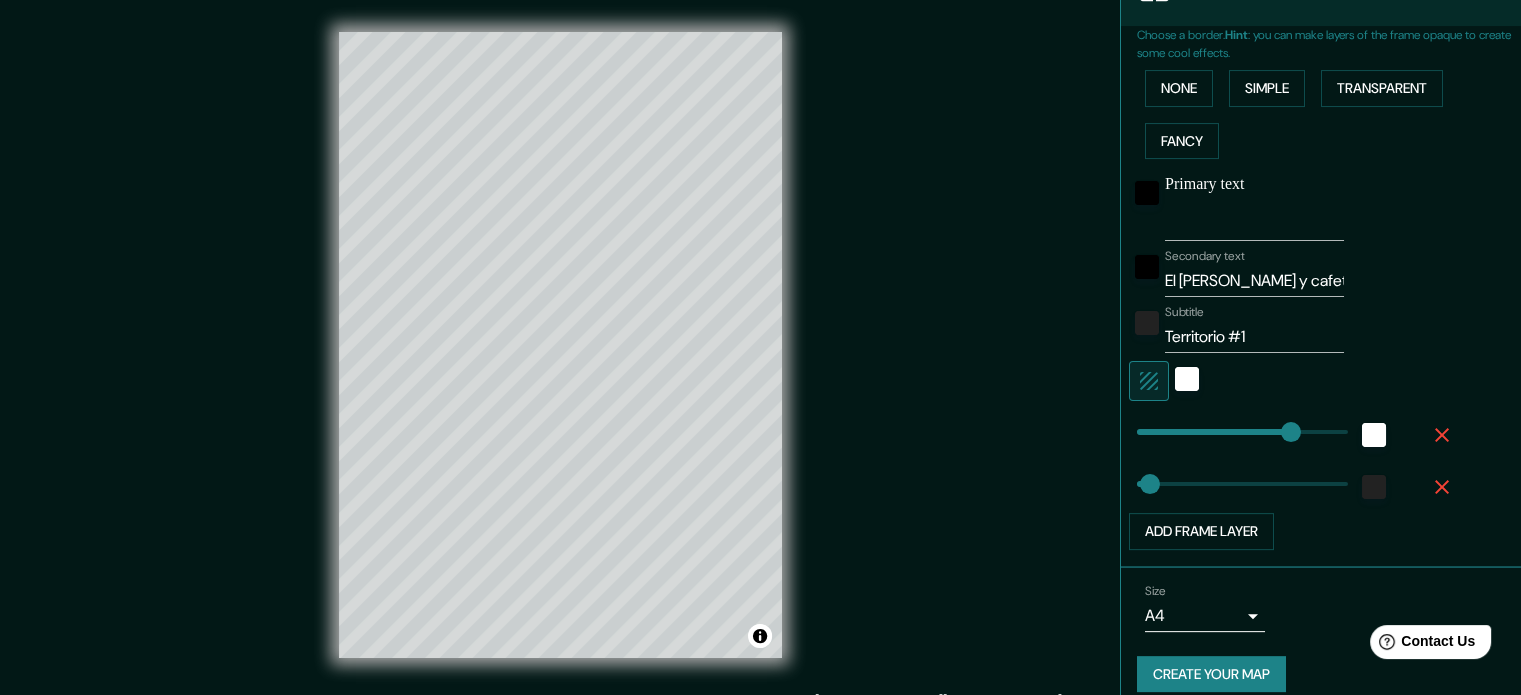click on "Primary text" at bounding box center [1254, 225] 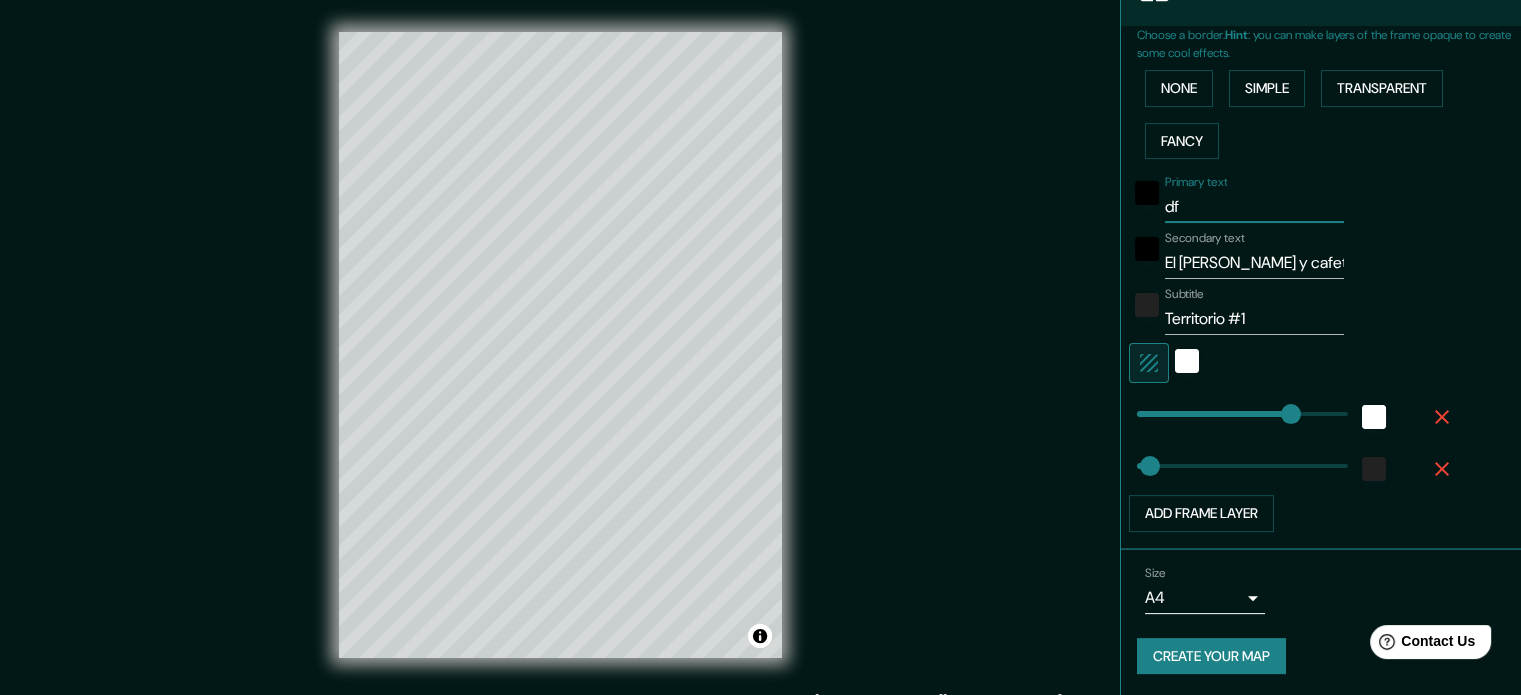 drag, startPoint x: 1198, startPoint y: 206, endPoint x: 1112, endPoint y: 197, distance: 86.46965 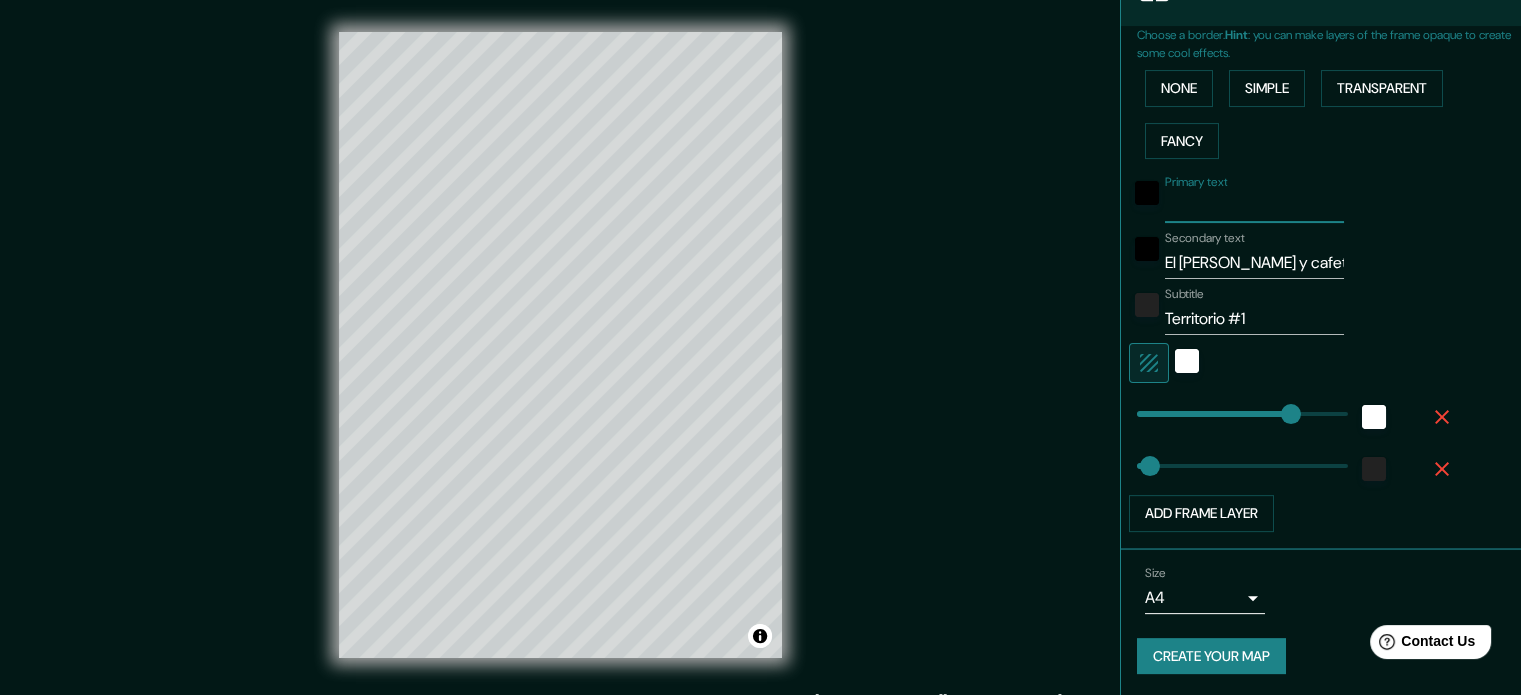 click on "El [PERSON_NAME] y cafetales" at bounding box center (1254, 263) 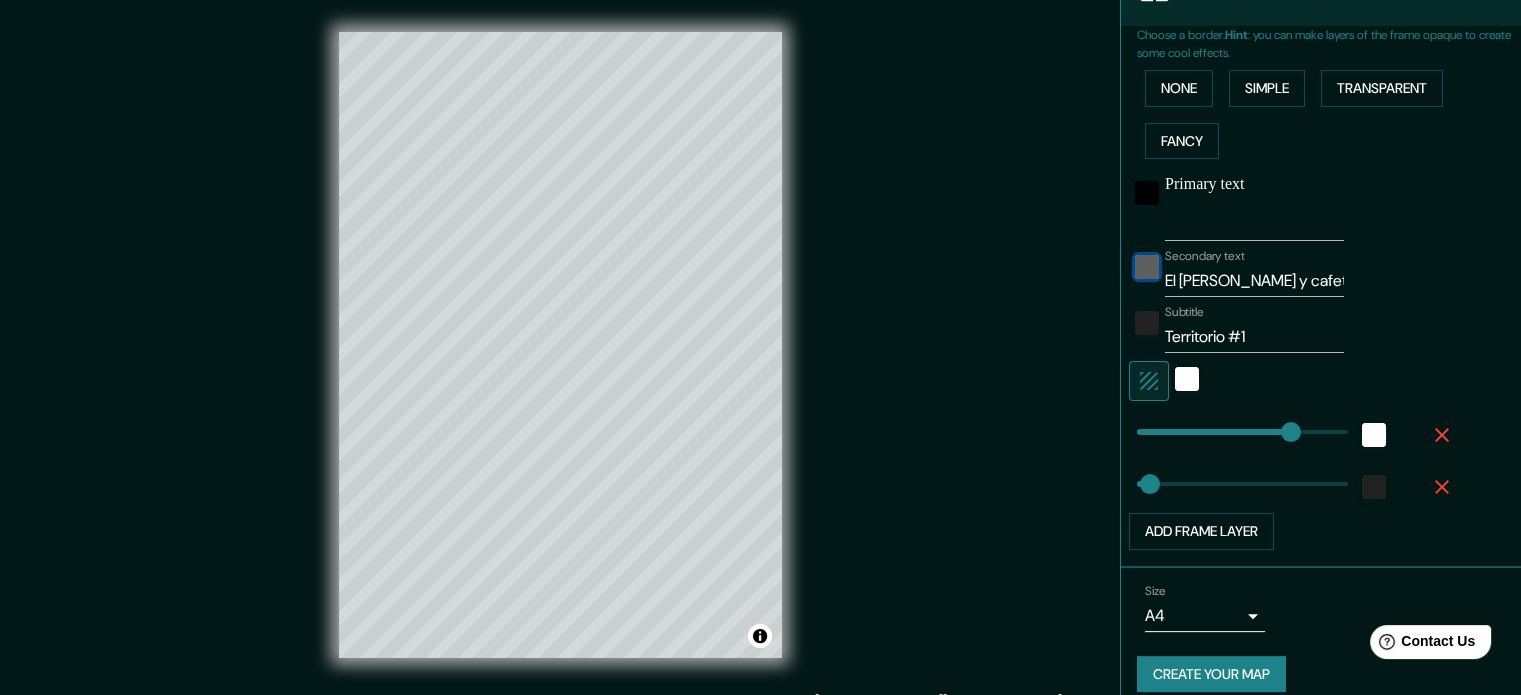 click at bounding box center [1147, 267] 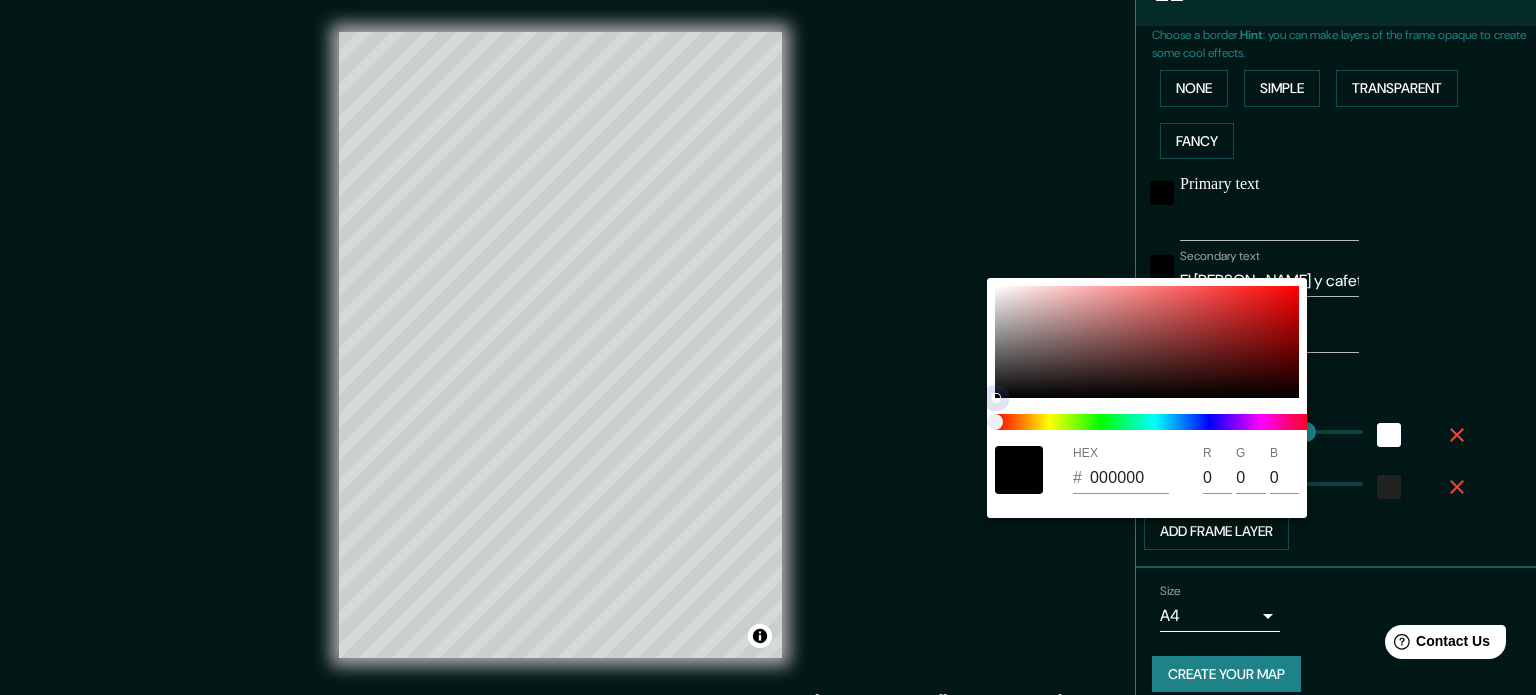 drag, startPoint x: 996, startPoint y: 396, endPoint x: 991, endPoint y: 409, distance: 13.928389 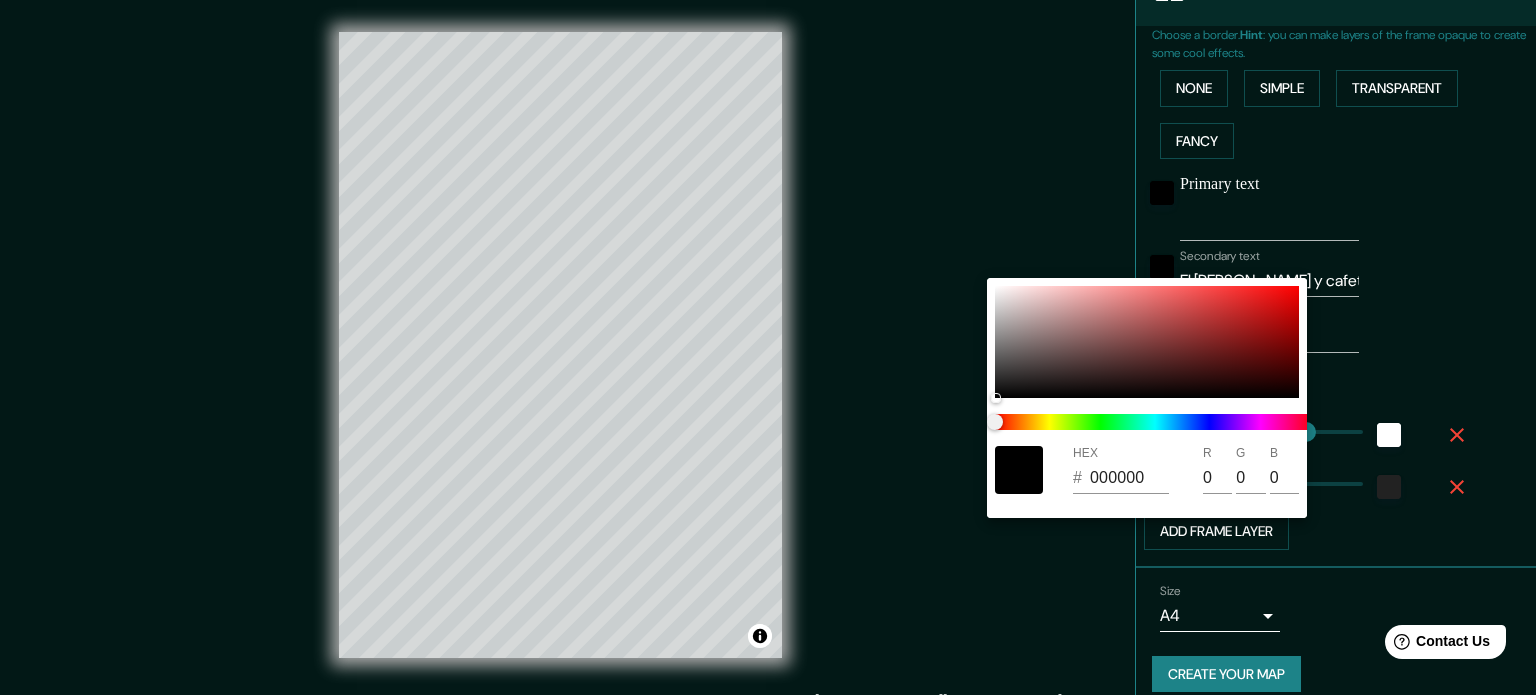 click at bounding box center [768, 347] 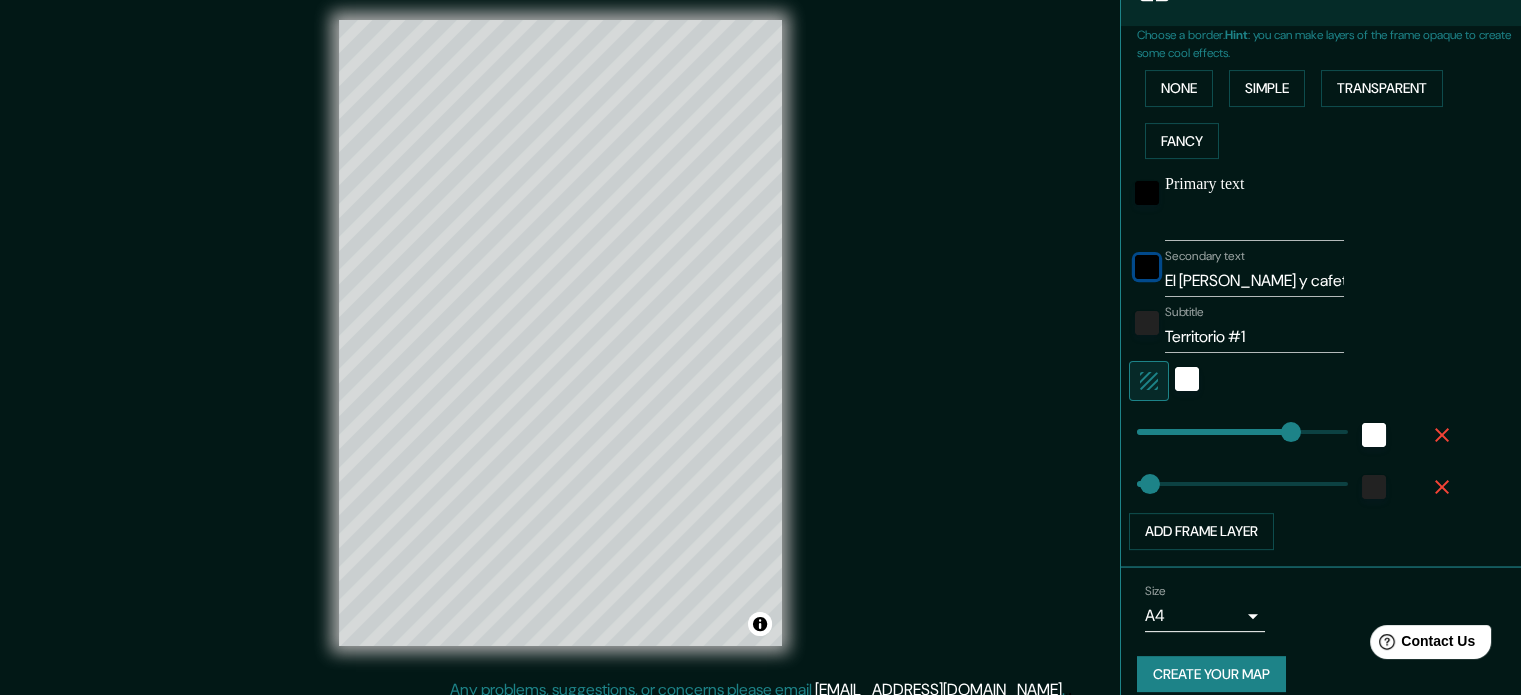 scroll, scrollTop: 0, scrollLeft: 0, axis: both 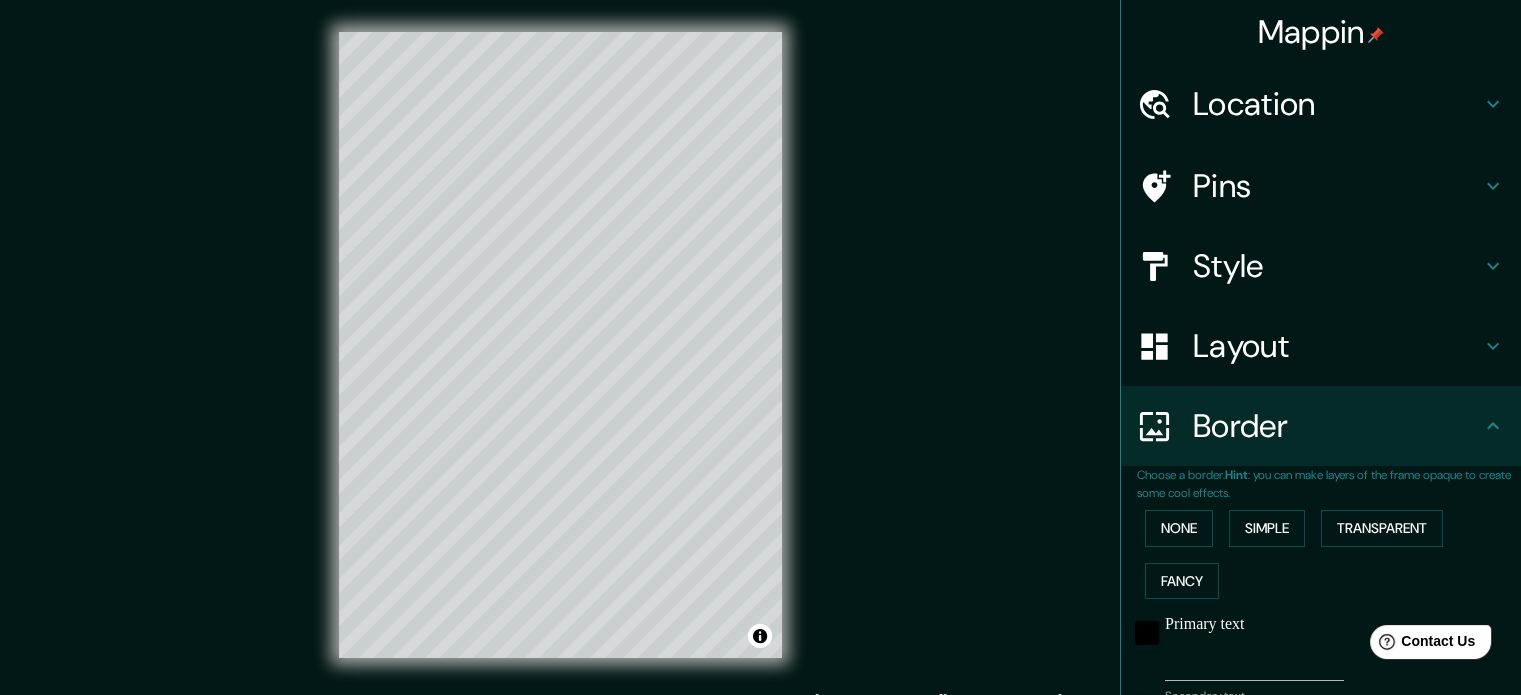click on "Location" at bounding box center (1337, 104) 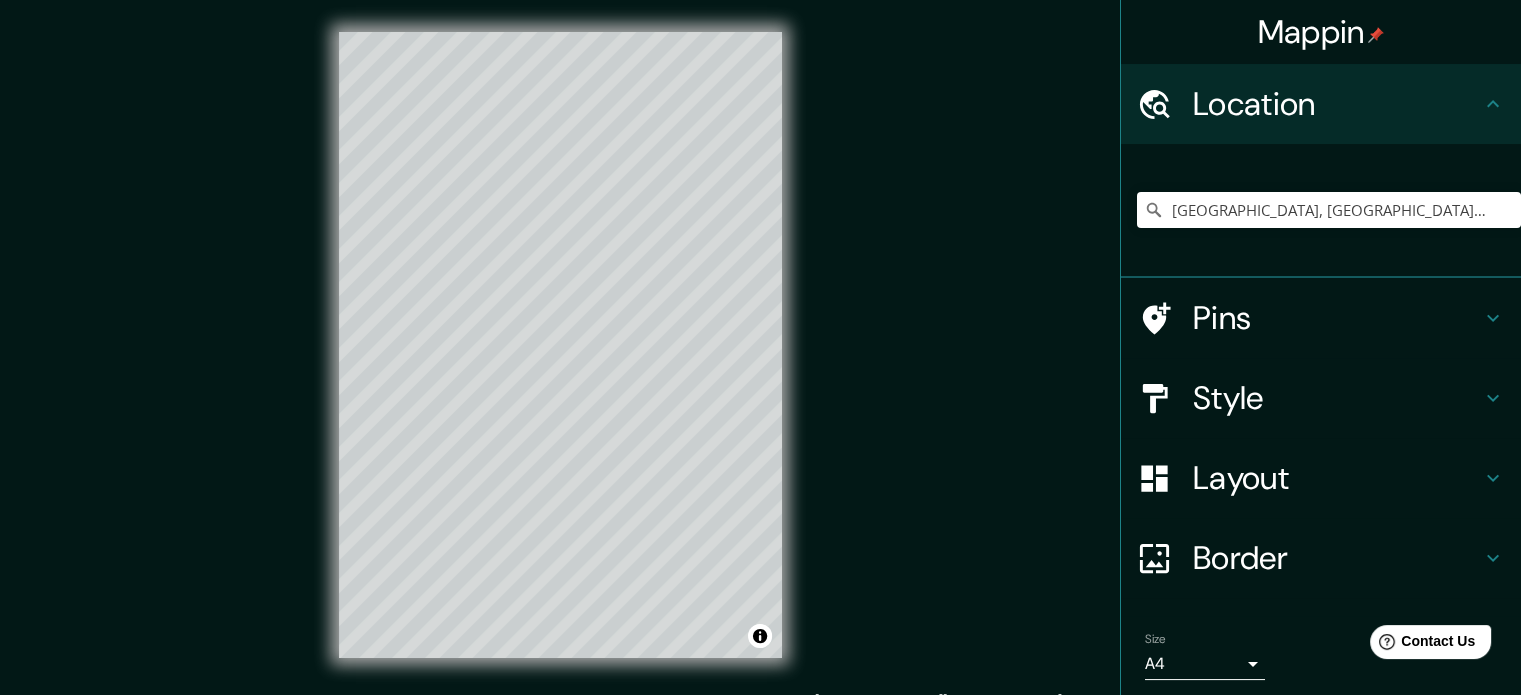 click on "Pins" at bounding box center [1337, 318] 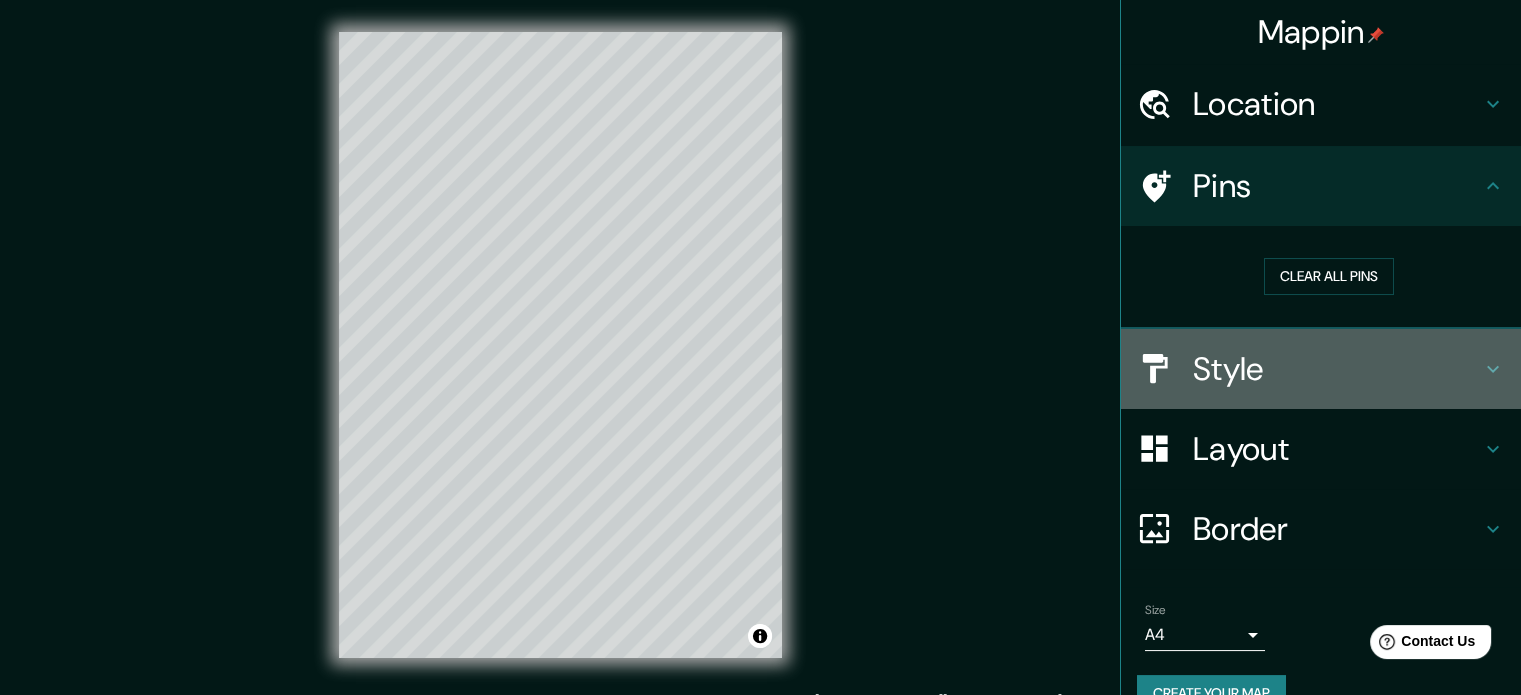 click on "Style" at bounding box center [1337, 369] 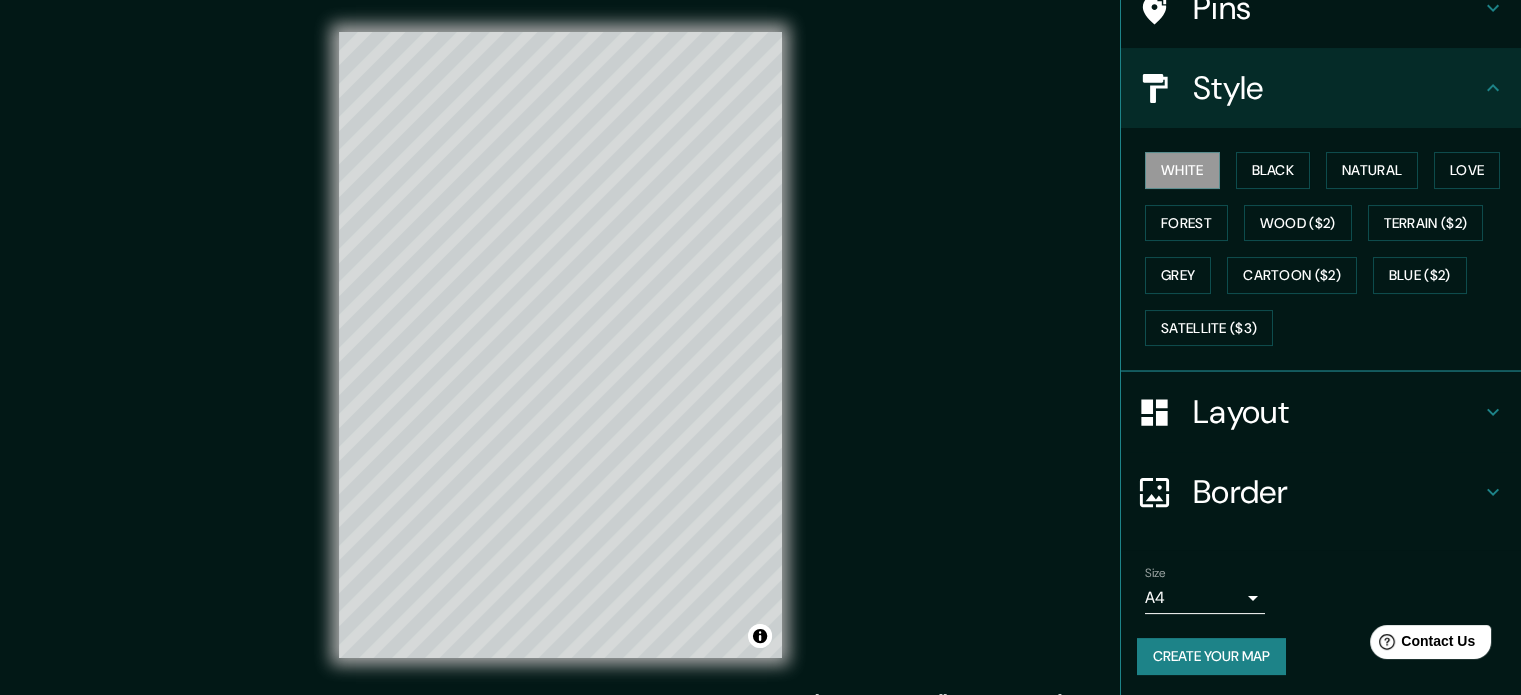 click on "Layout" at bounding box center [1337, 412] 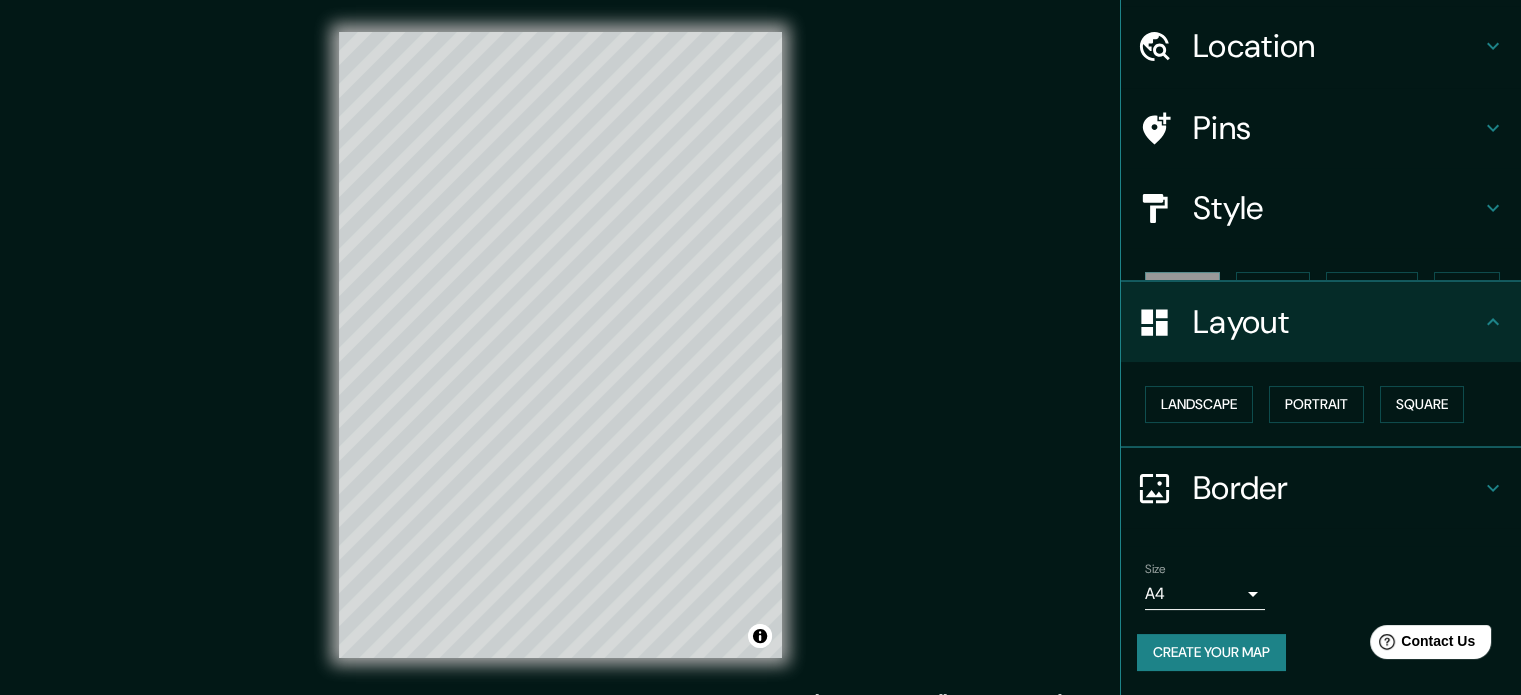 scroll, scrollTop: 22, scrollLeft: 0, axis: vertical 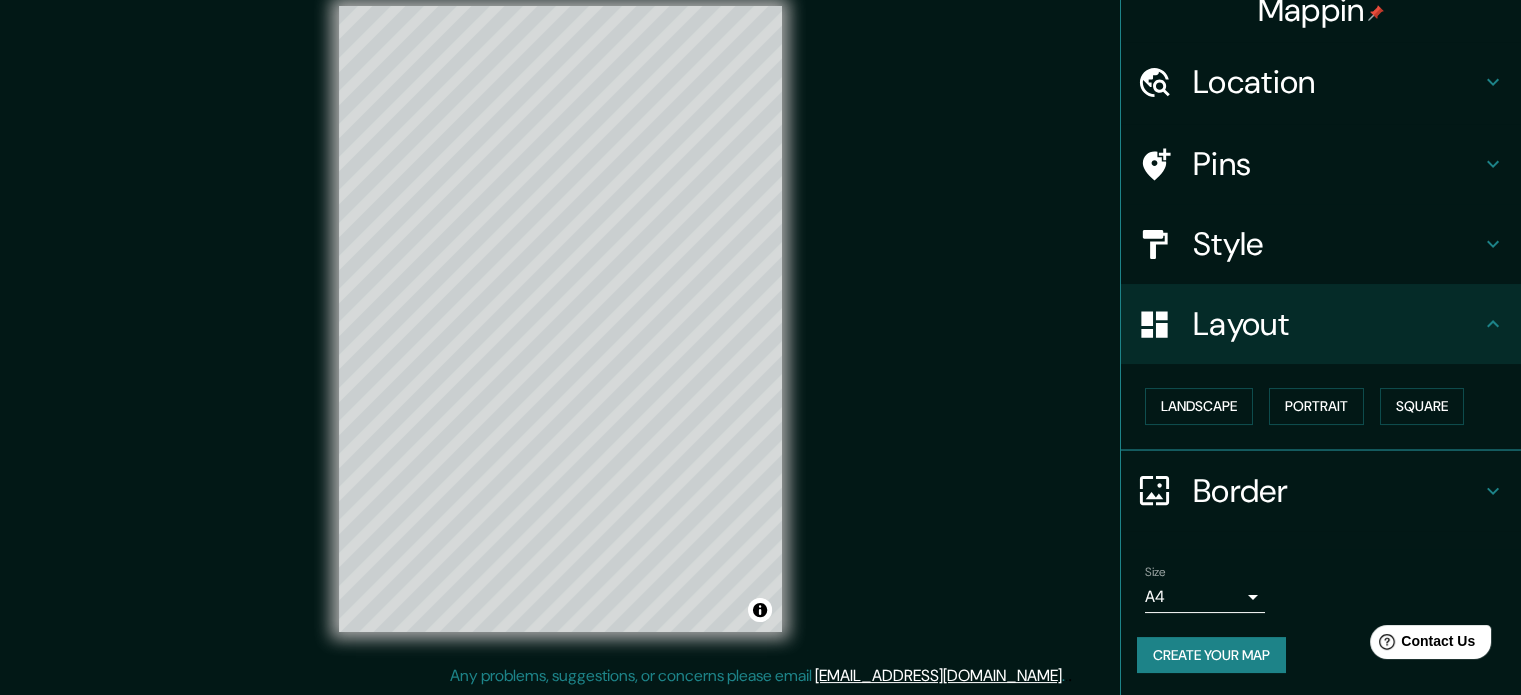 click on "Border" at bounding box center (1337, 491) 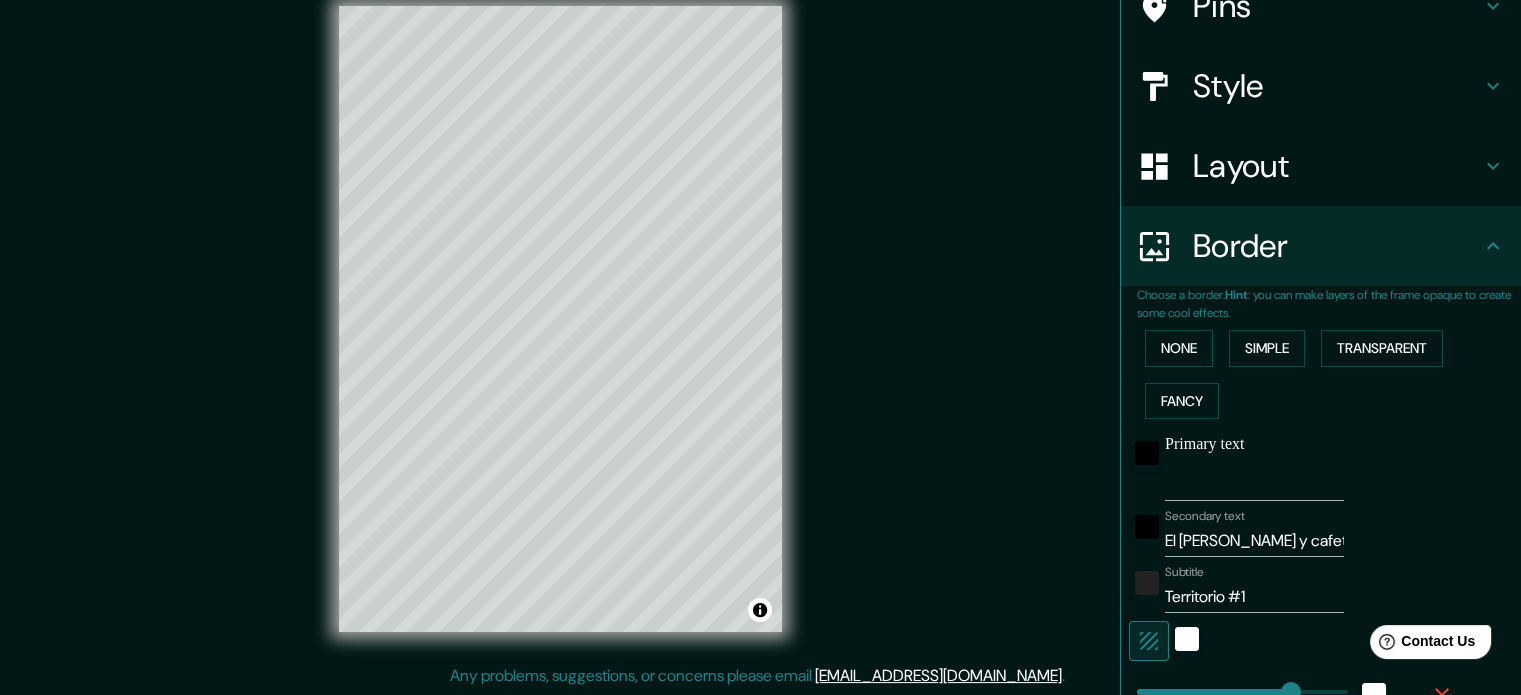 scroll, scrollTop: 440, scrollLeft: 0, axis: vertical 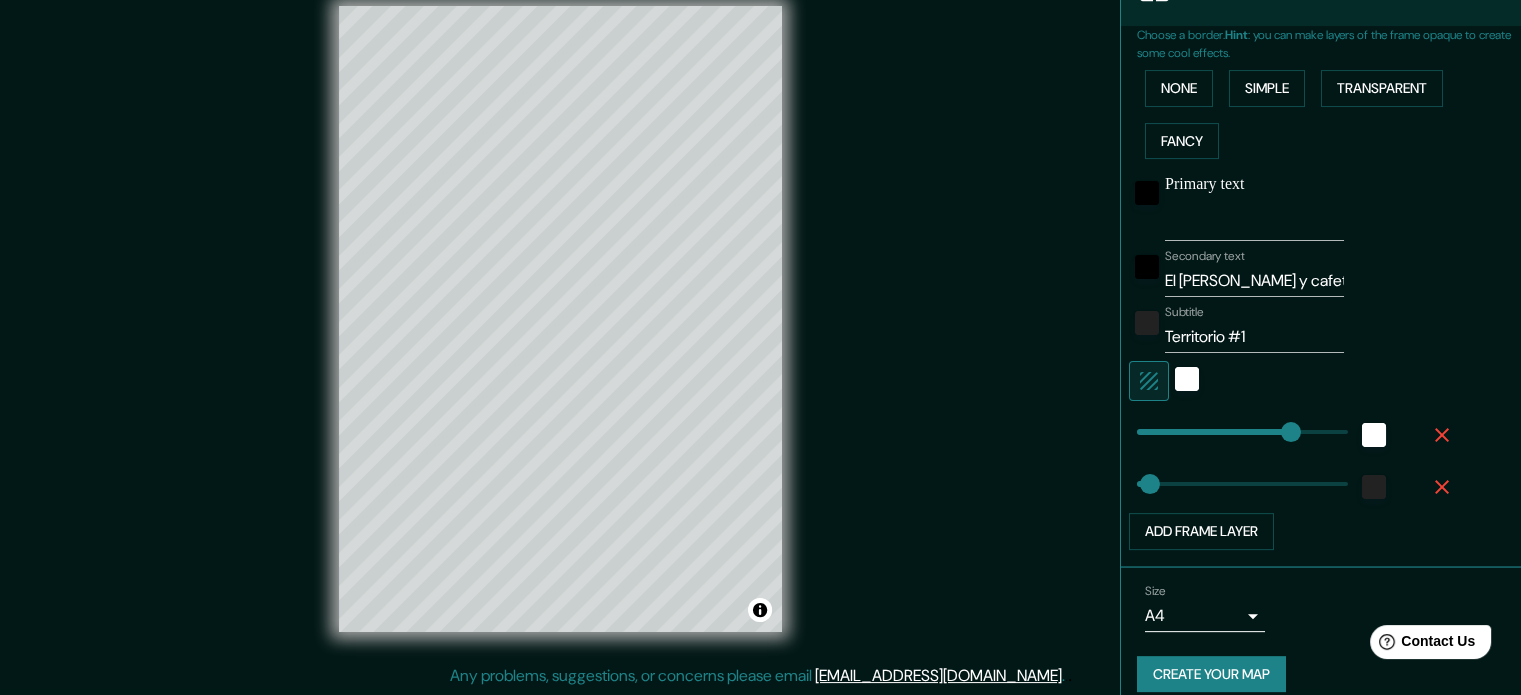 click on "Mappin Location [GEOGRAPHIC_DATA], [GEOGRAPHIC_DATA], [GEOGRAPHIC_DATA] Pins Style Layout Border Choose a border.  Hint : you can make layers of the frame opaque to create some cool effects. None Simple Transparent Fancy Primary text Secondary text El [PERSON_NAME] y cafetales Subtitle Territorio #1 Add frame layer Size A4 single Create your map © Mapbox   © OpenStreetMap   Improve this map Any problems, suggestions, or concerns please email    [EMAIL_ADDRESS][DOMAIN_NAME] . . ." at bounding box center (760, 321) 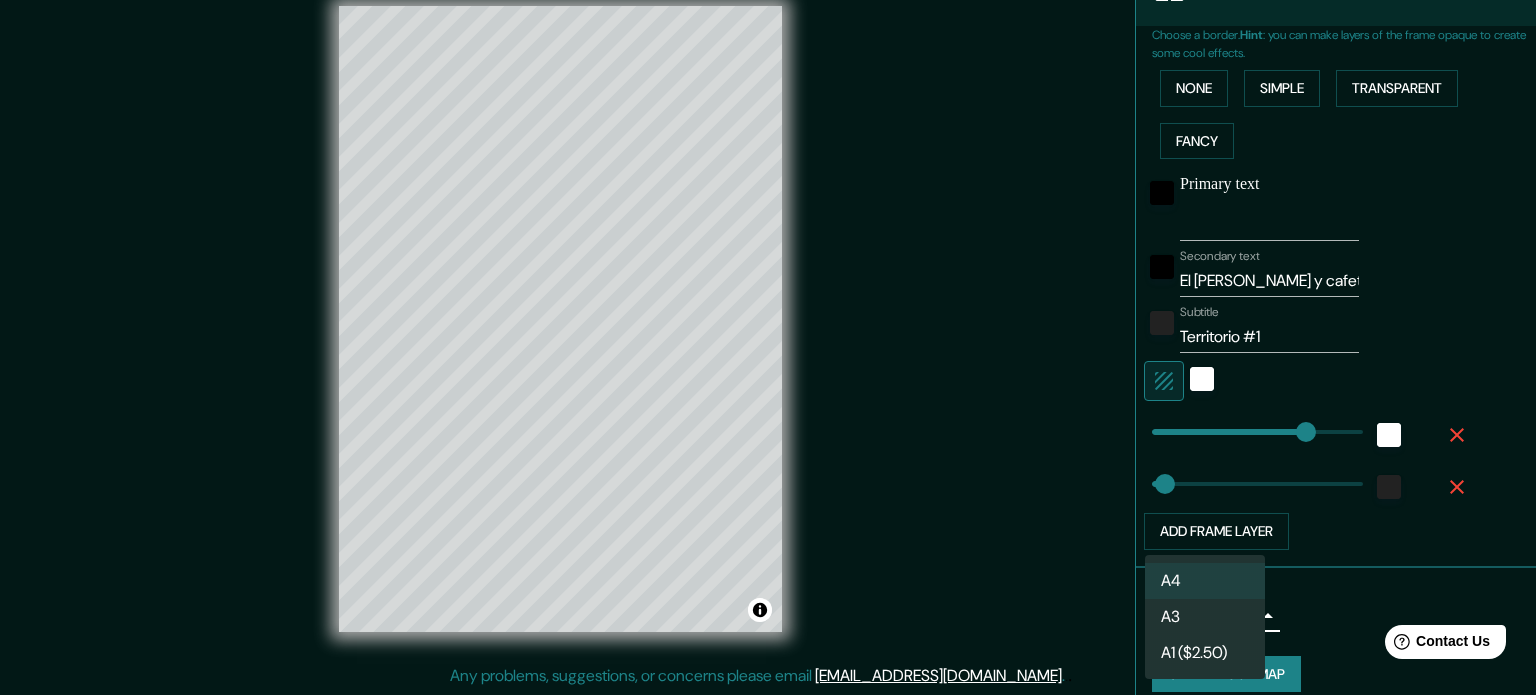 click at bounding box center (768, 347) 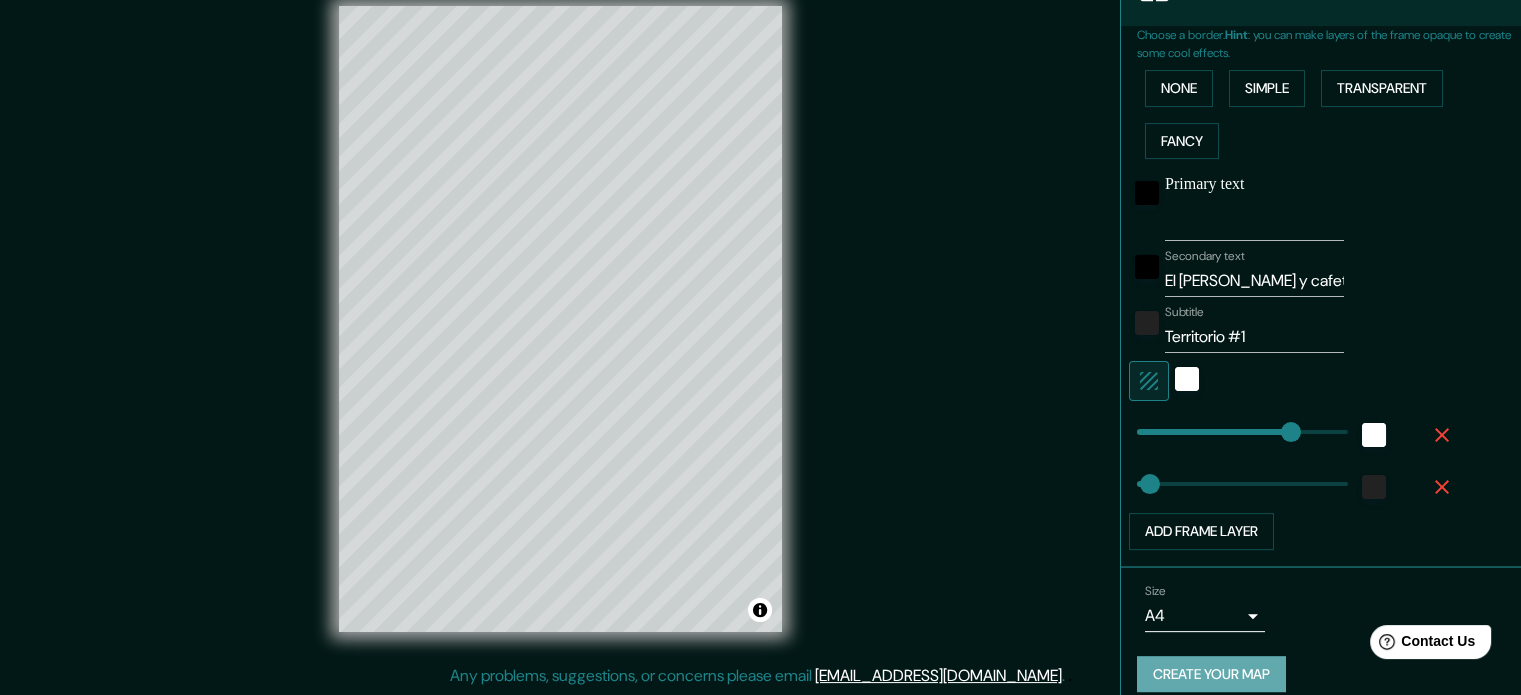 click on "Create your map" at bounding box center (1211, 674) 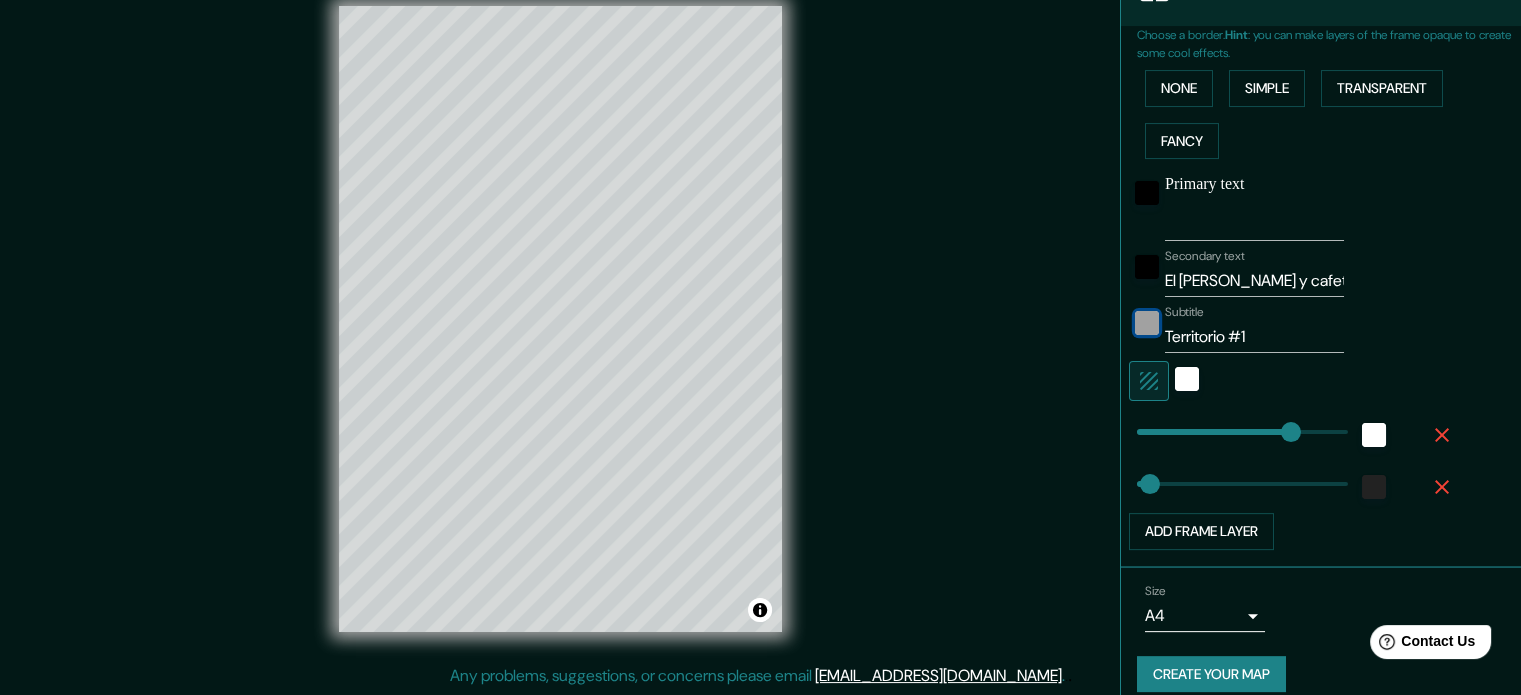 click at bounding box center [1147, 323] 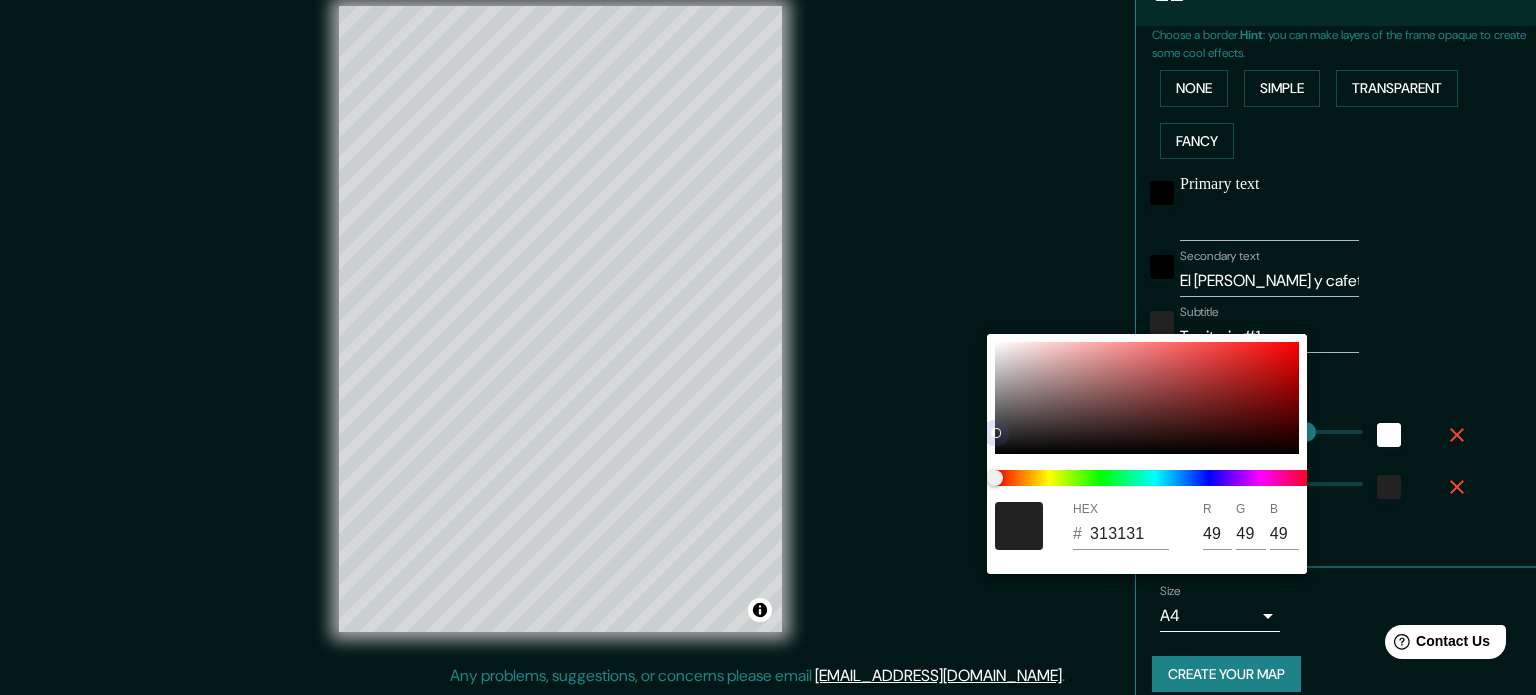 drag, startPoint x: 993, startPoint y: 440, endPoint x: 949, endPoint y: 289, distance: 157.28 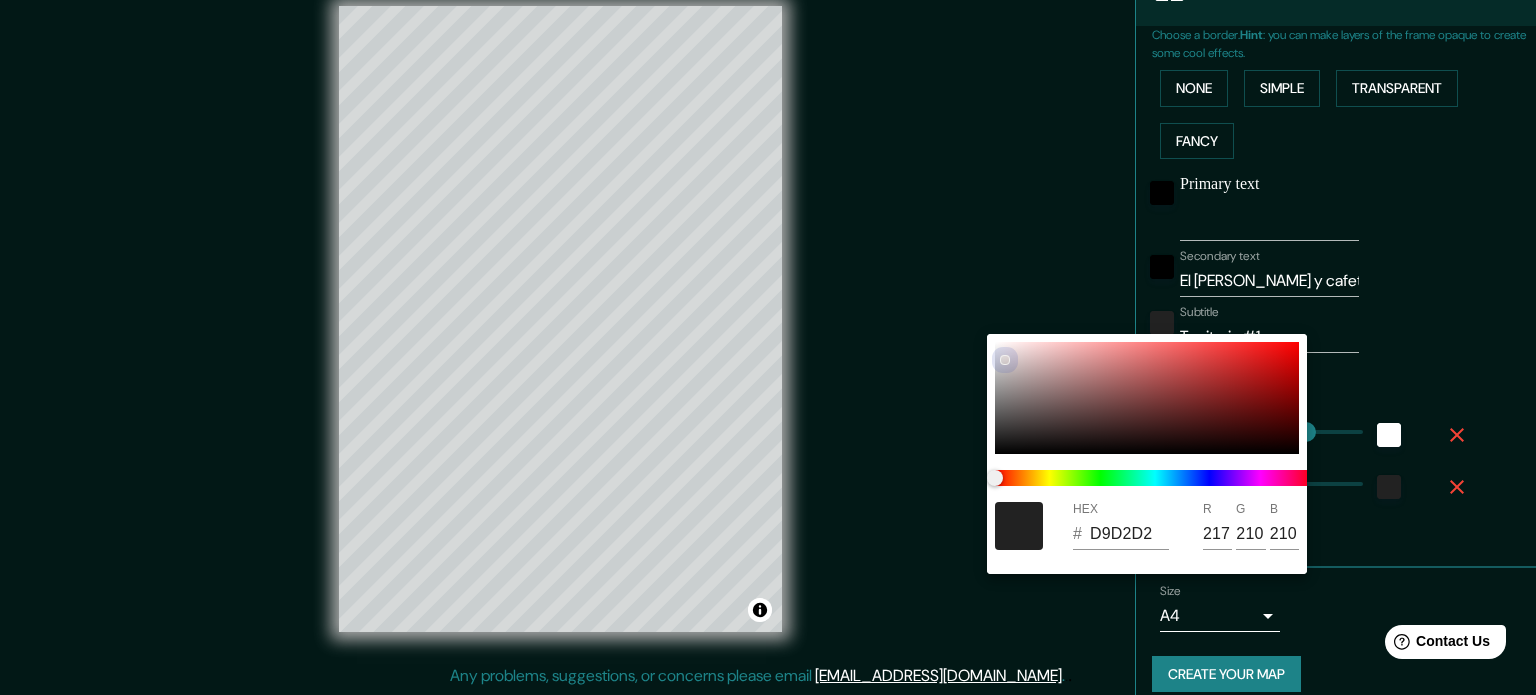 drag, startPoint x: 988, startPoint y: 351, endPoint x: 964, endPoint y: 305, distance: 51.884487 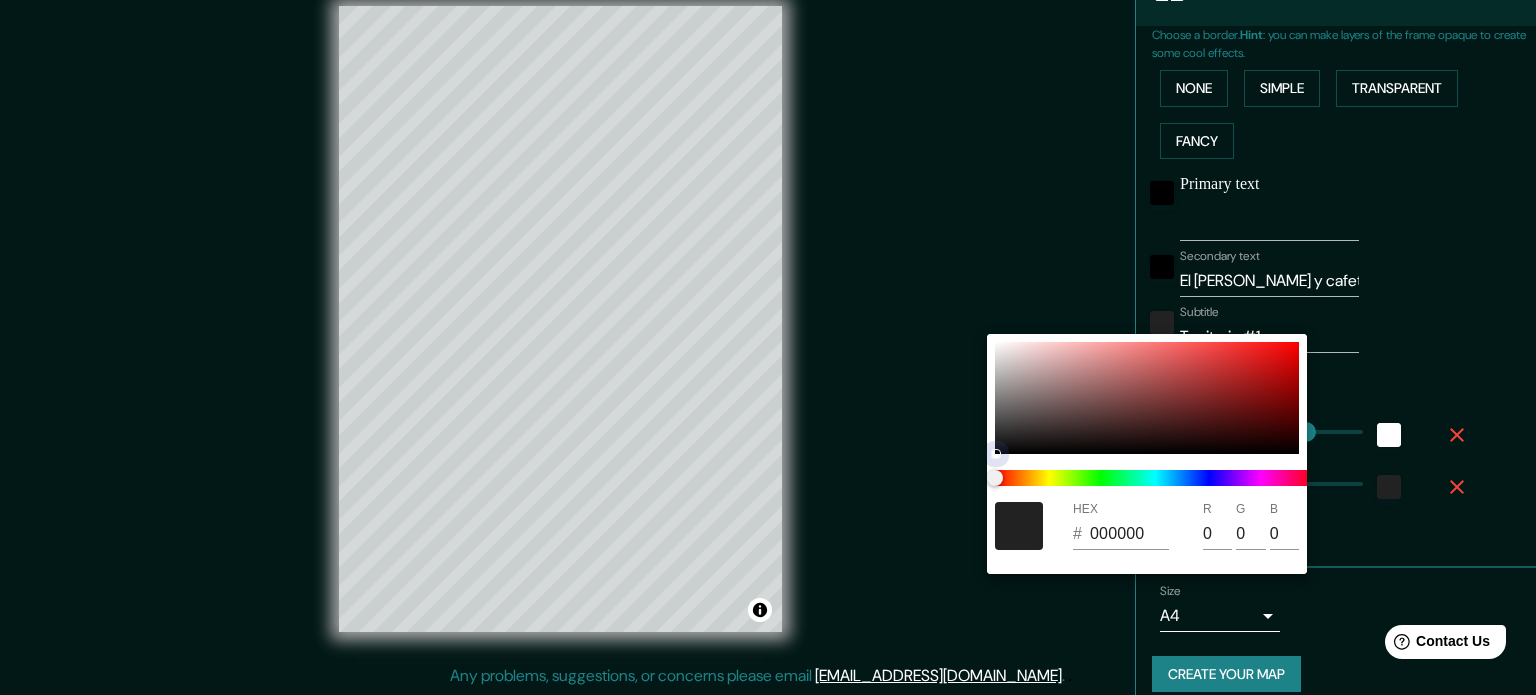 drag, startPoint x: 1002, startPoint y: 356, endPoint x: 991, endPoint y: 456, distance: 100.60318 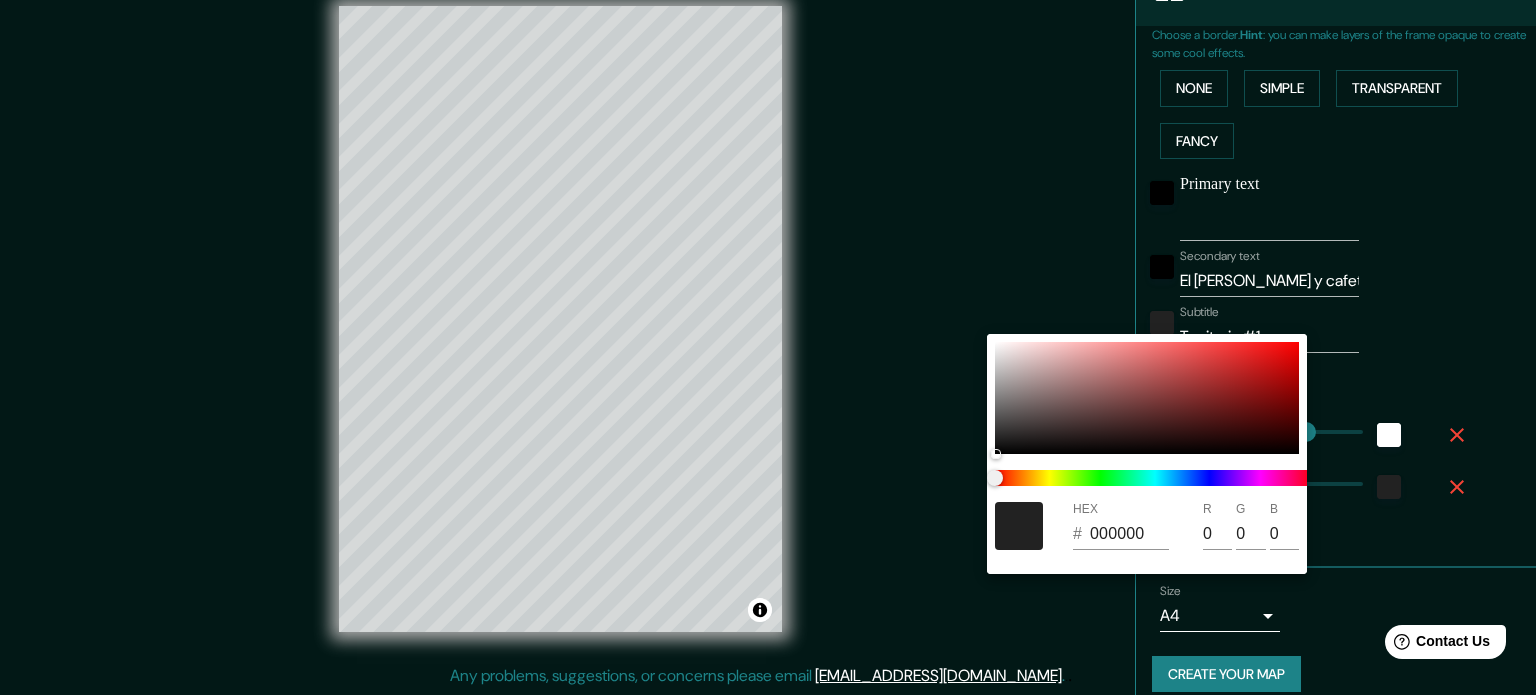 click at bounding box center (768, 347) 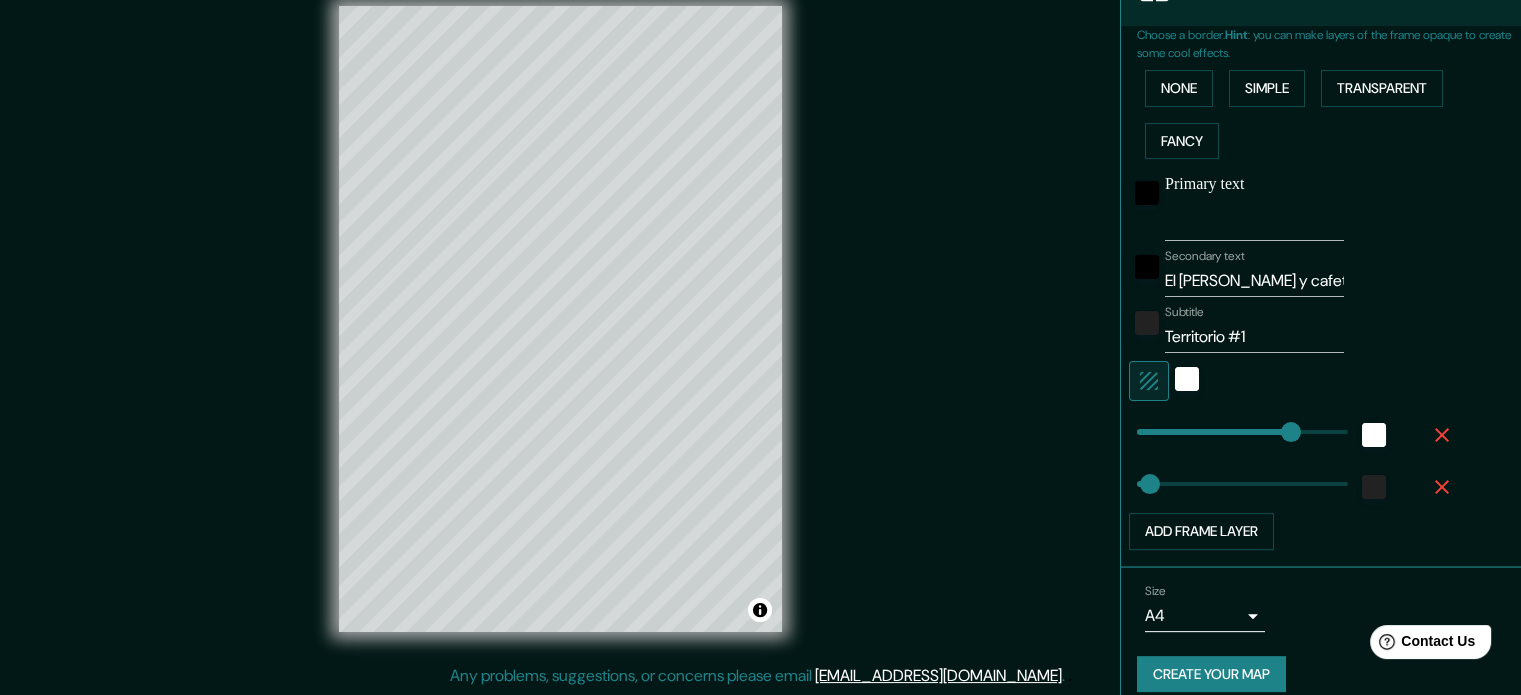 click on "Create your map" at bounding box center [1211, 674] 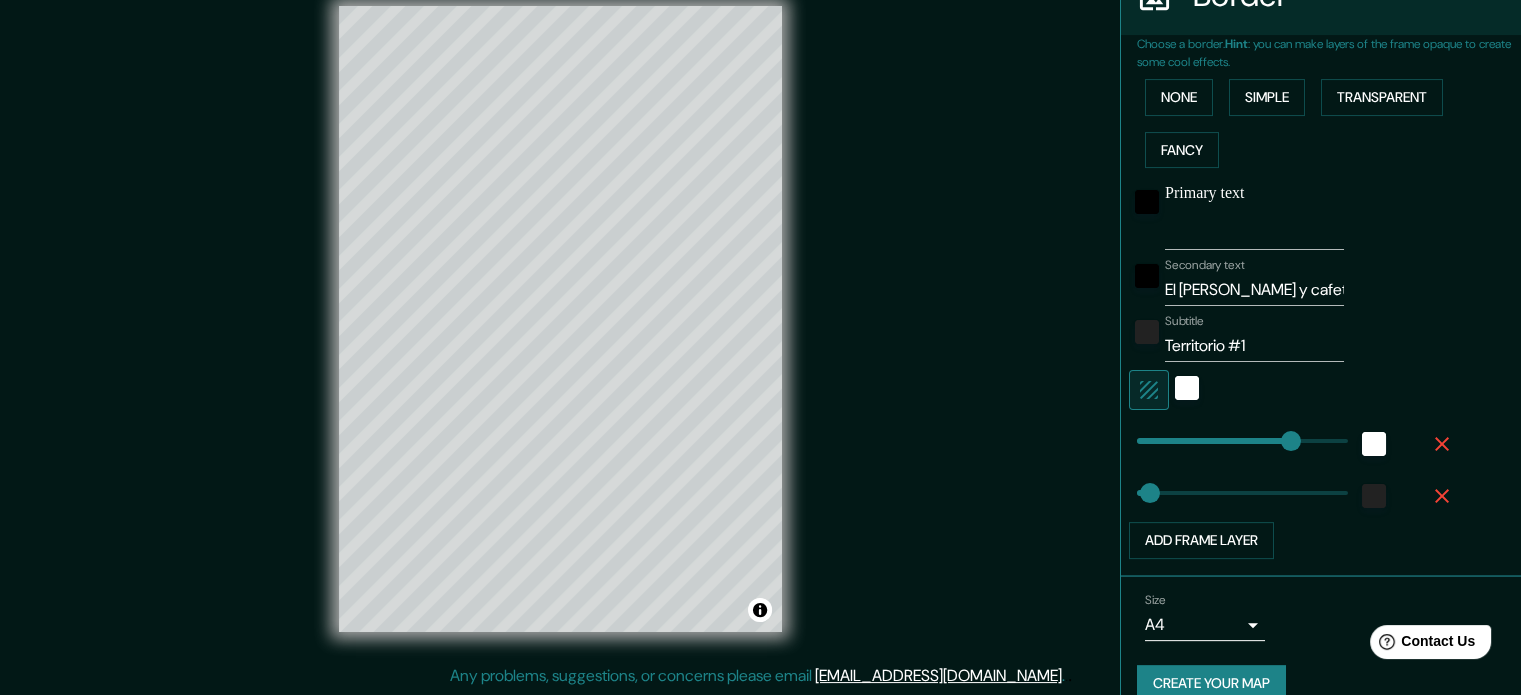 scroll, scrollTop: 440, scrollLeft: 0, axis: vertical 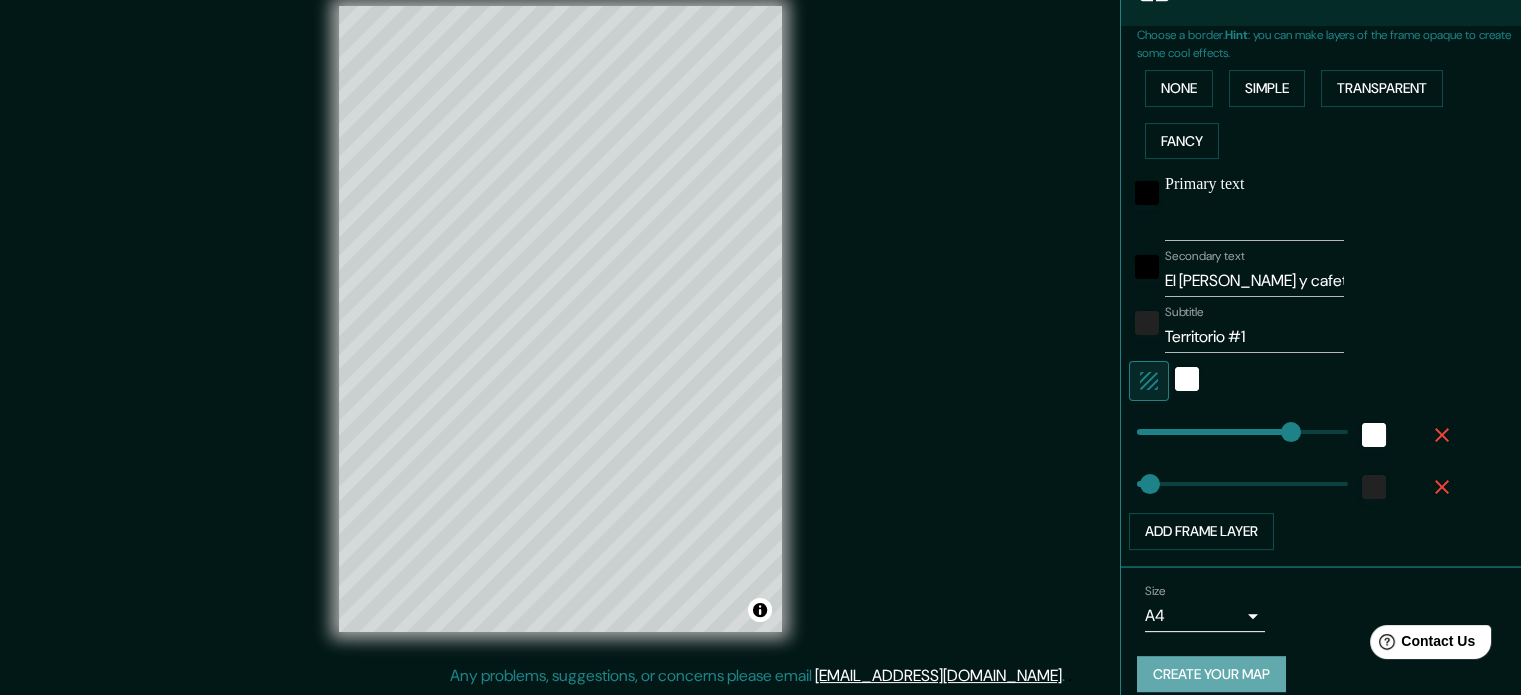 click on "Create your map" at bounding box center (1211, 674) 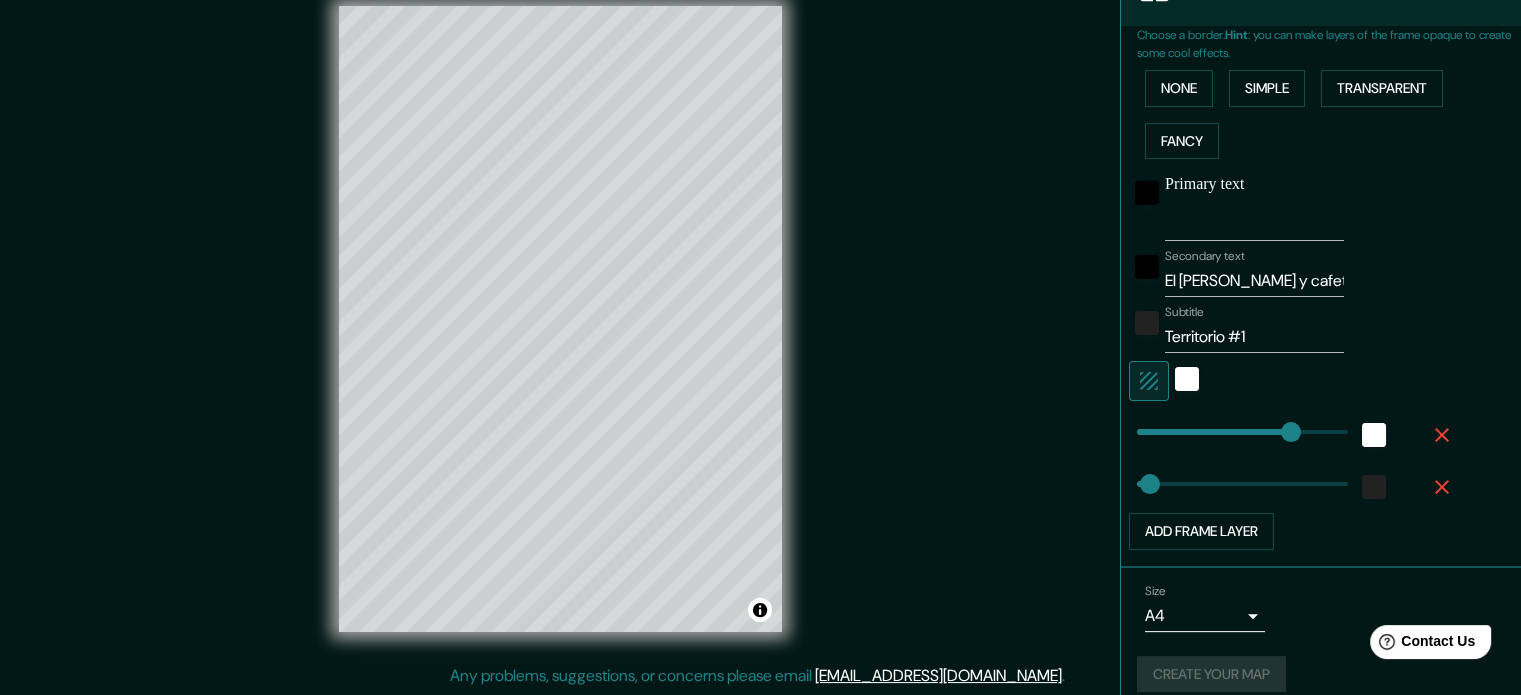 scroll, scrollTop: 0, scrollLeft: 0, axis: both 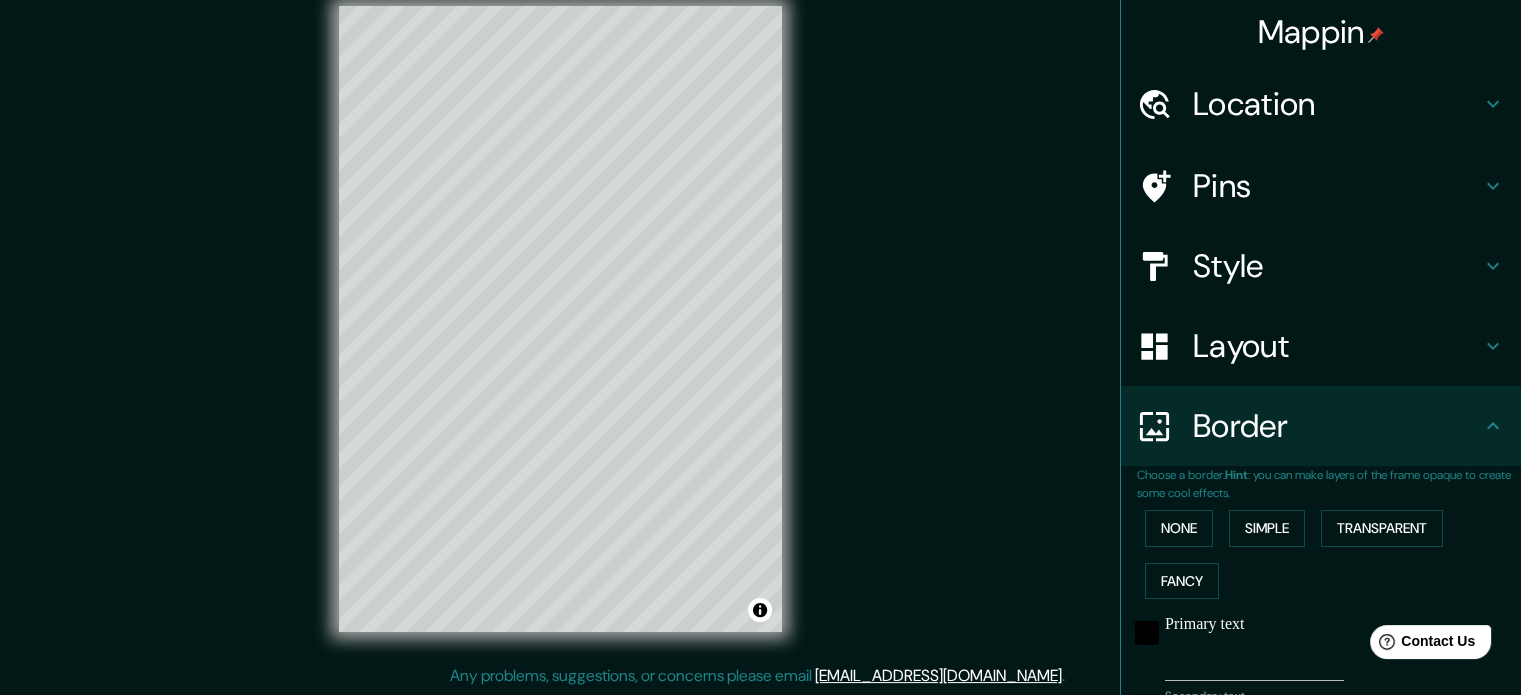 click on "Location" at bounding box center [1337, 104] 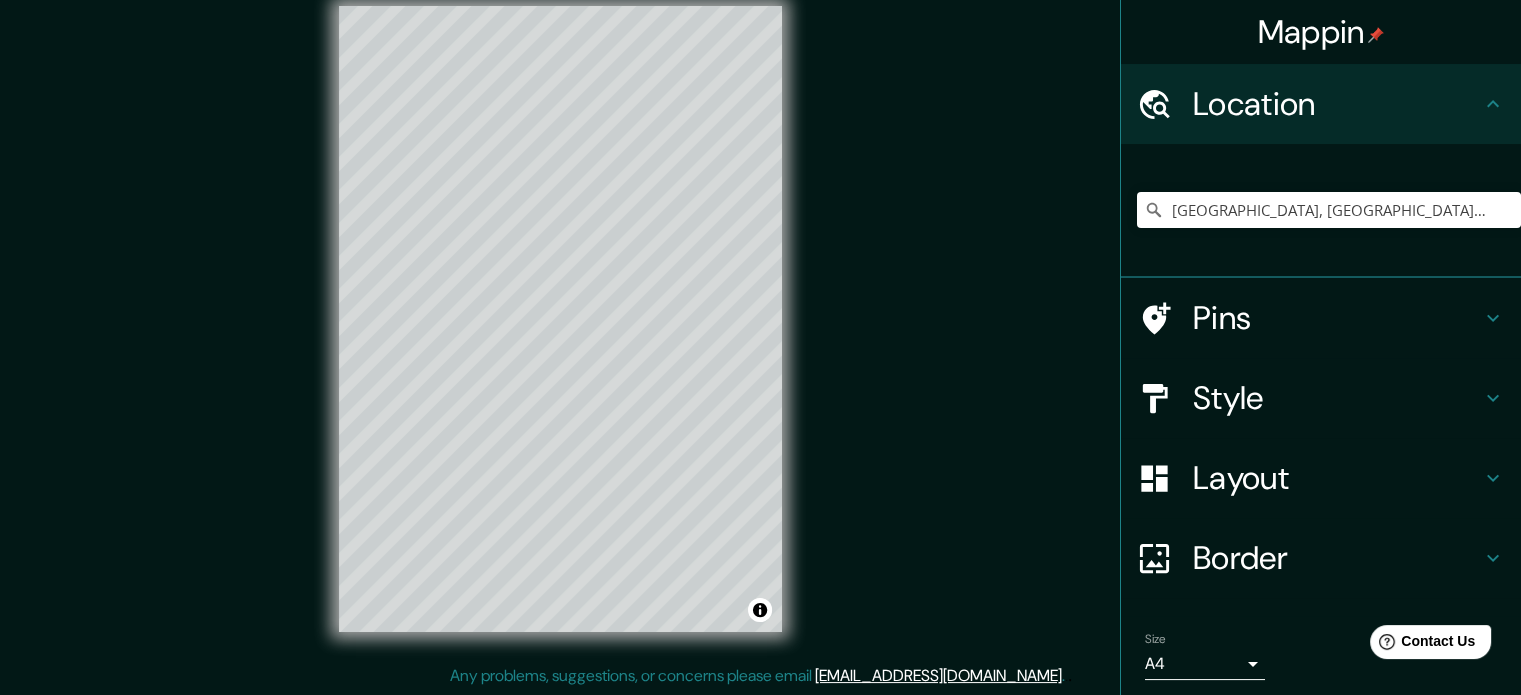 click on "Pins" at bounding box center (1337, 318) 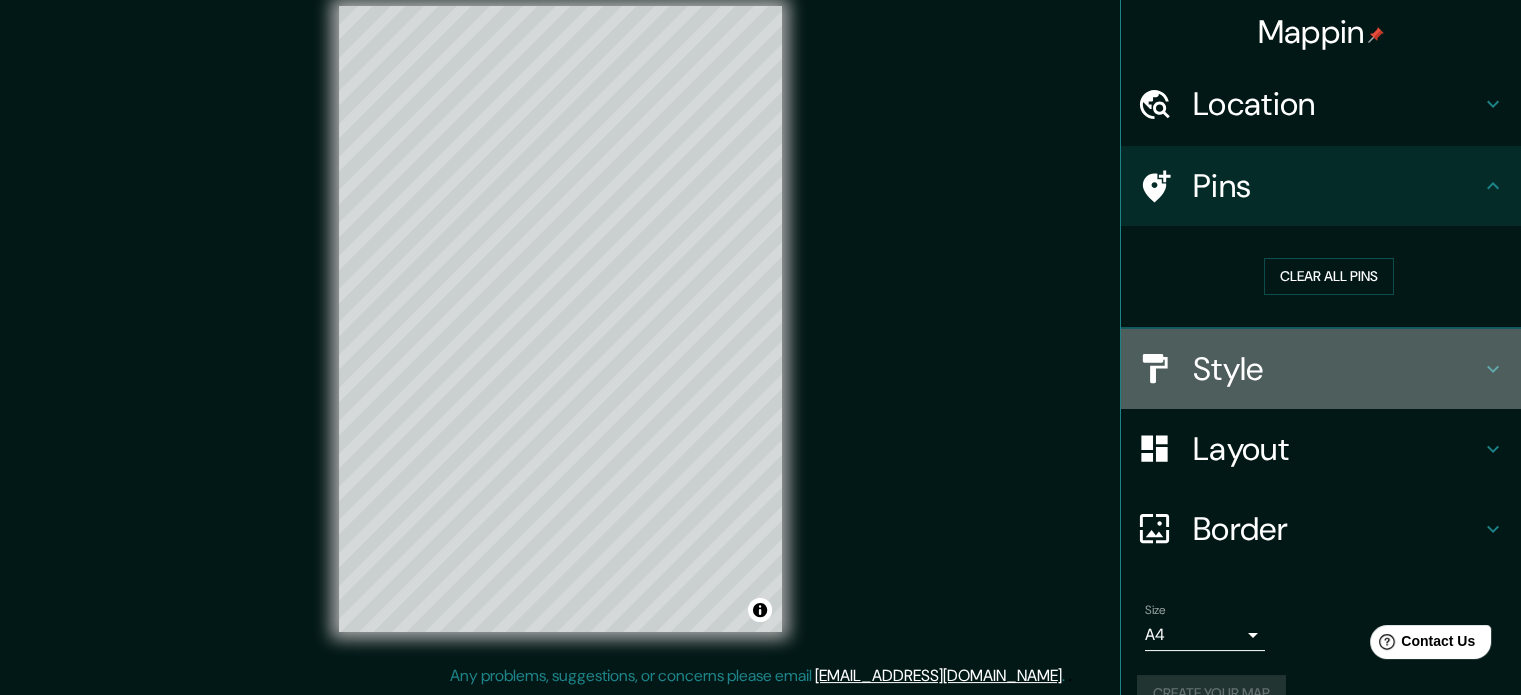 click on "Style" at bounding box center (1337, 369) 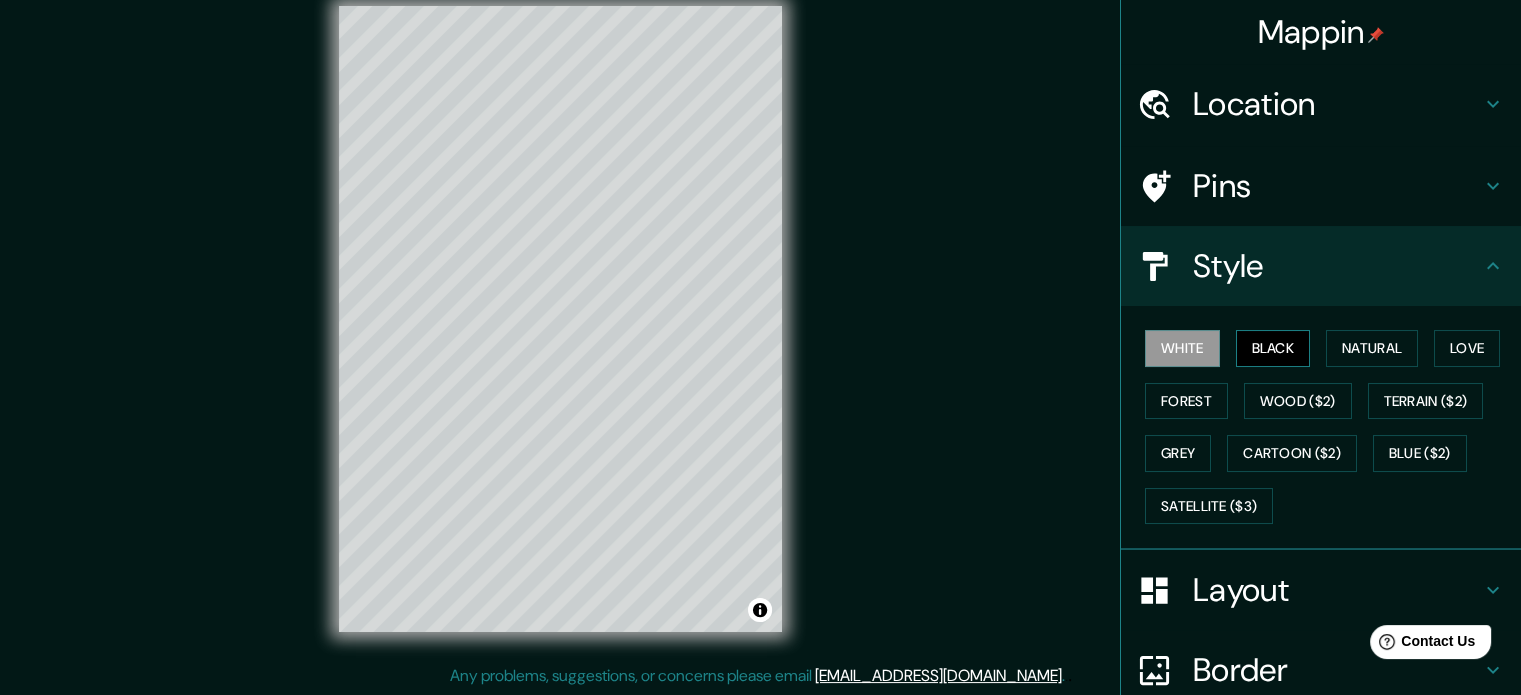 scroll, scrollTop: 178, scrollLeft: 0, axis: vertical 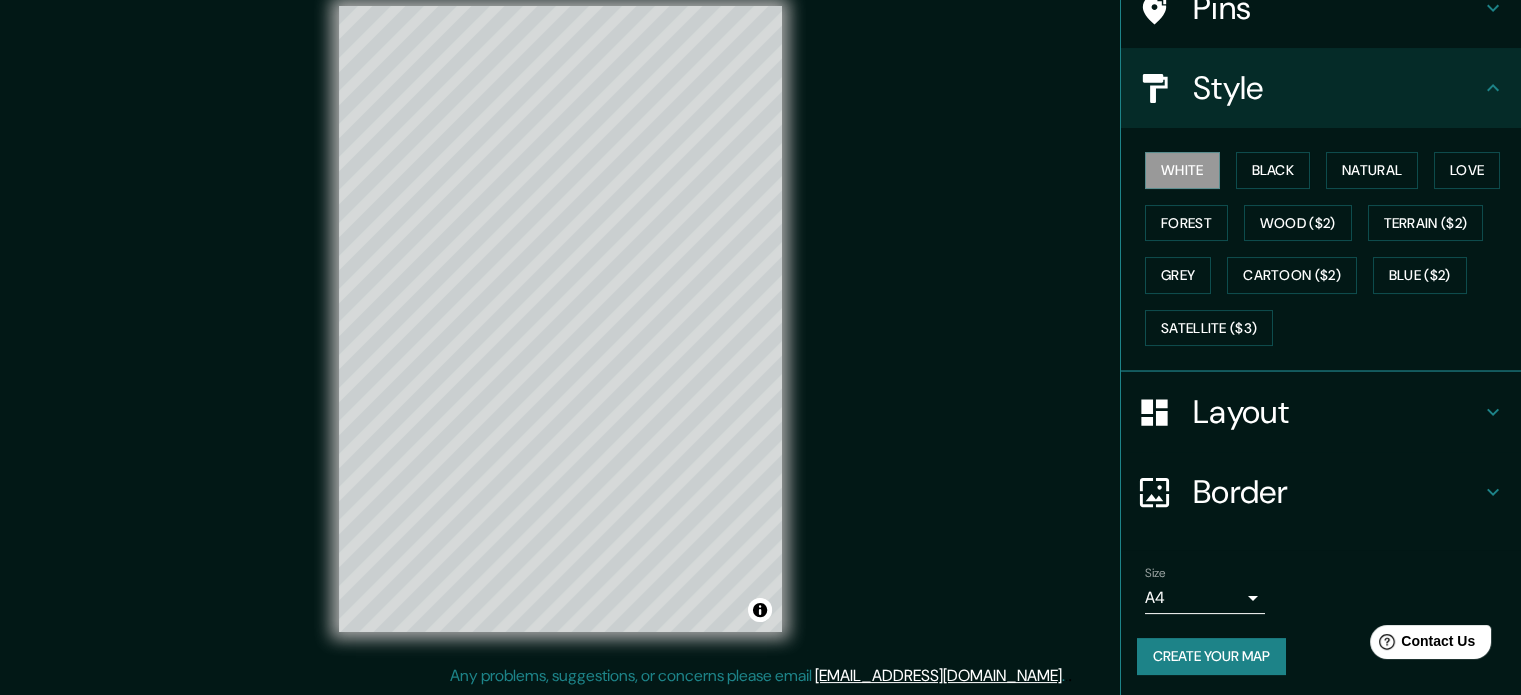 click on "Layout" at bounding box center (1337, 412) 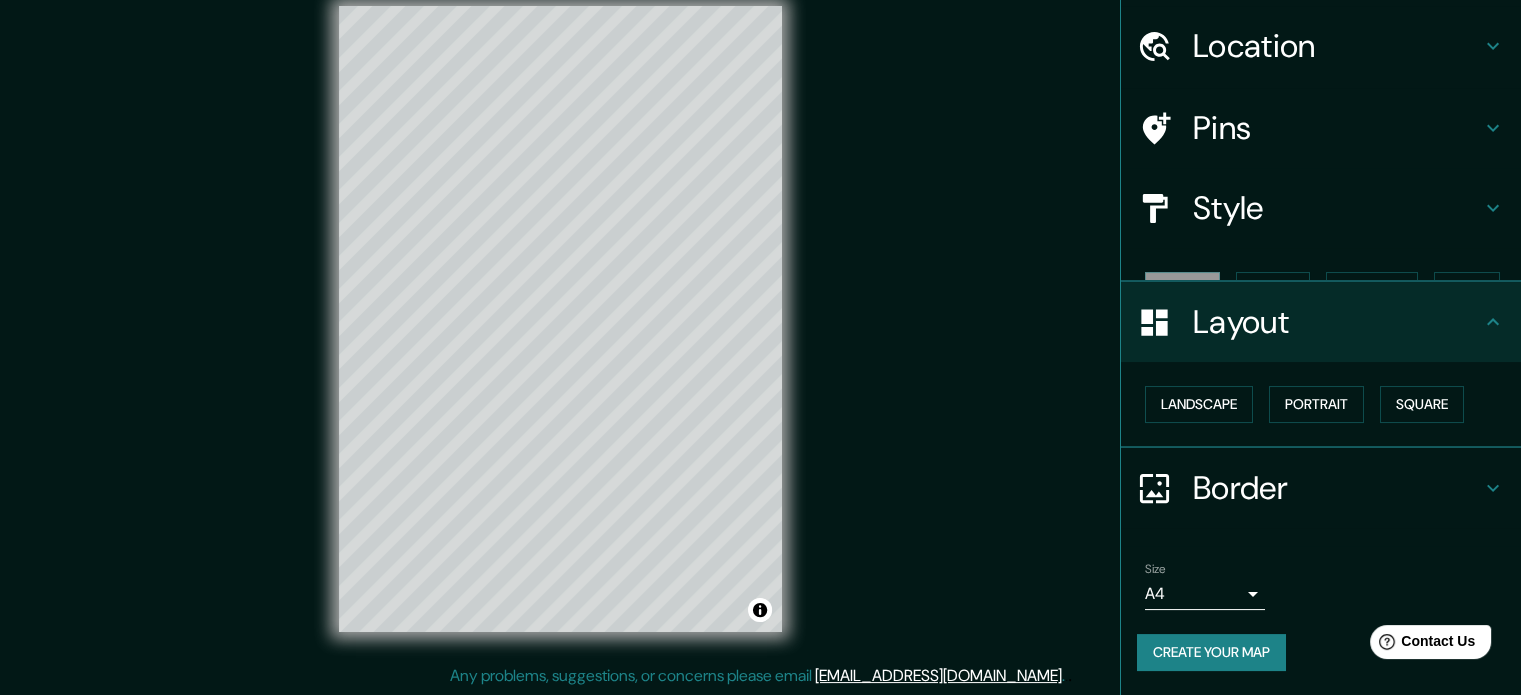scroll, scrollTop: 22, scrollLeft: 0, axis: vertical 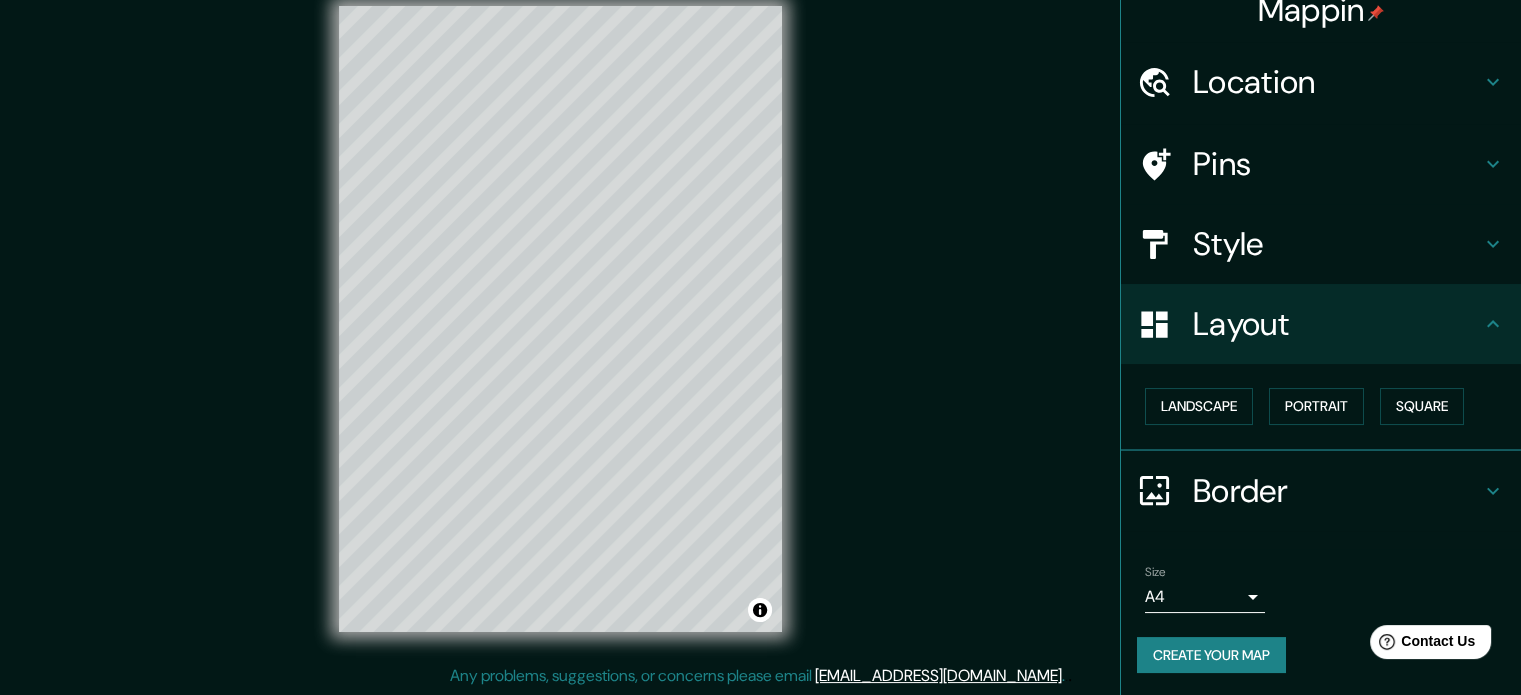 click on "Border" at bounding box center (1337, 491) 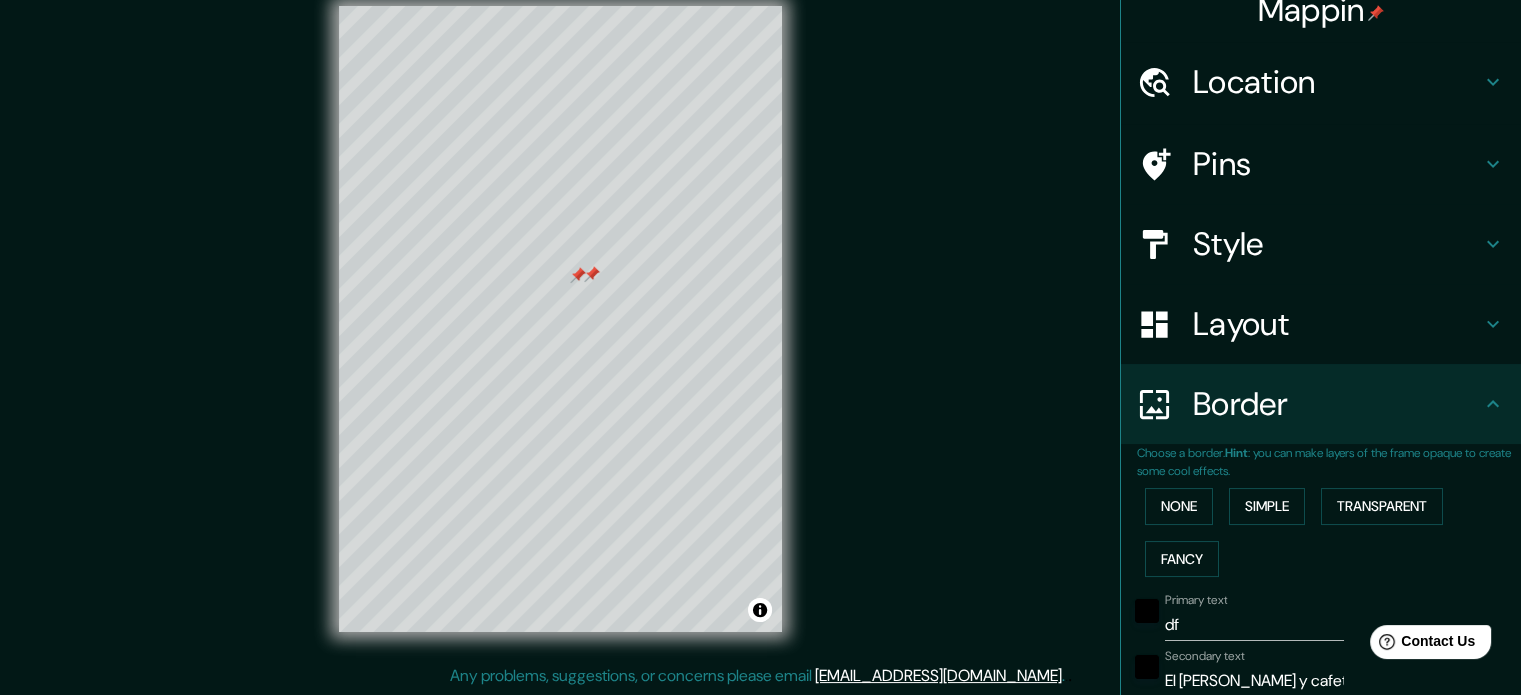 drag, startPoint x: 569, startPoint y: 276, endPoint x: 581, endPoint y: 291, distance: 19.209373 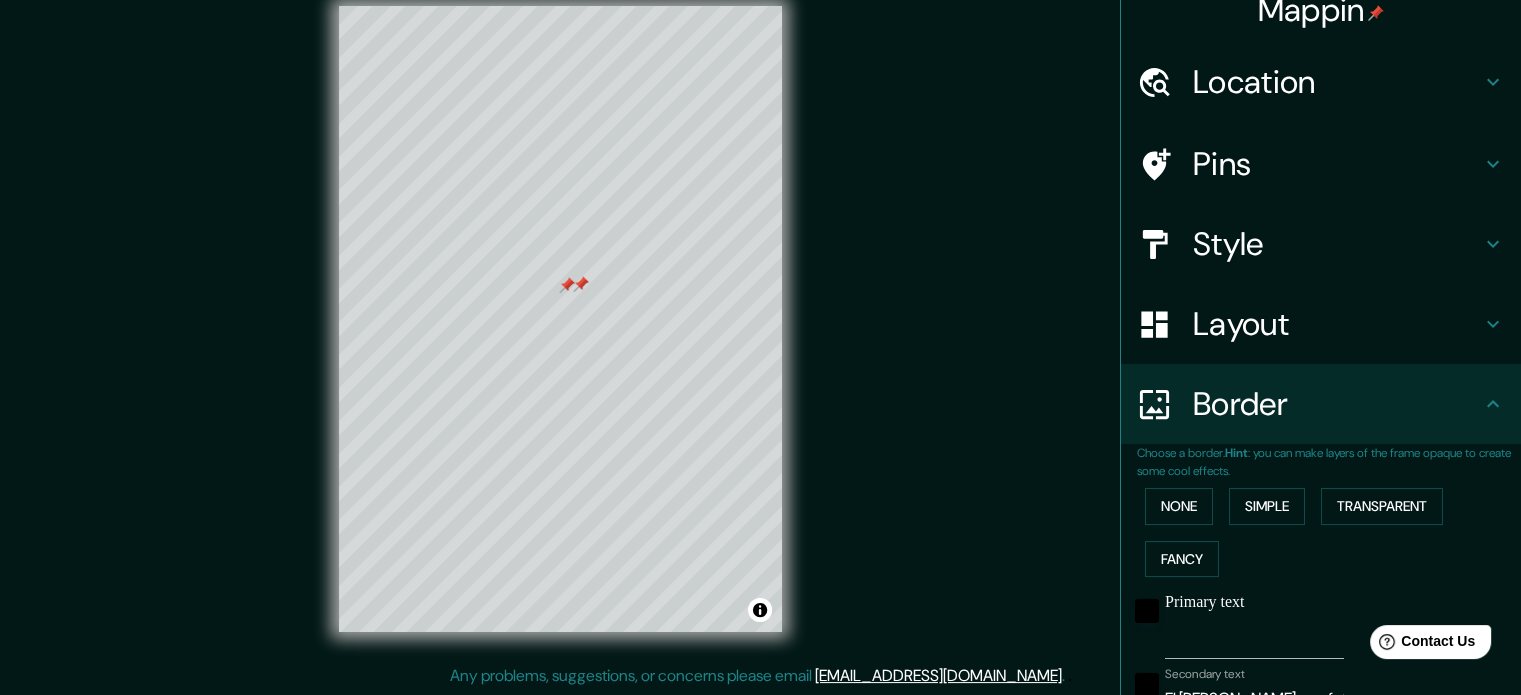 click on "Mappin" at bounding box center [1321, 10] 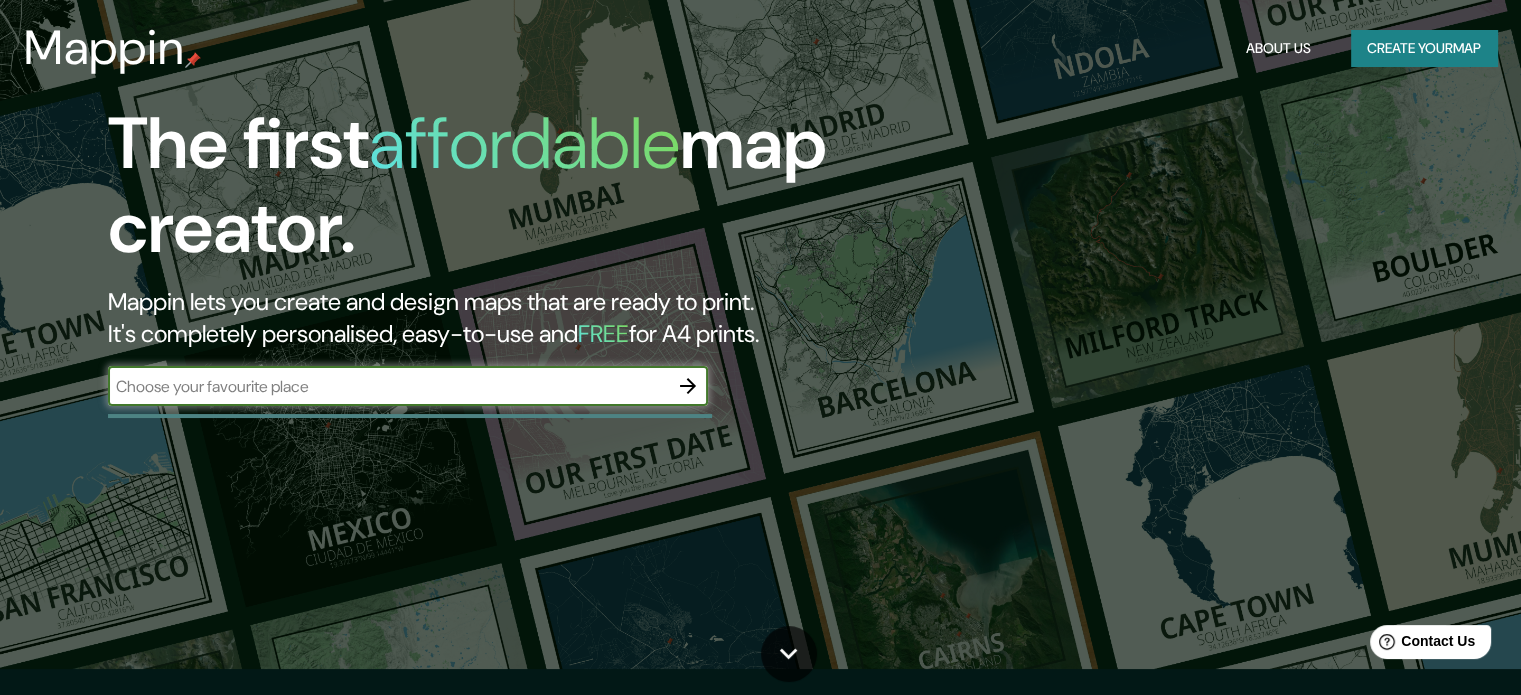 scroll, scrollTop: 0, scrollLeft: 0, axis: both 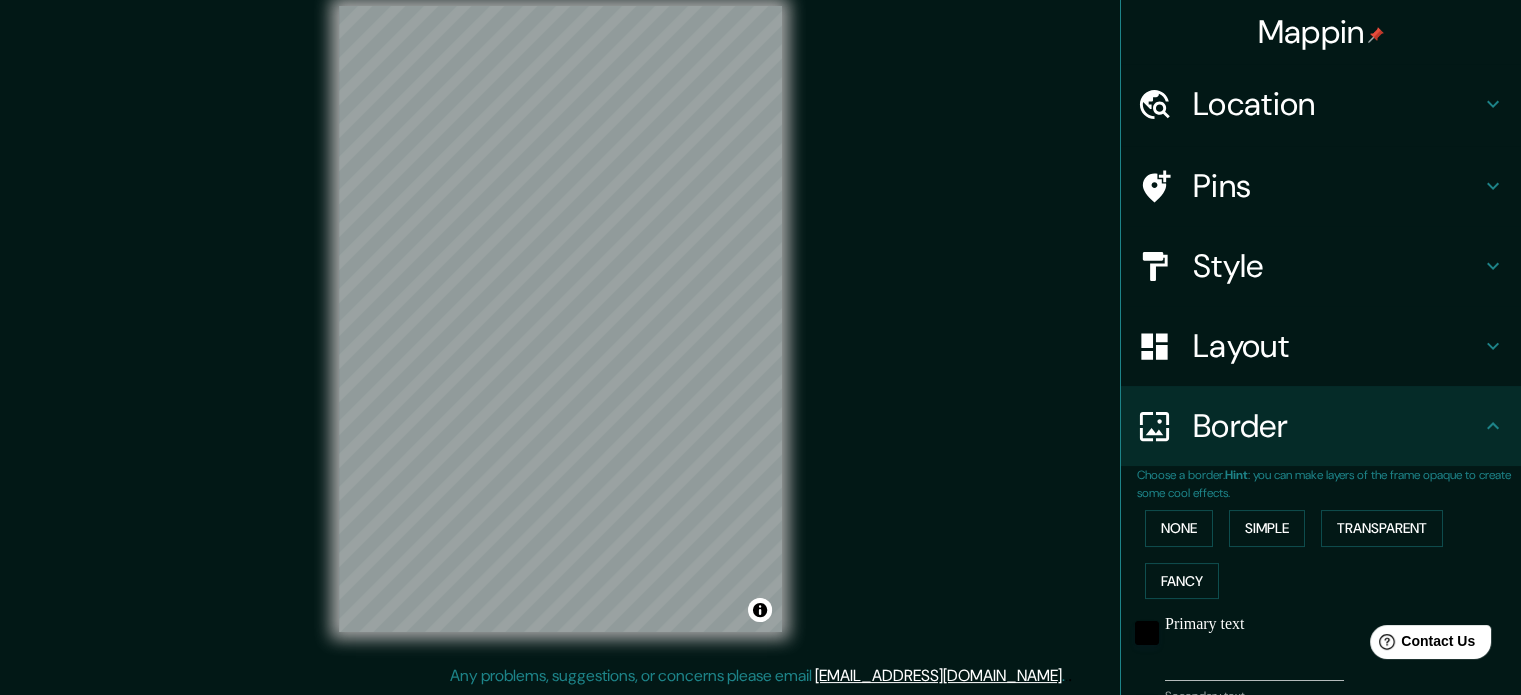 click on "© Mapbox   © OpenStreetMap   Improve this map" at bounding box center [560, 319] 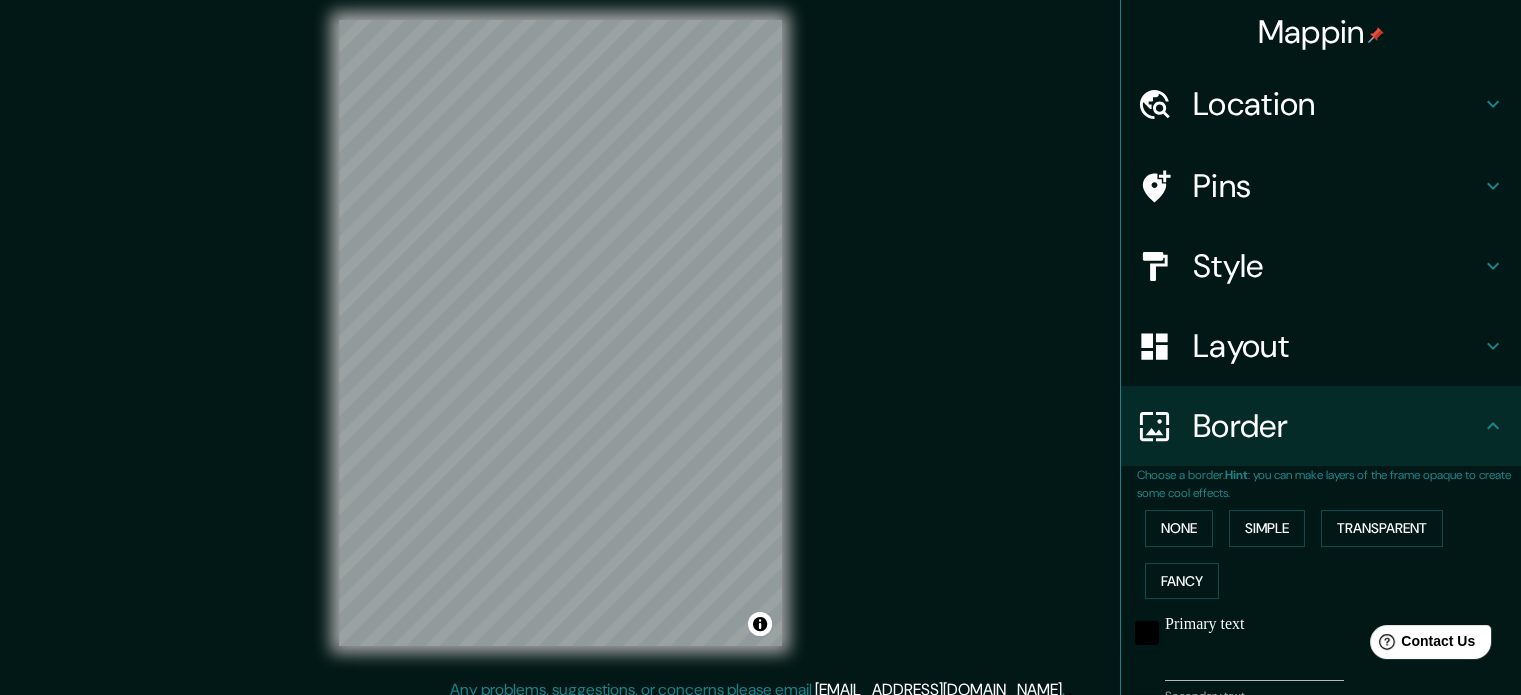 scroll, scrollTop: 0, scrollLeft: 0, axis: both 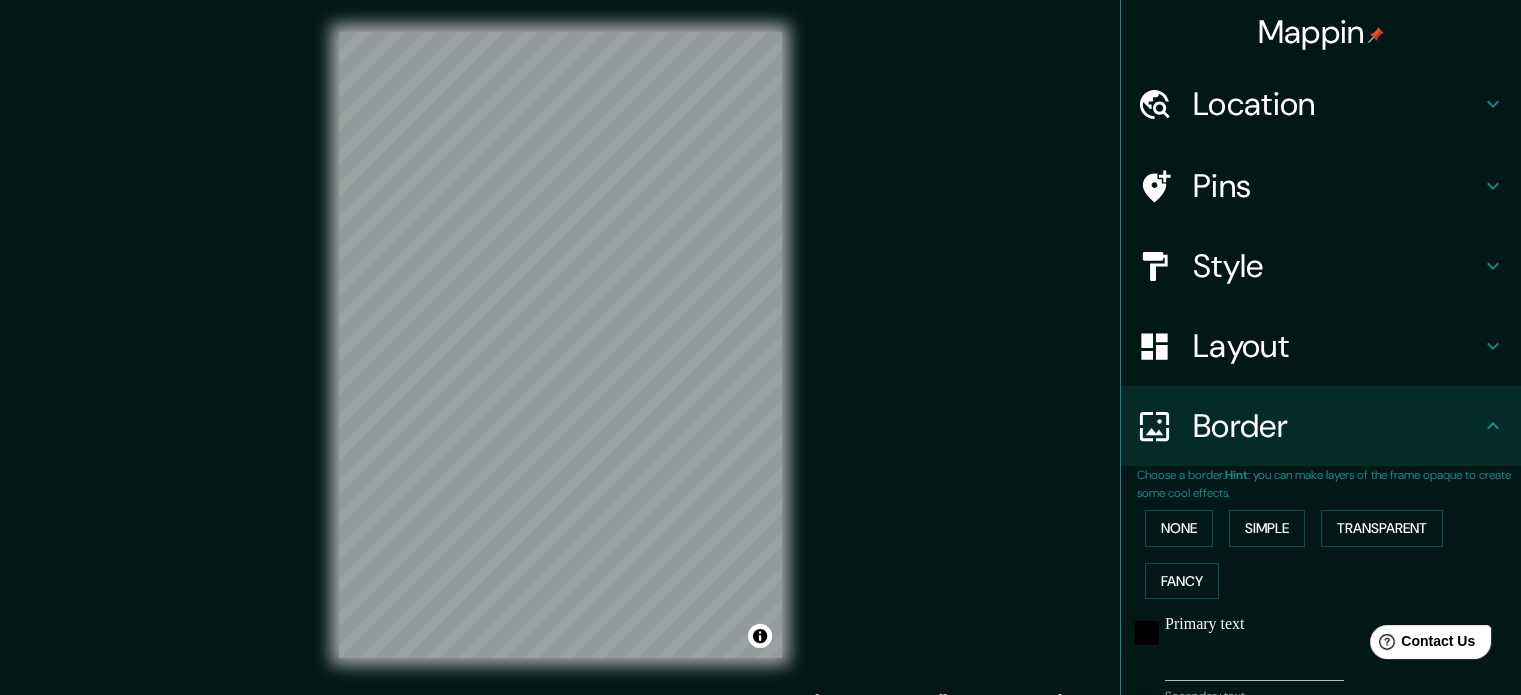 click on "Location" at bounding box center [1337, 104] 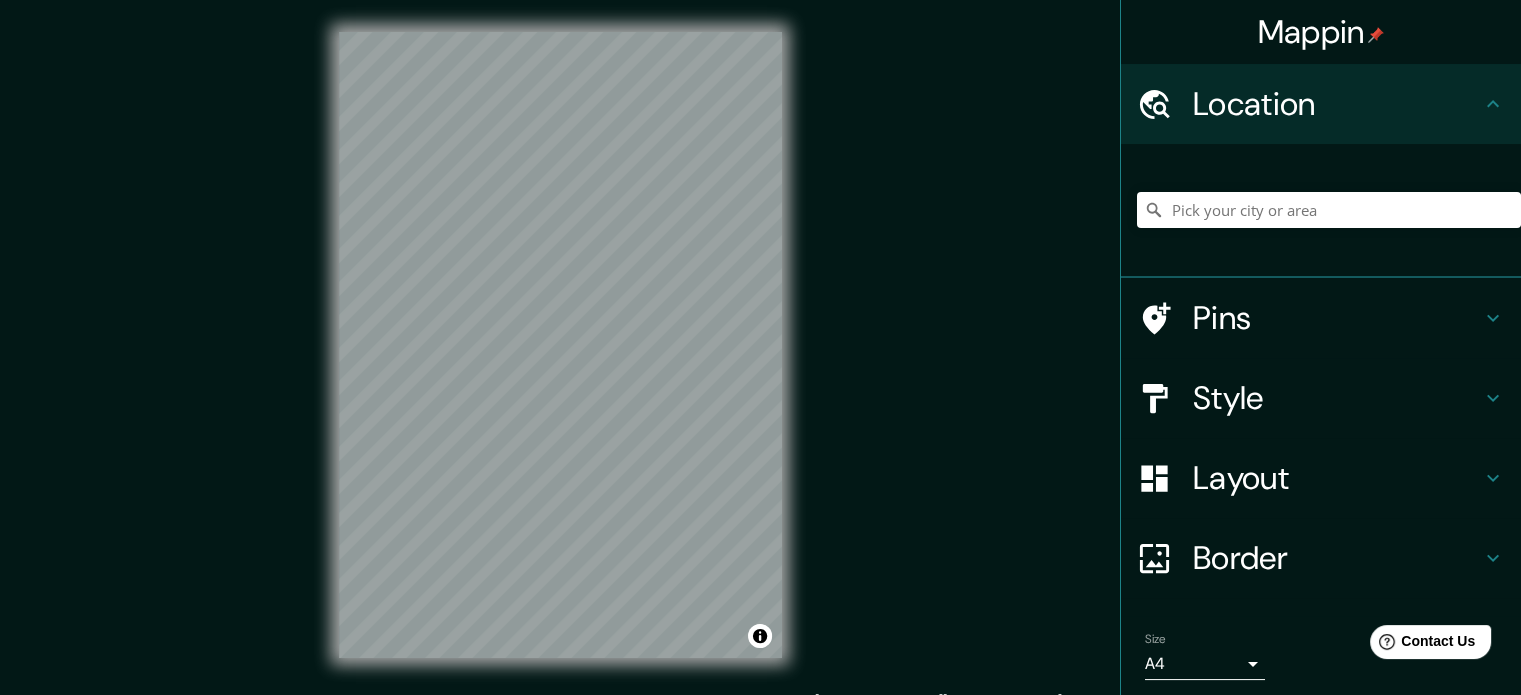 click on "Mappin Location Pins Style Layout Border Choose a border.  Hint : you can make layers of the frame opaque to create some cool effects. None Simple Transparent Fancy Primary text Secondary text El [PERSON_NAME] y cafetales Subtitle Territori Add frame layer Size A4 single Create your map © Mapbox   © OpenStreetMap   Improve this map Any problems, suggestions, or concerns please email    [EMAIL_ADDRESS][DOMAIN_NAME] . . ." at bounding box center (760, 361) 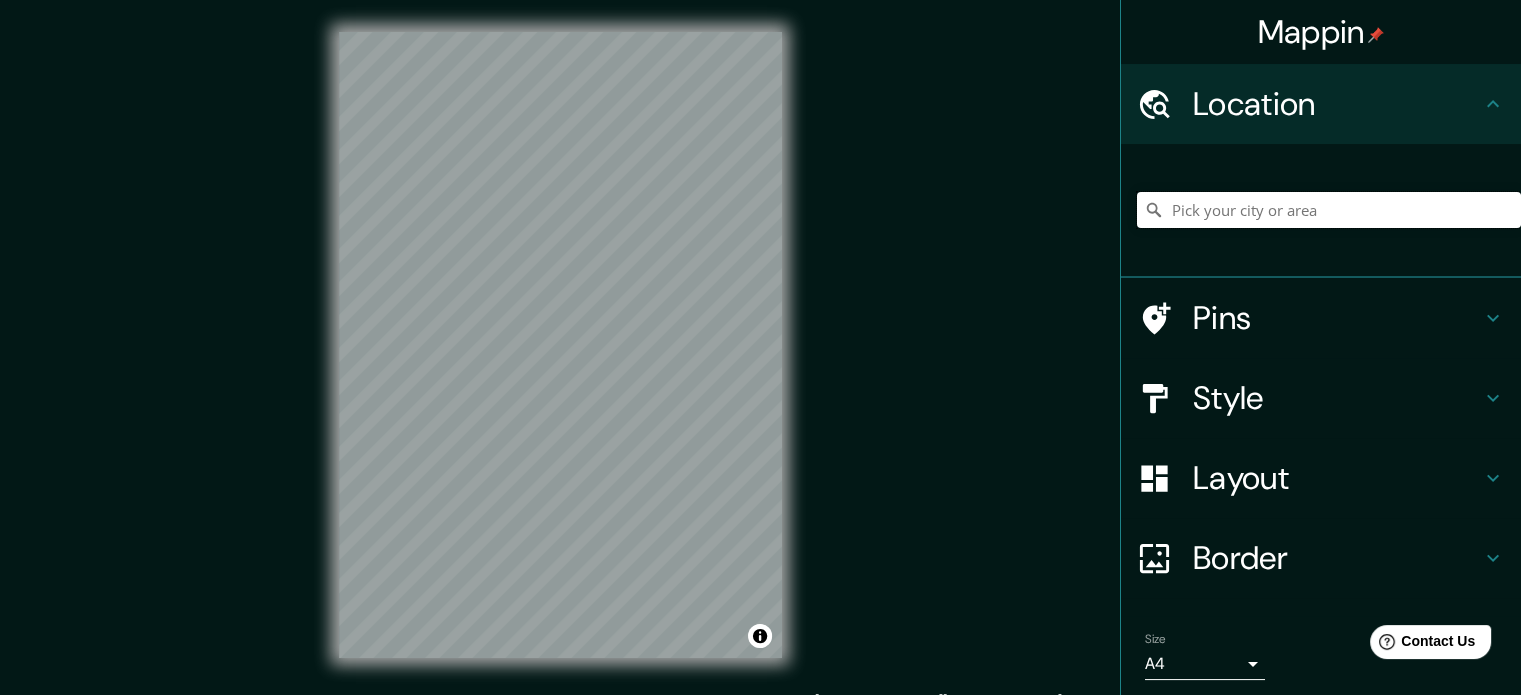 click at bounding box center (1329, 210) 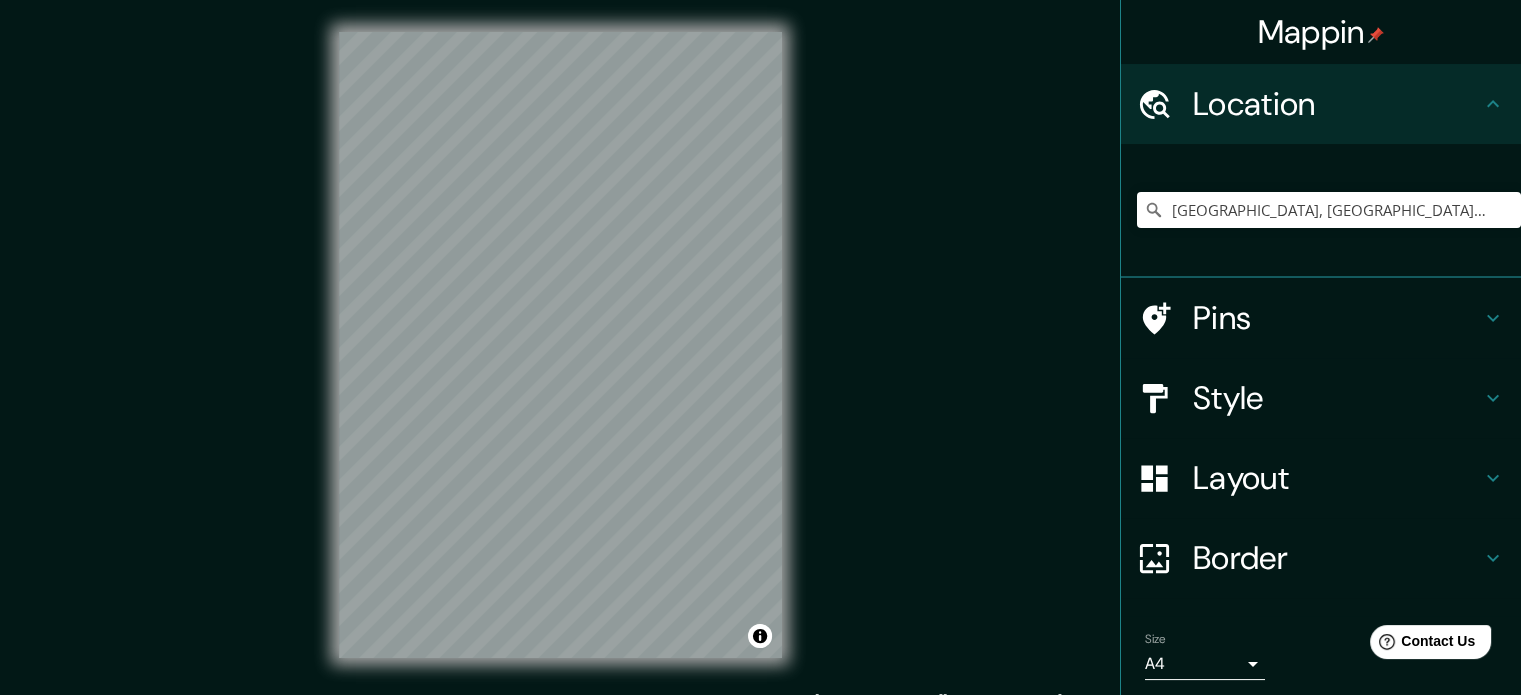 click on "© Mapbox   © OpenStreetMap   Improve this map" at bounding box center (560, 345) 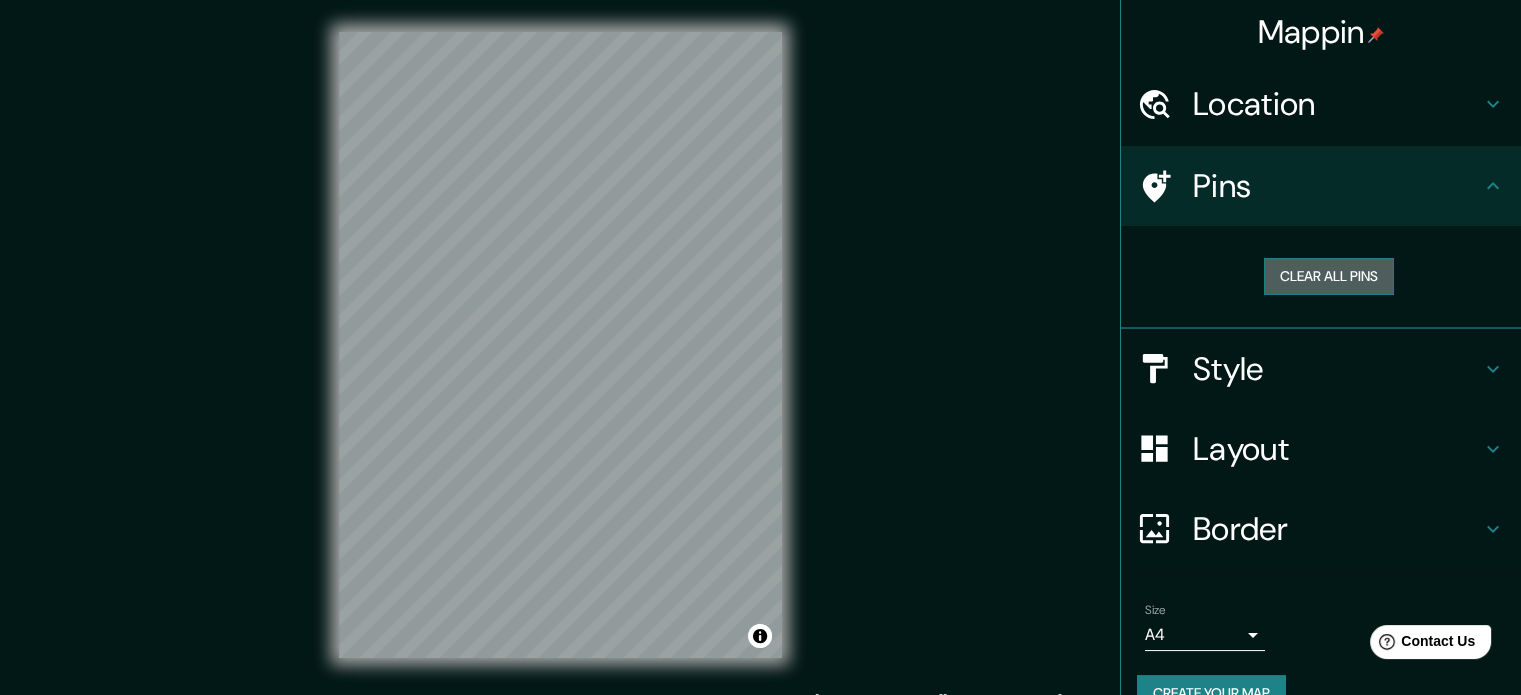 click on "Clear all pins" at bounding box center (1329, 276) 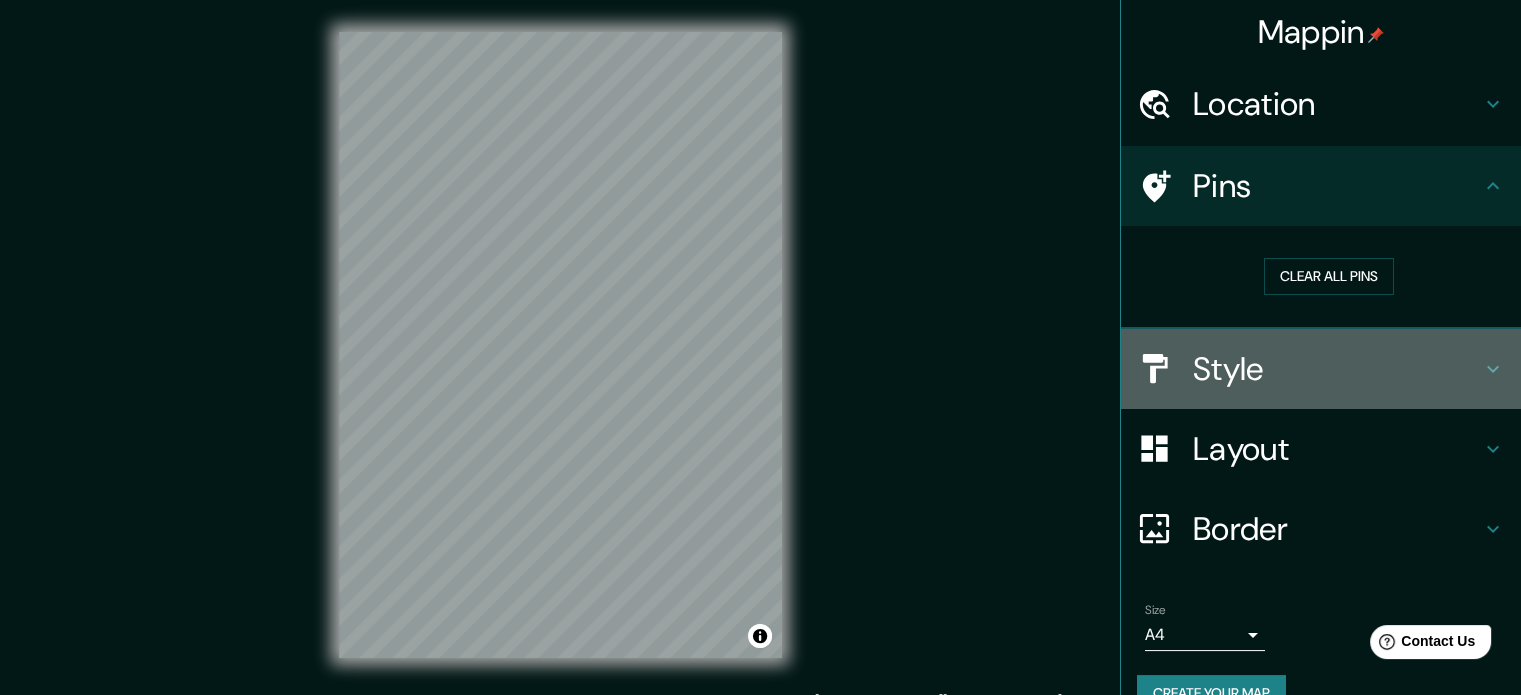 click on "Style" at bounding box center (1337, 369) 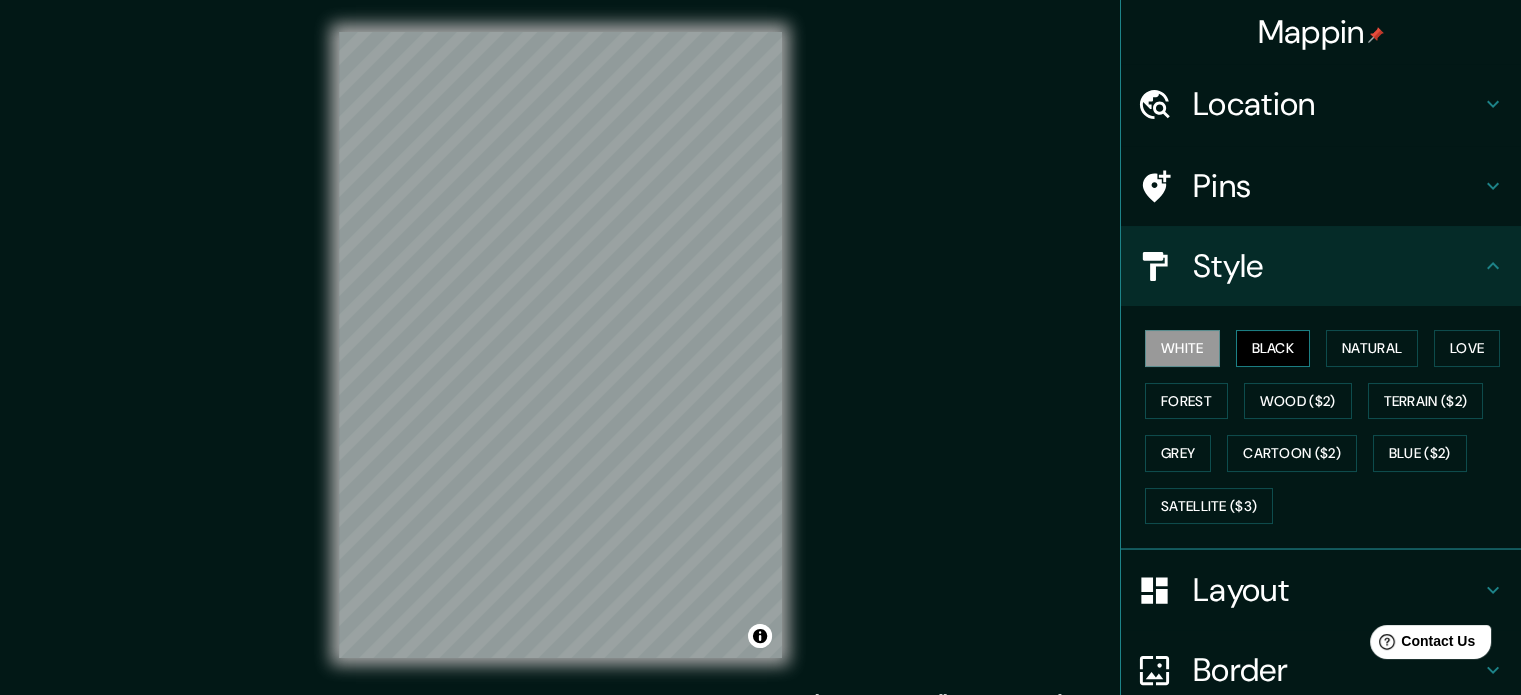 click on "Black" at bounding box center (1273, 348) 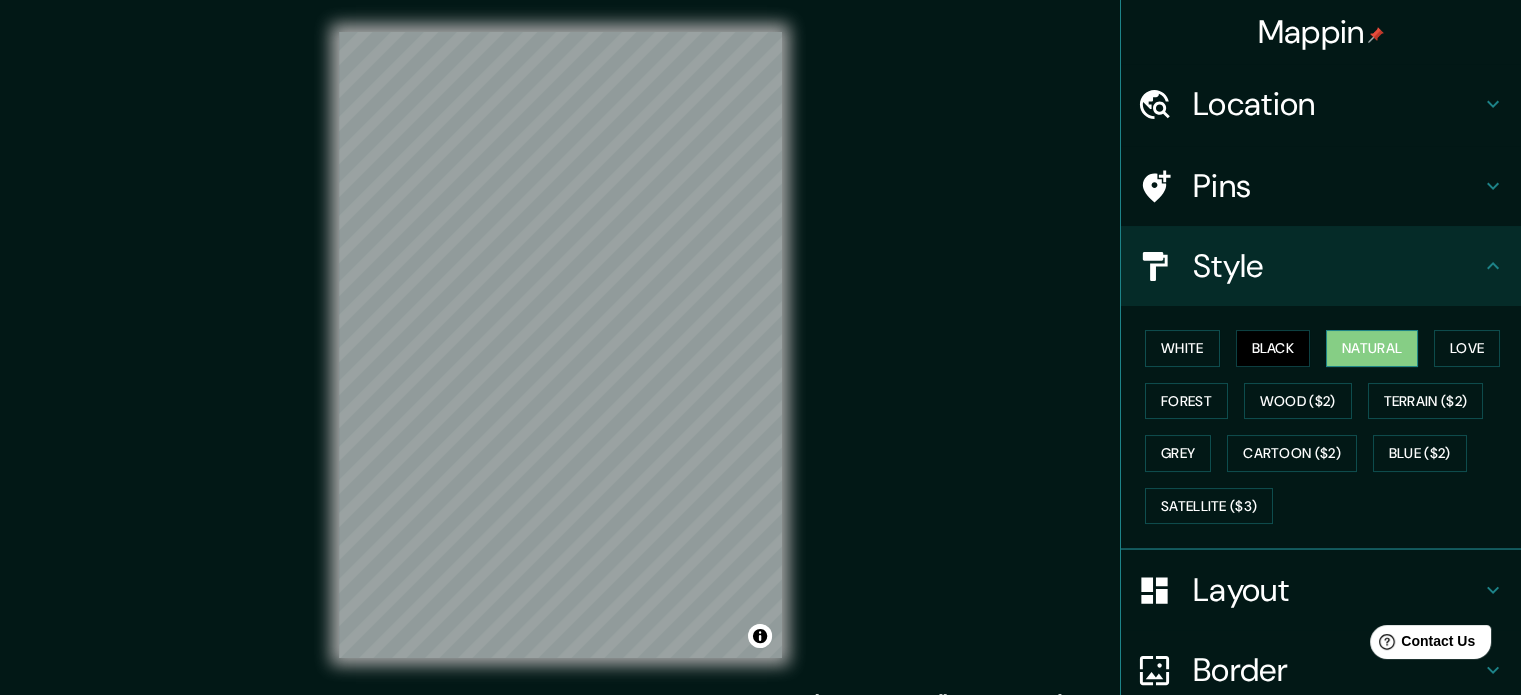 click on "Natural" at bounding box center [1372, 348] 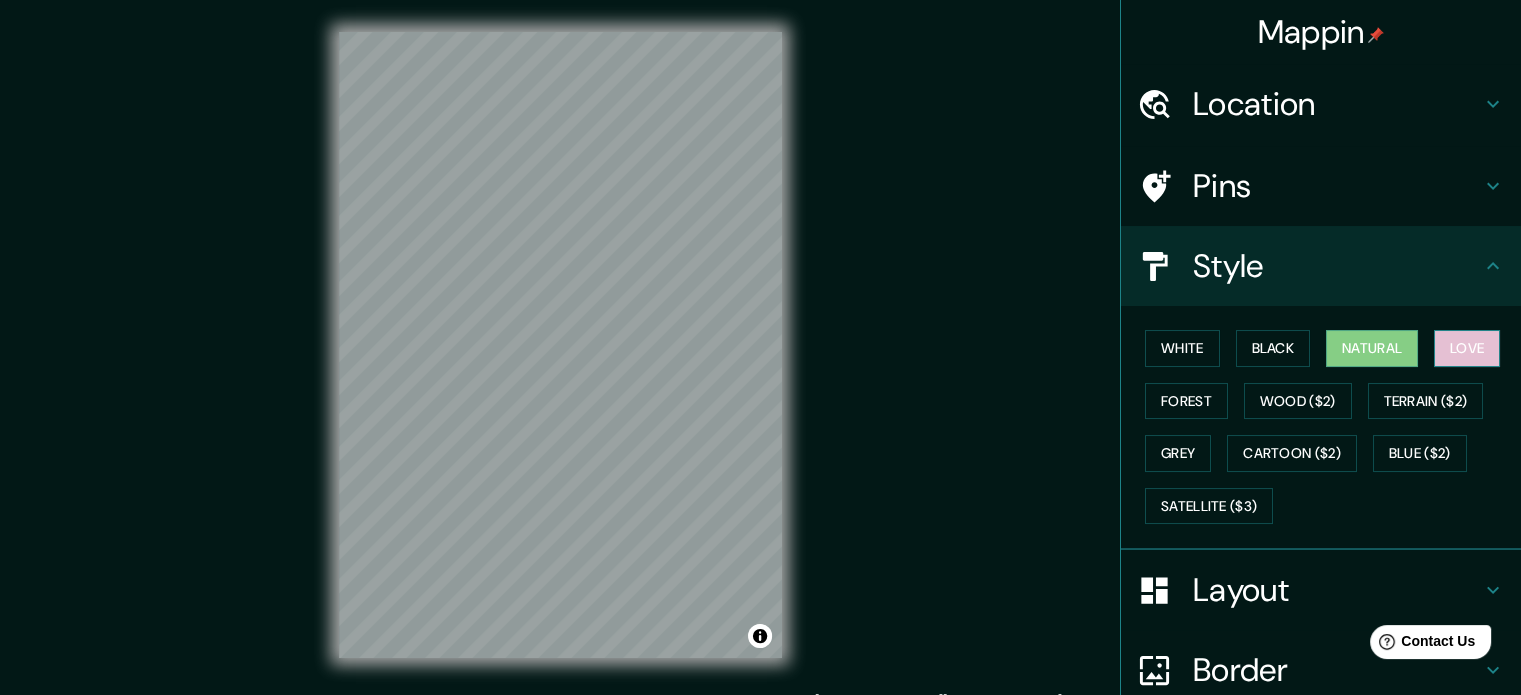 click on "Love" at bounding box center (1467, 348) 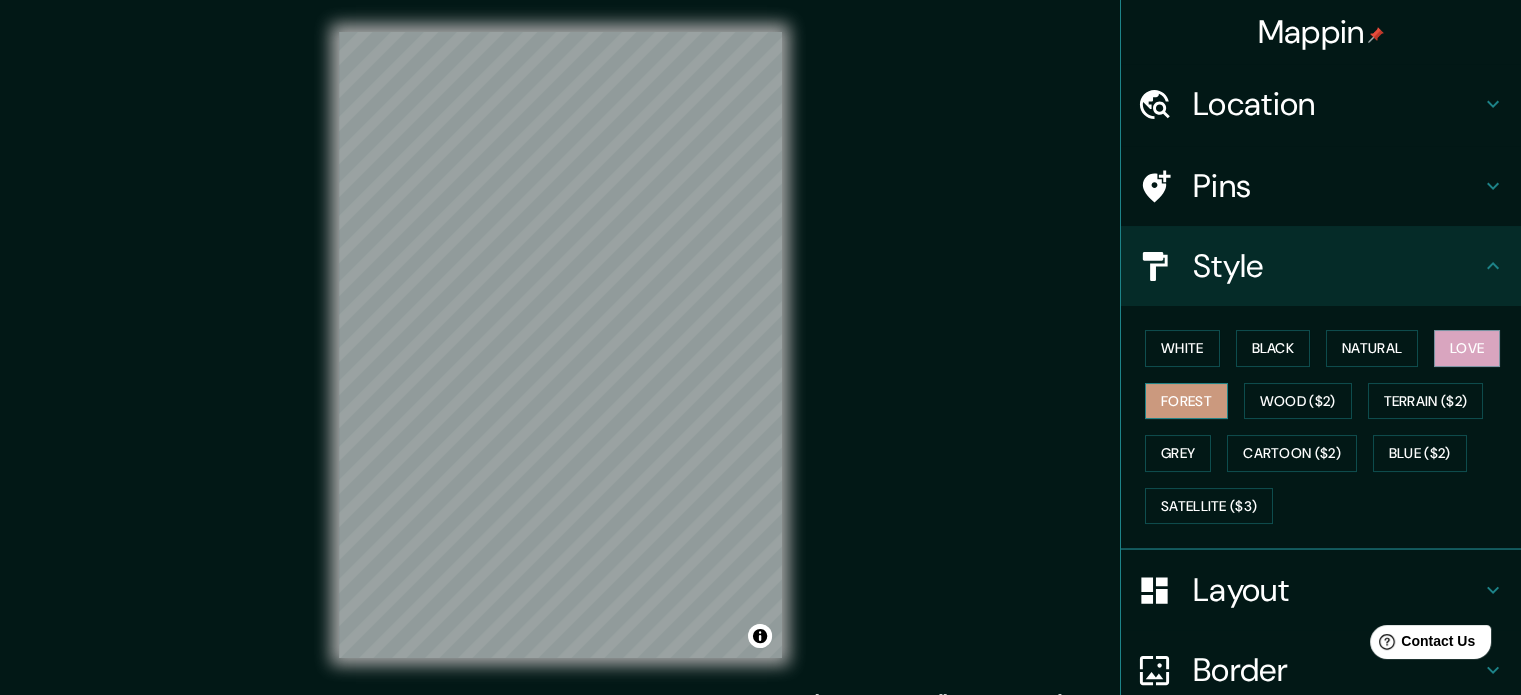 click on "Forest" at bounding box center (1186, 401) 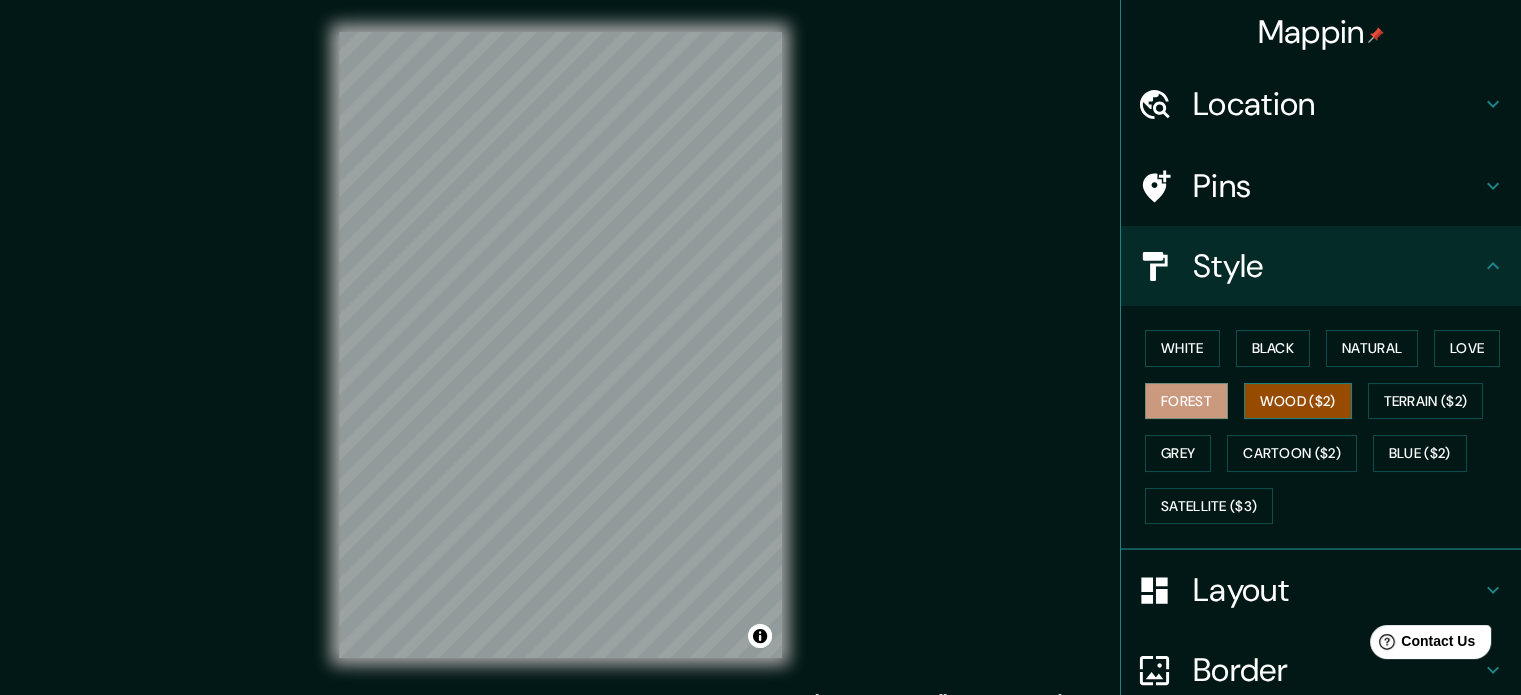 click on "Wood ($2)" at bounding box center [1298, 401] 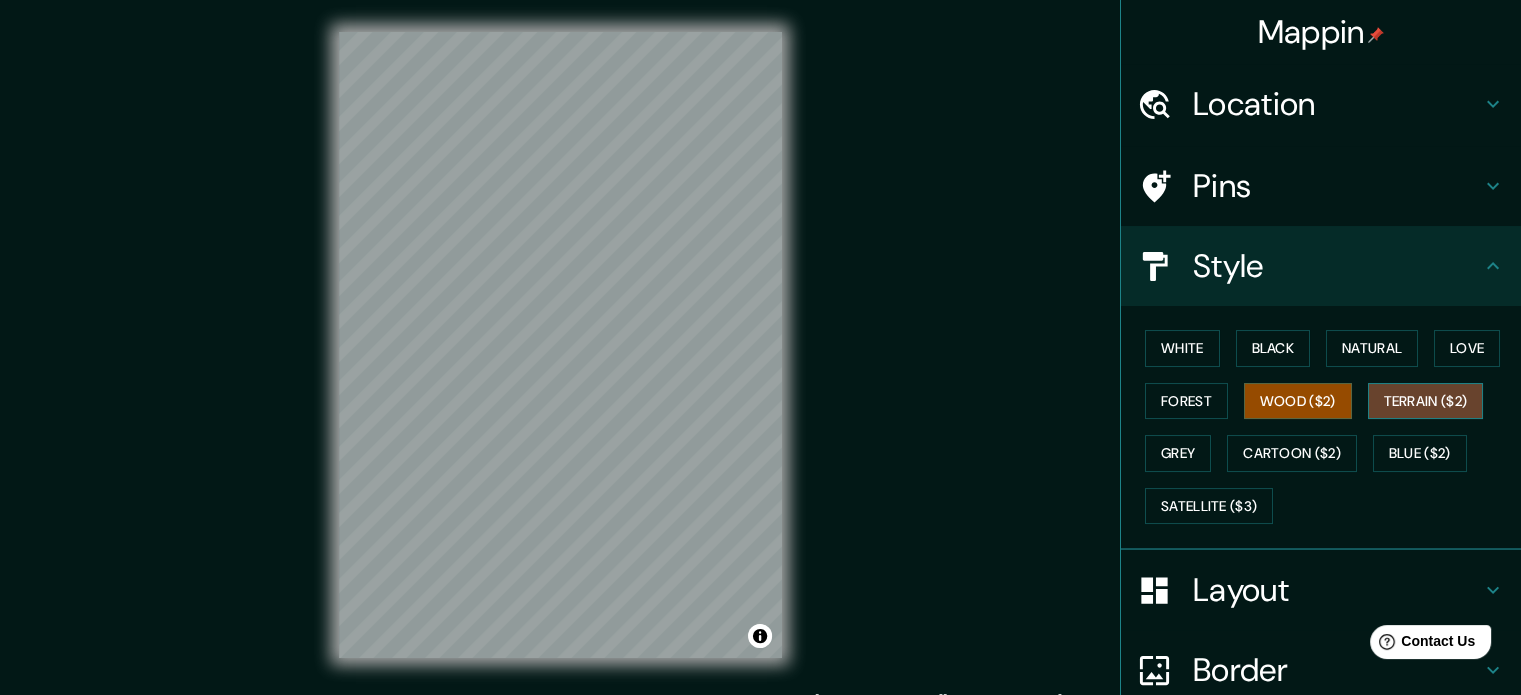 click on "Terrain ($2)" at bounding box center [1426, 401] 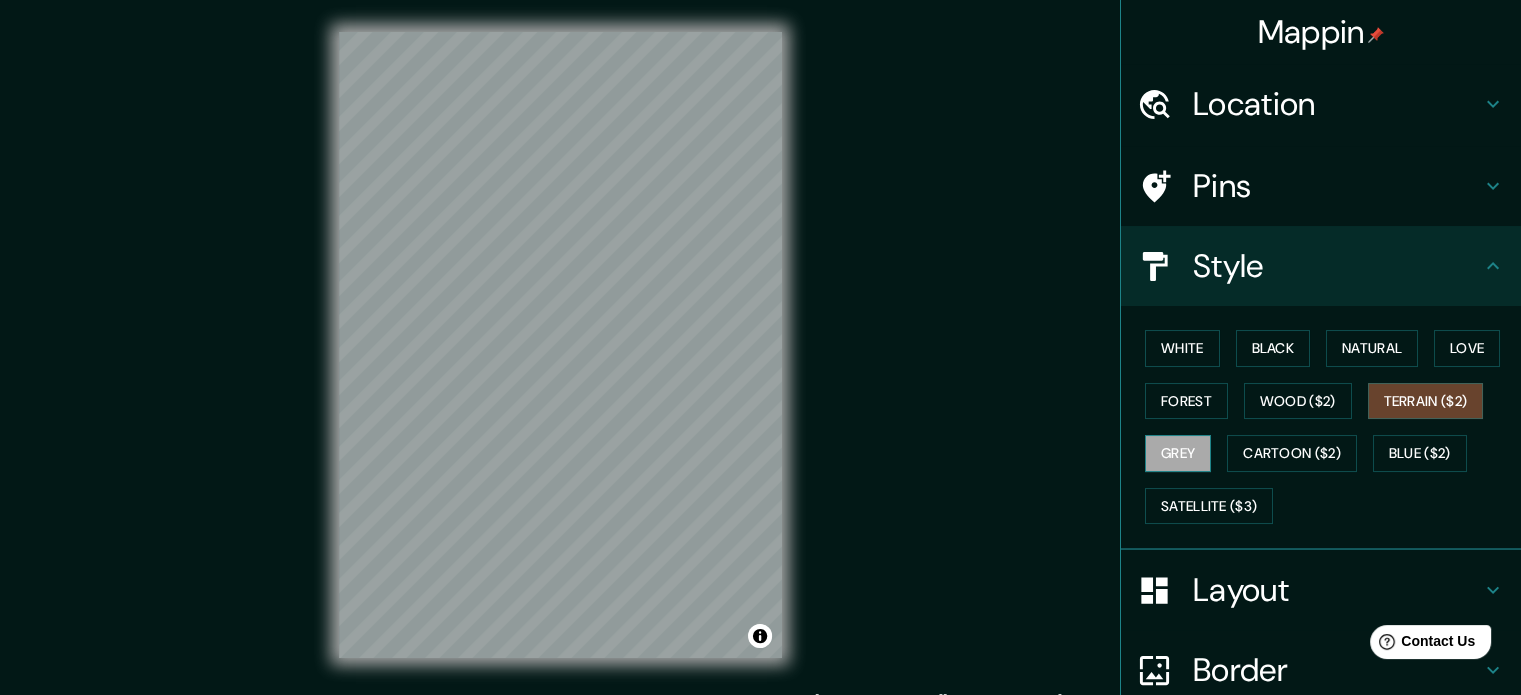 click on "Grey" at bounding box center [1178, 453] 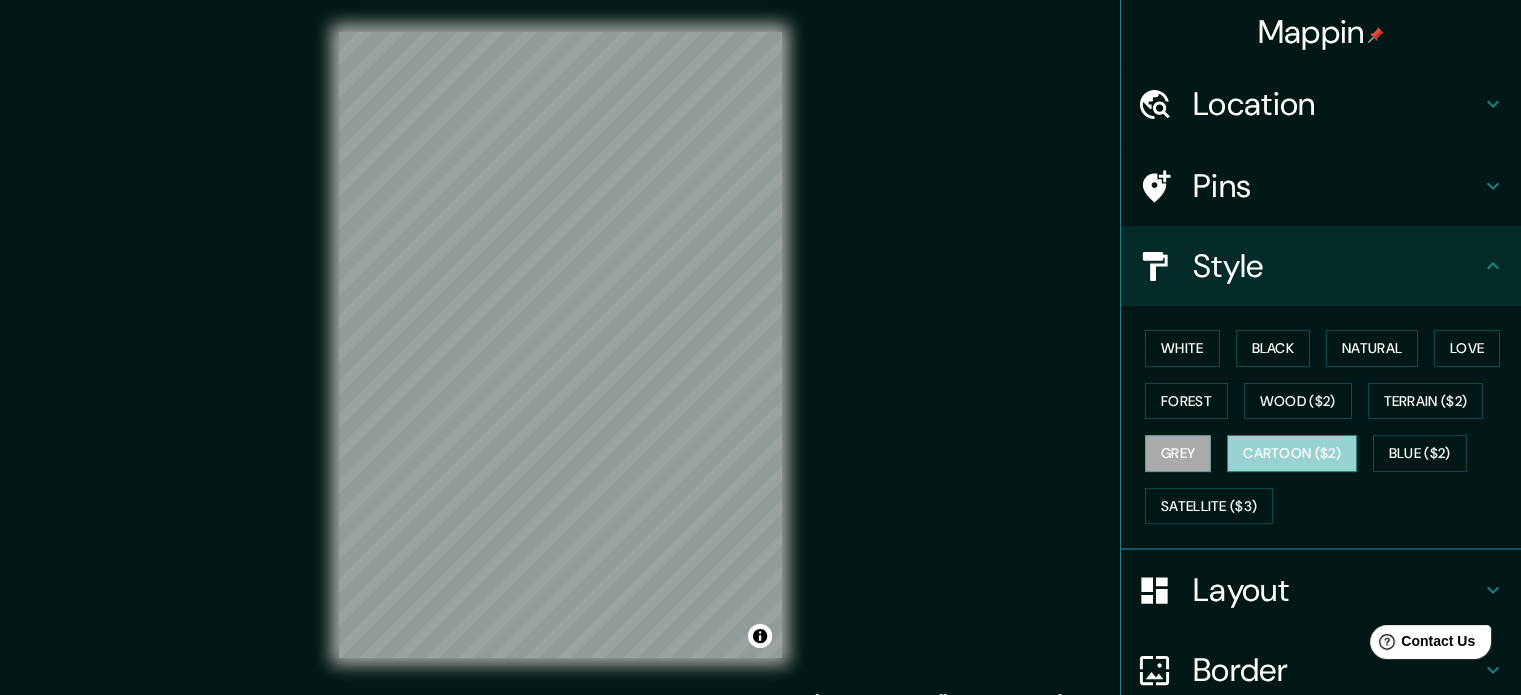 click on "Cartoon ($2)" at bounding box center [1292, 453] 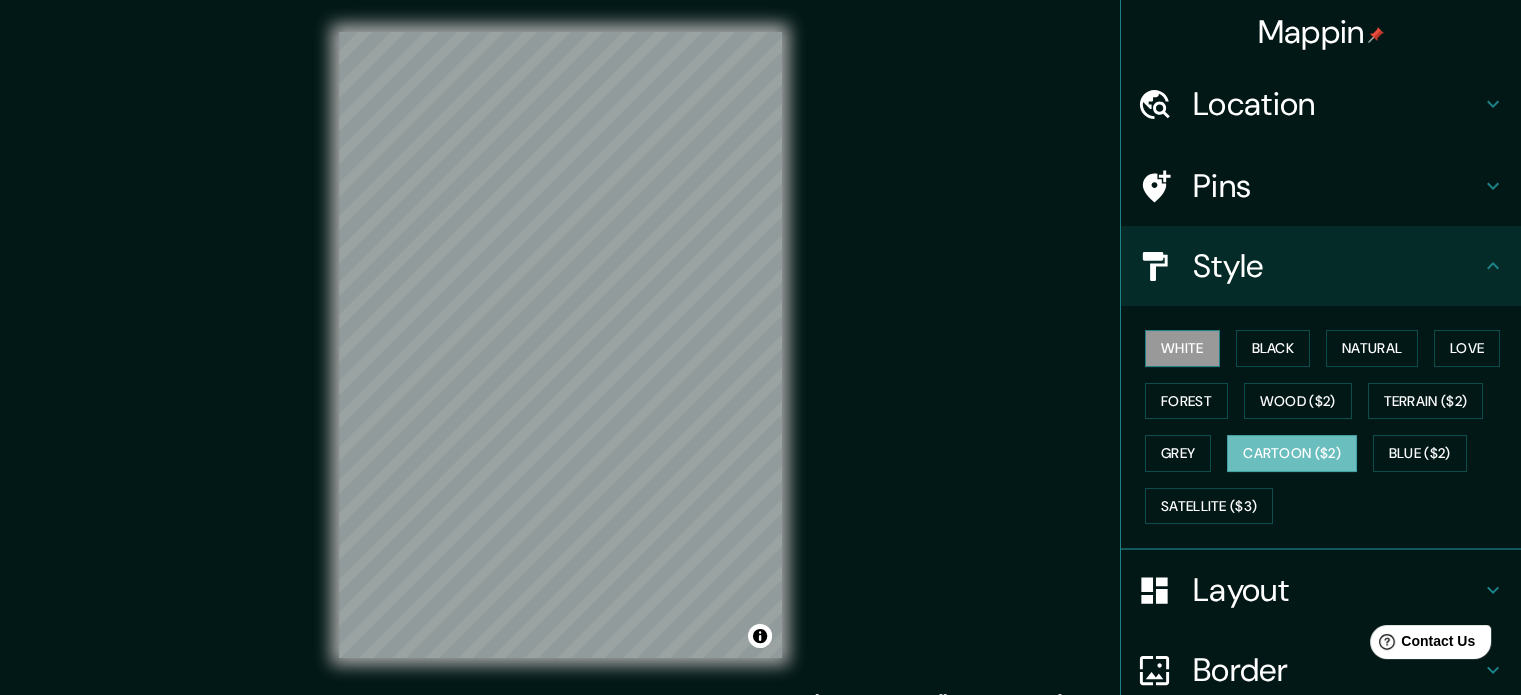 click on "White" at bounding box center (1182, 348) 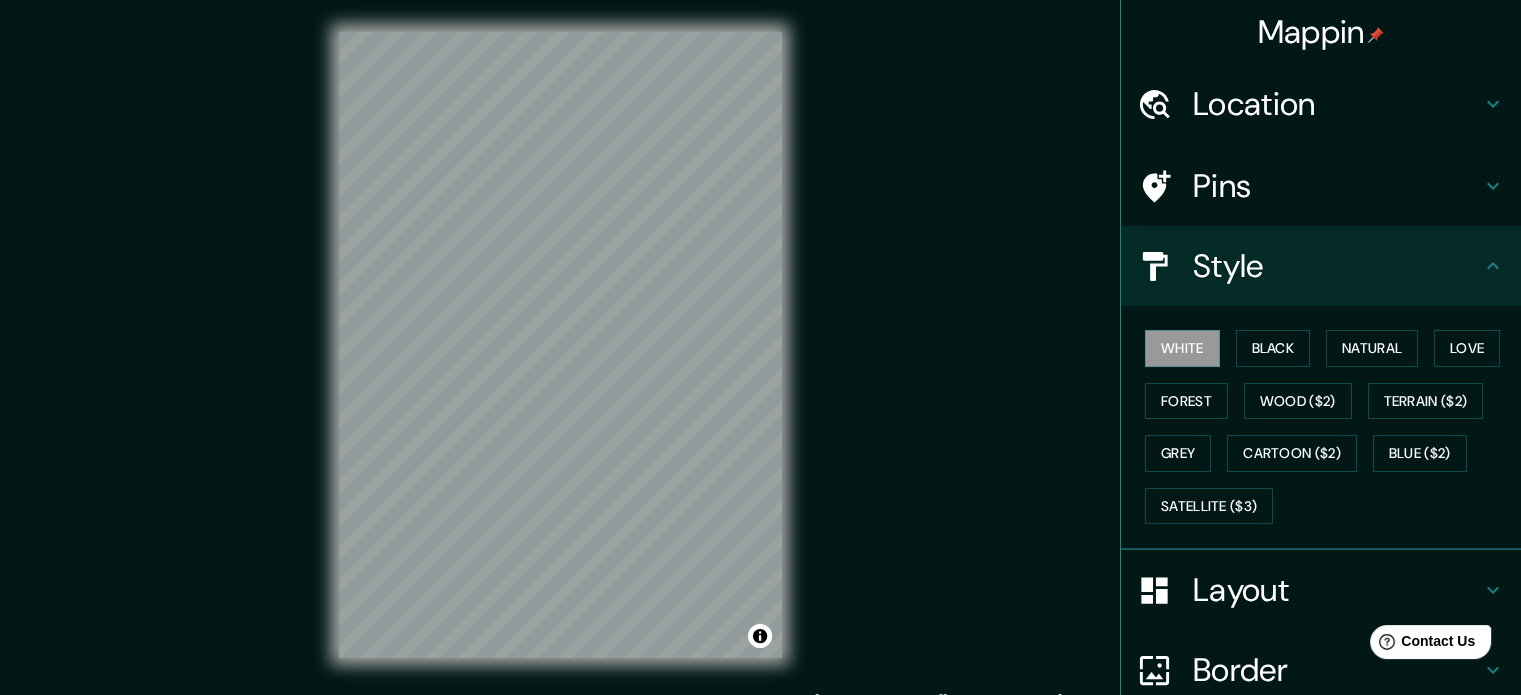 click on "Layout" at bounding box center [1337, 590] 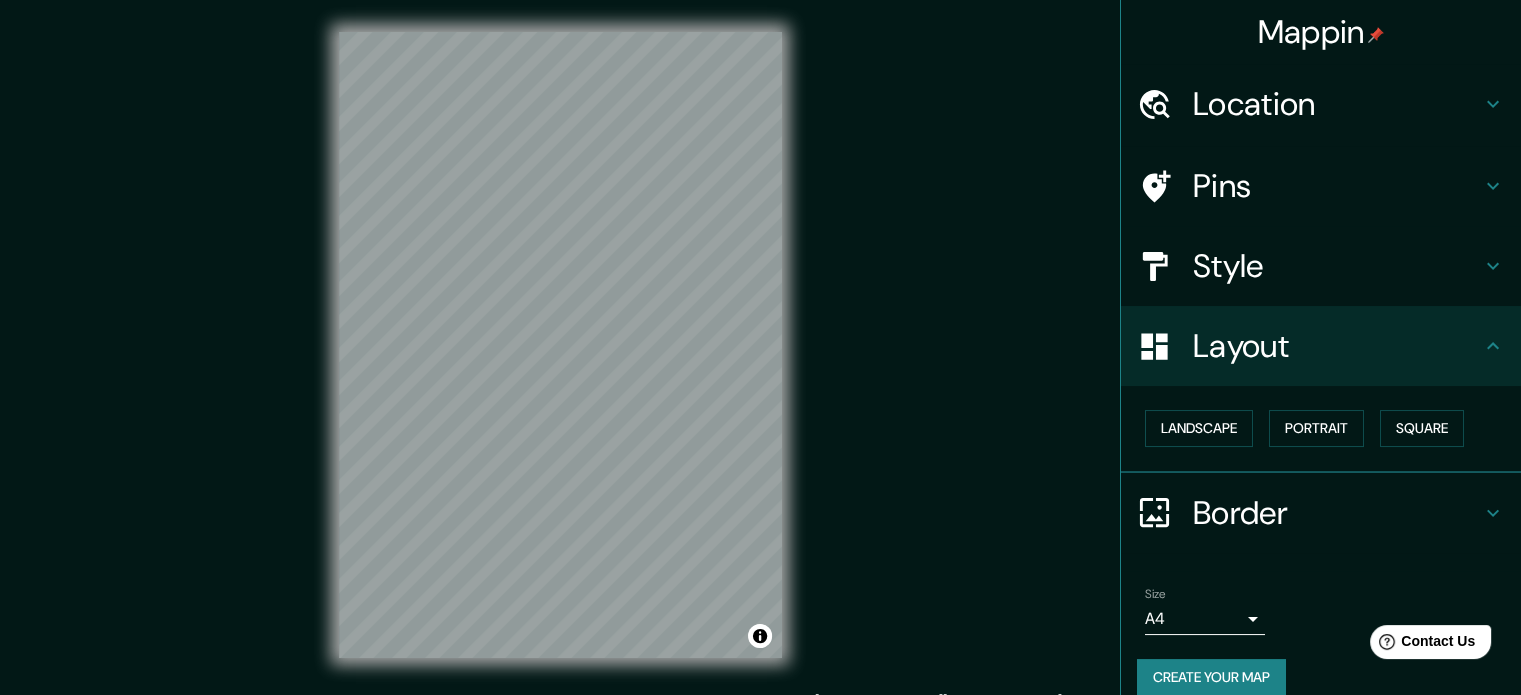 scroll, scrollTop: 22, scrollLeft: 0, axis: vertical 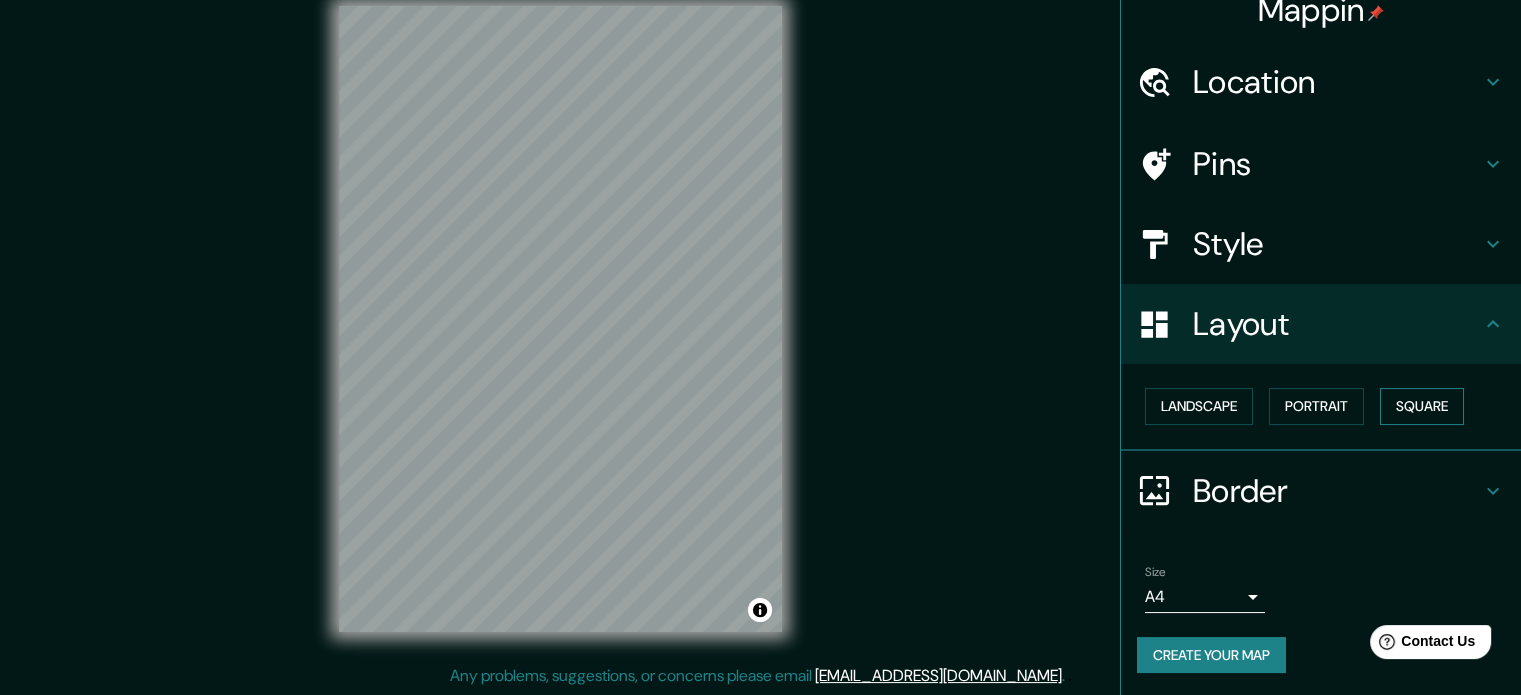 click on "Square" at bounding box center [1422, 406] 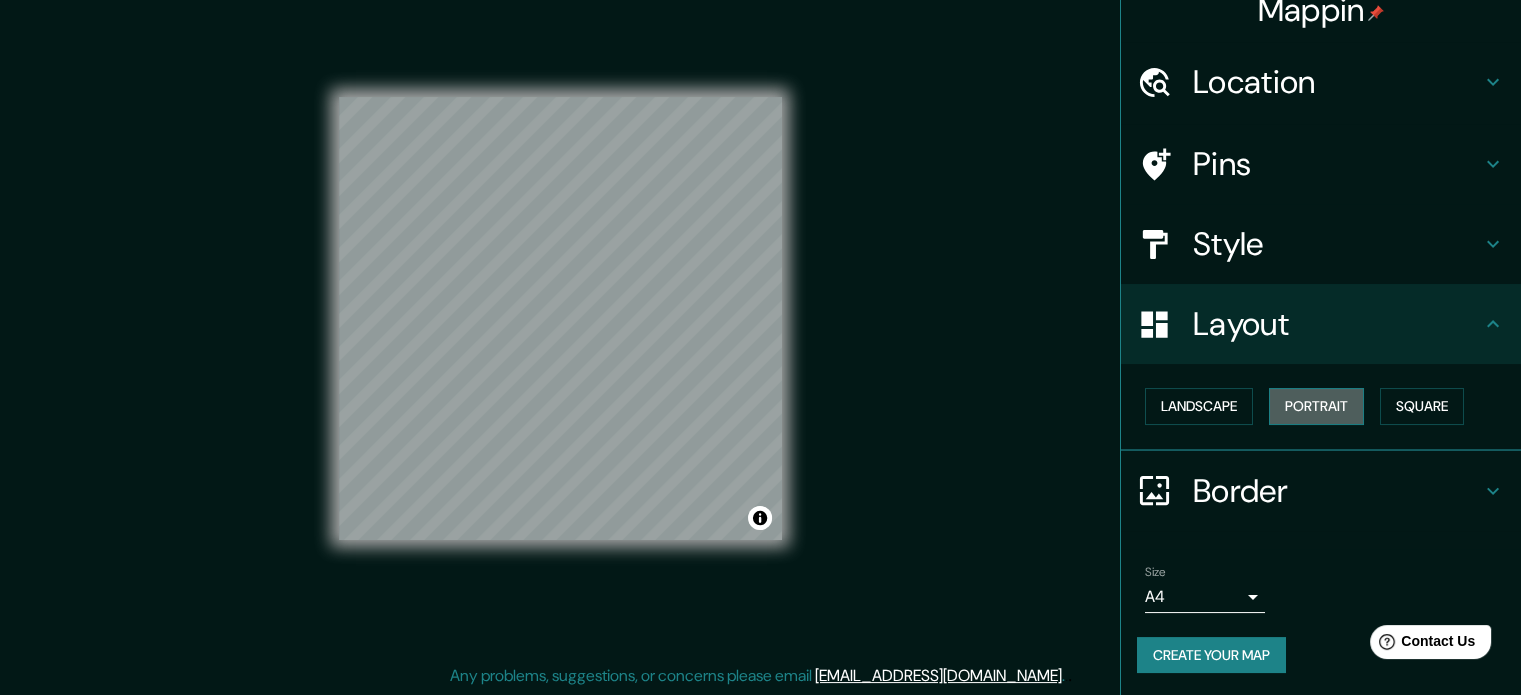 click on "Portrait" at bounding box center (1316, 406) 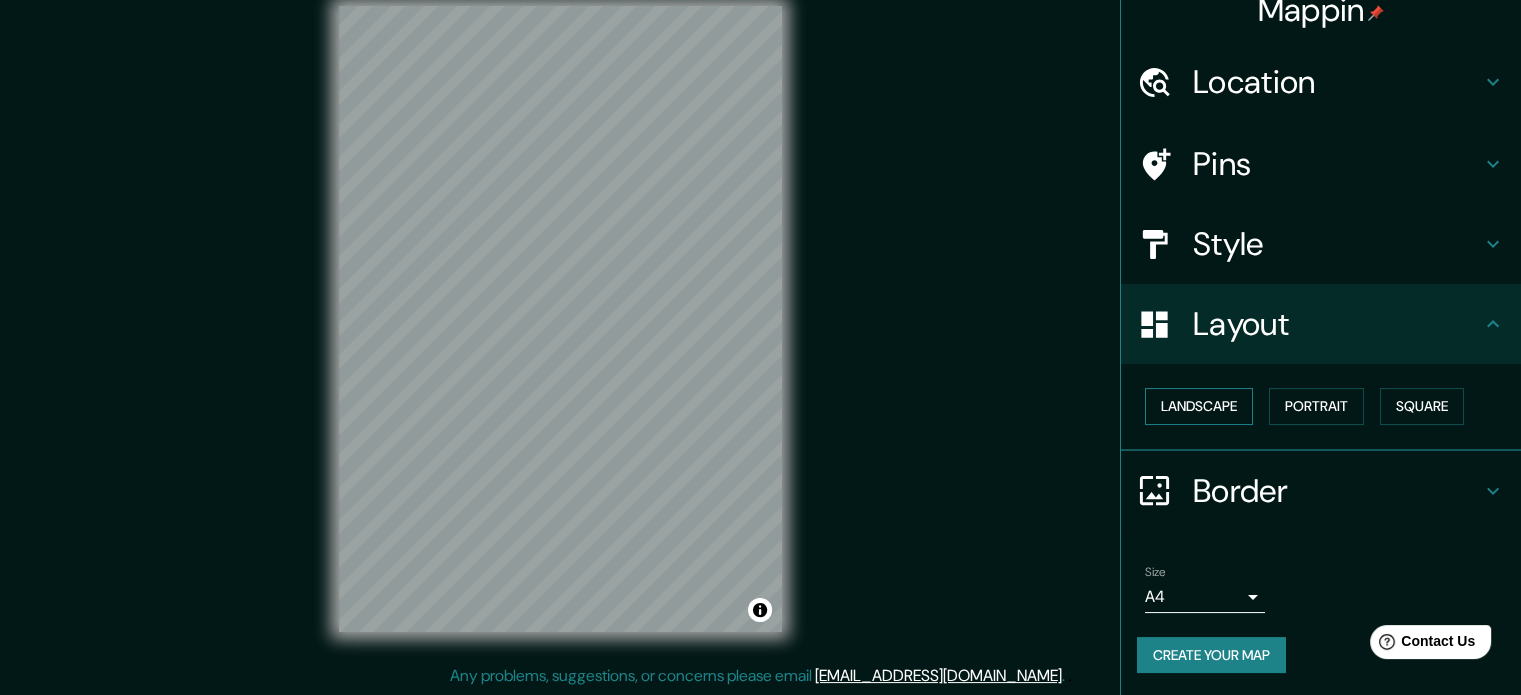 click on "Landscape" at bounding box center (1199, 406) 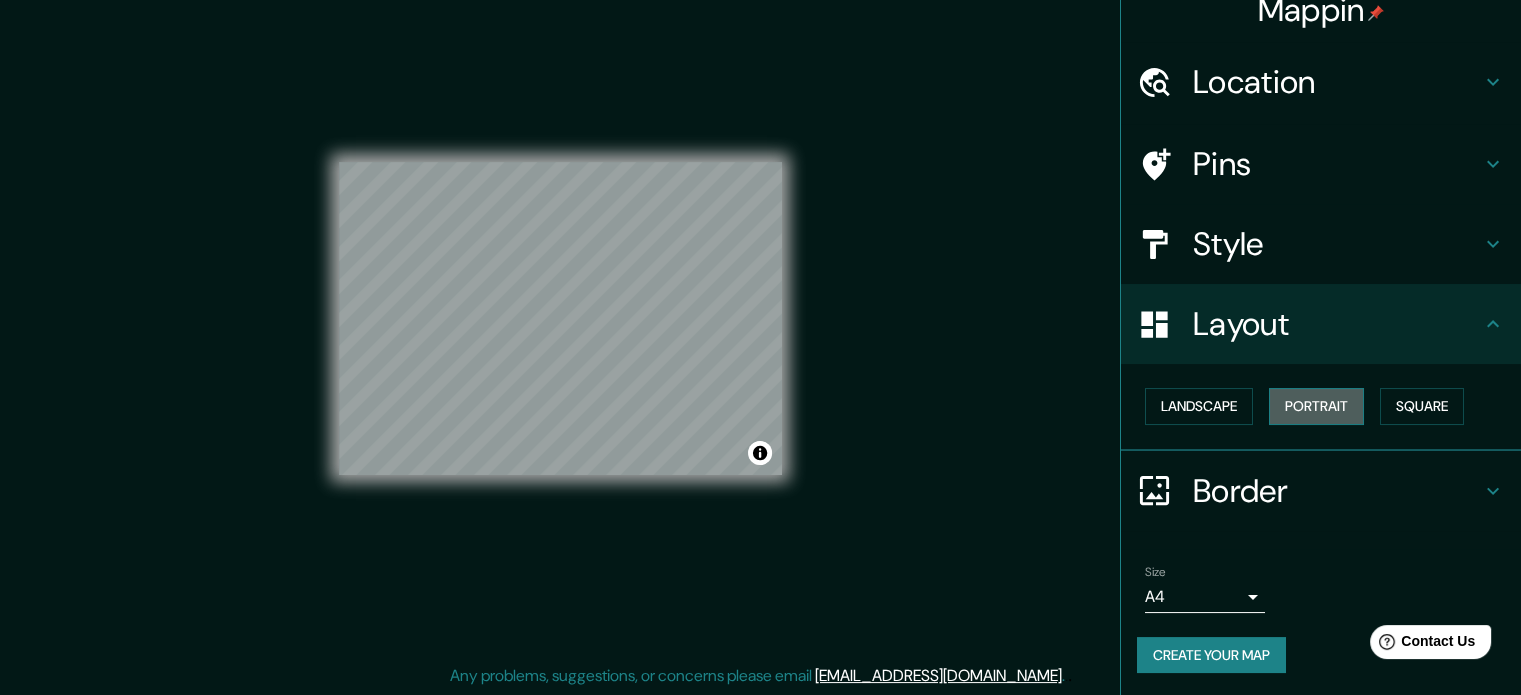 click on "Portrait" at bounding box center (1316, 406) 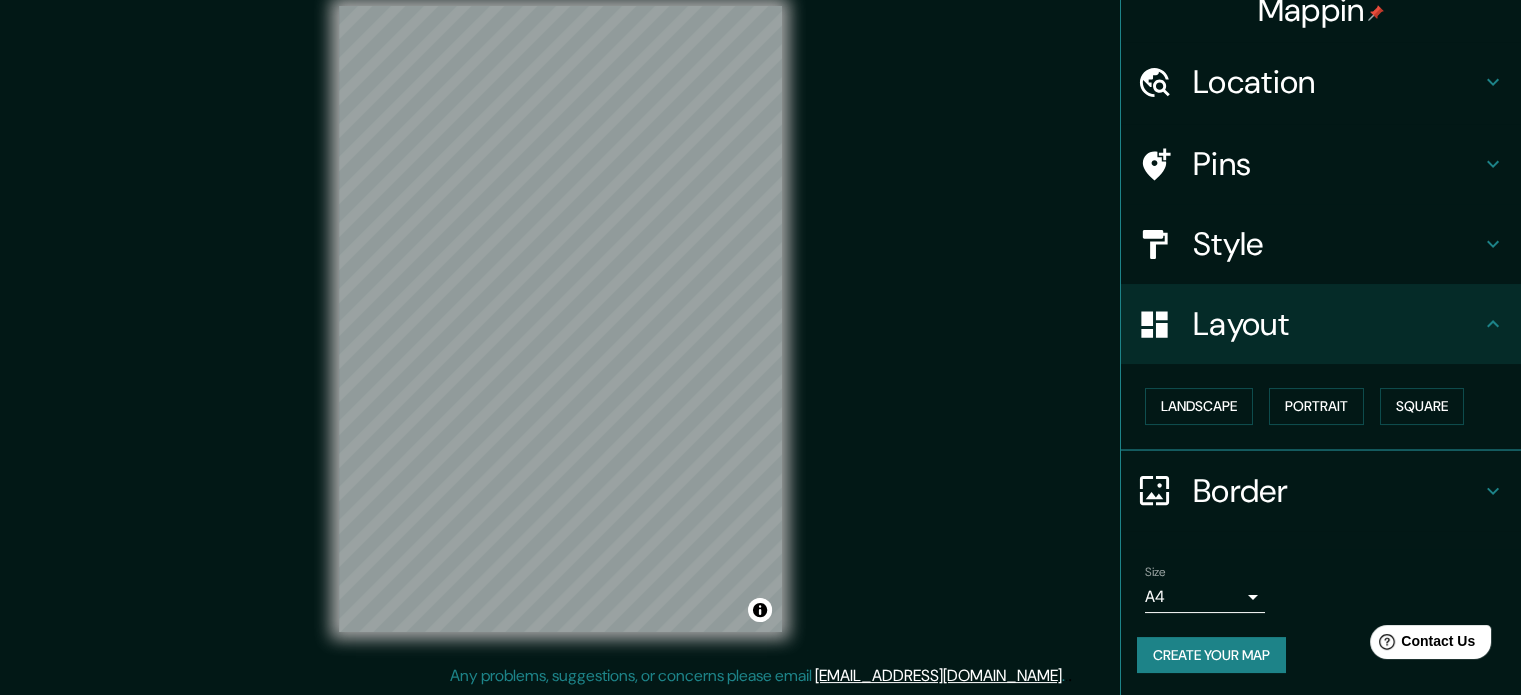 click on "Border" at bounding box center [1337, 491] 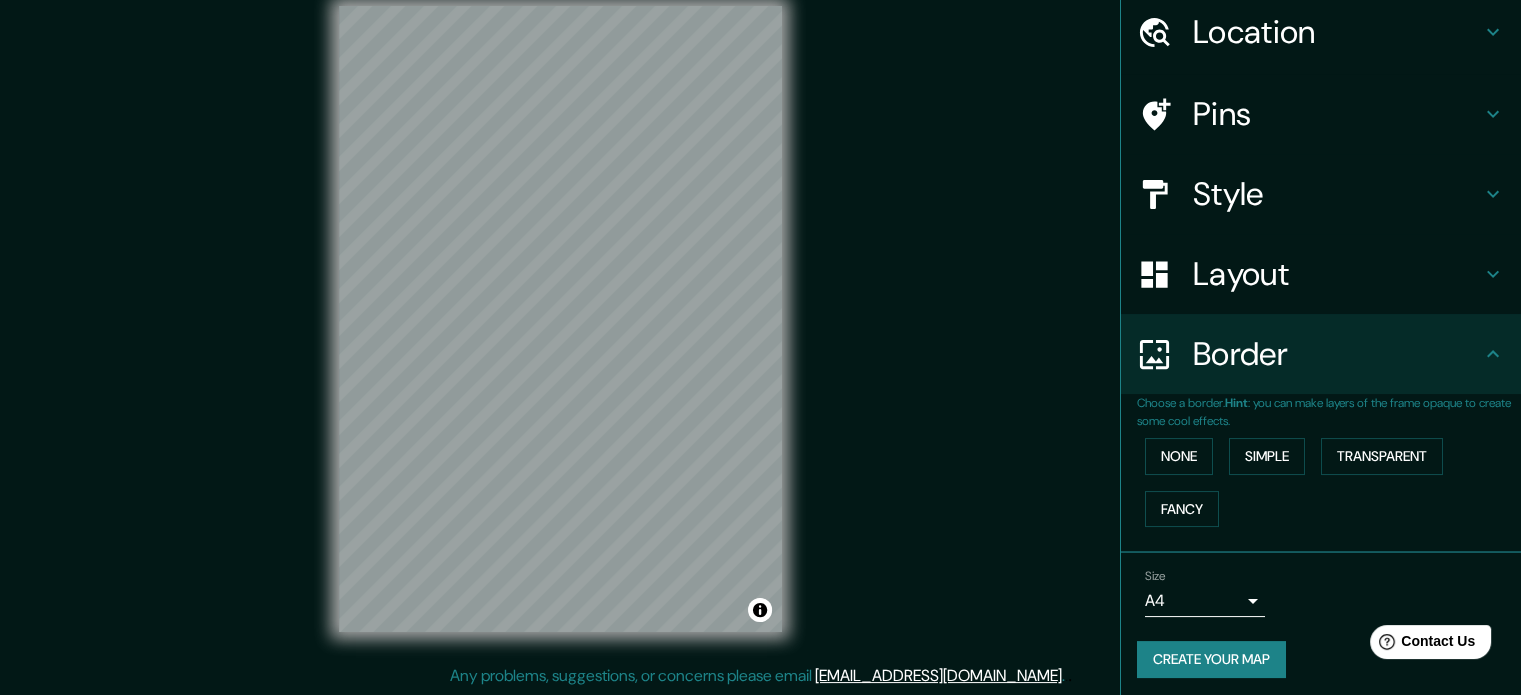 scroll, scrollTop: 76, scrollLeft: 0, axis: vertical 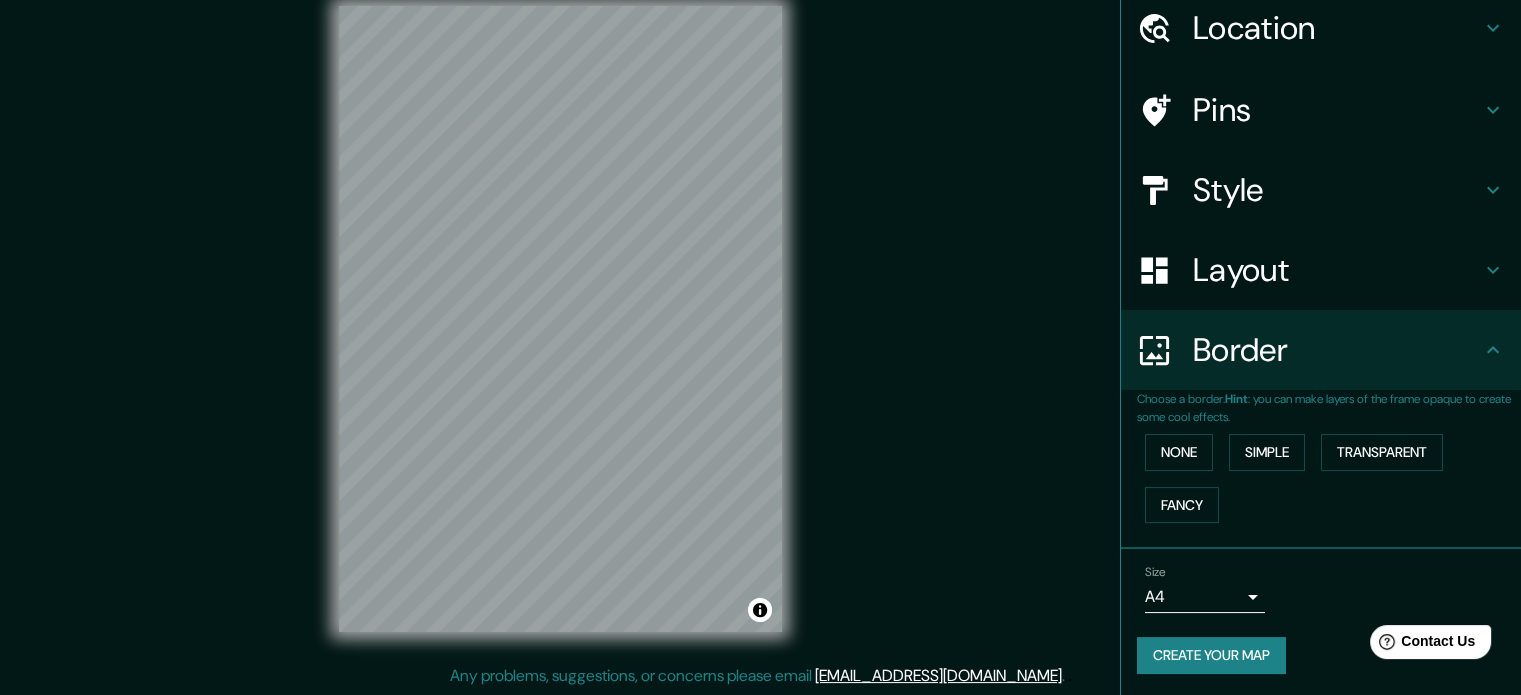 click on "Mappin Location [GEOGRAPHIC_DATA], [GEOGRAPHIC_DATA], [GEOGRAPHIC_DATA] [GEOGRAPHIC_DATA] [GEOGRAPHIC_DATA]  [GEOGRAPHIC_DATA], [GEOGRAPHIC_DATA] [GEOGRAPHIC_DATA]  [GEOGRAPHIC_DATA] [GEOGRAPHIC_DATA]  [GEOGRAPHIC_DATA], [US_STATE] [GEOGRAPHIC_DATA]  30225 [GEOGRAPHIC_DATA][PERSON_NAME], [GEOGRAPHIC_DATA], [GEOGRAPHIC_DATA] Pins Style Layout Border Choose a border.  Hint : you can make layers of the frame opaque to create some cool effects. None Simple Transparent Fancy Size A4 single Create your map © Mapbox   © OpenStreetMap   Improve this map Any problems, suggestions, or concerns please email    [EMAIL_ADDRESS][DOMAIN_NAME] . . ." at bounding box center [760, 321] 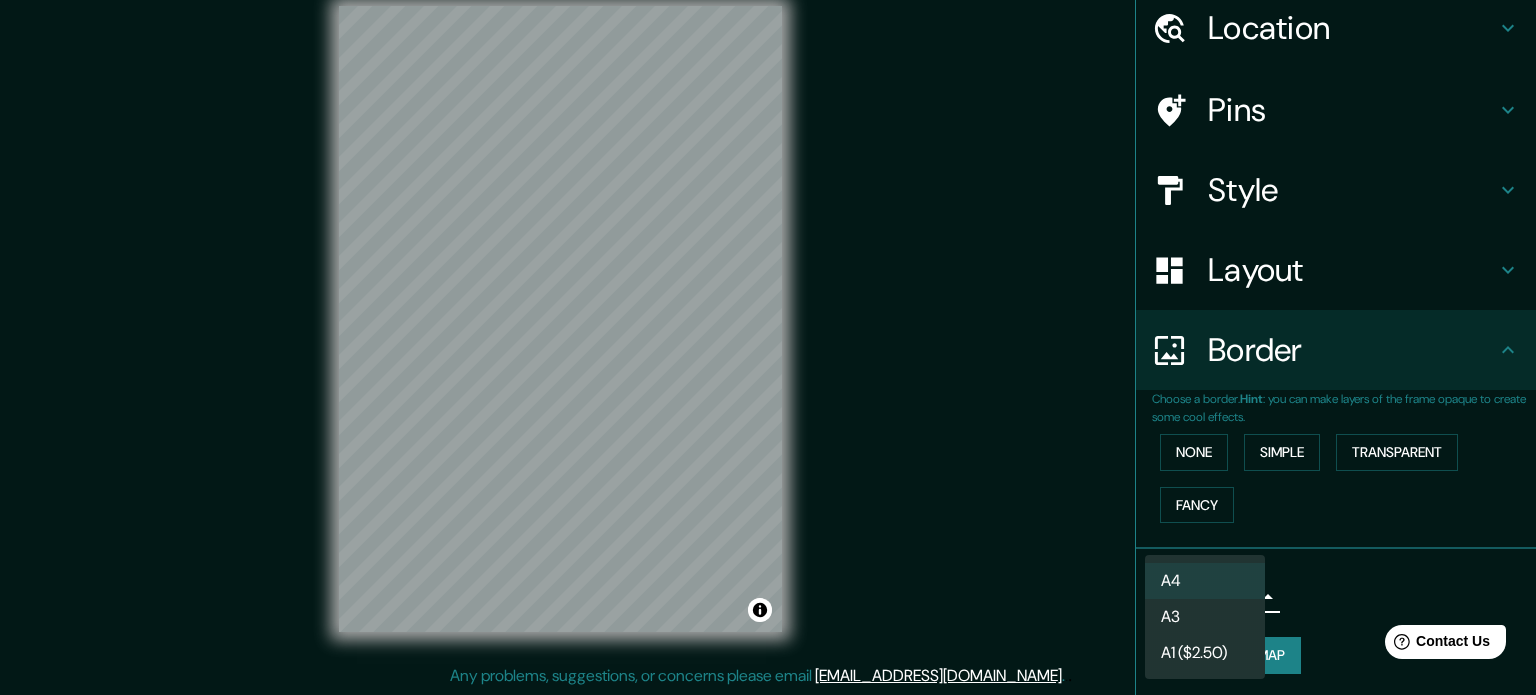 click at bounding box center [768, 347] 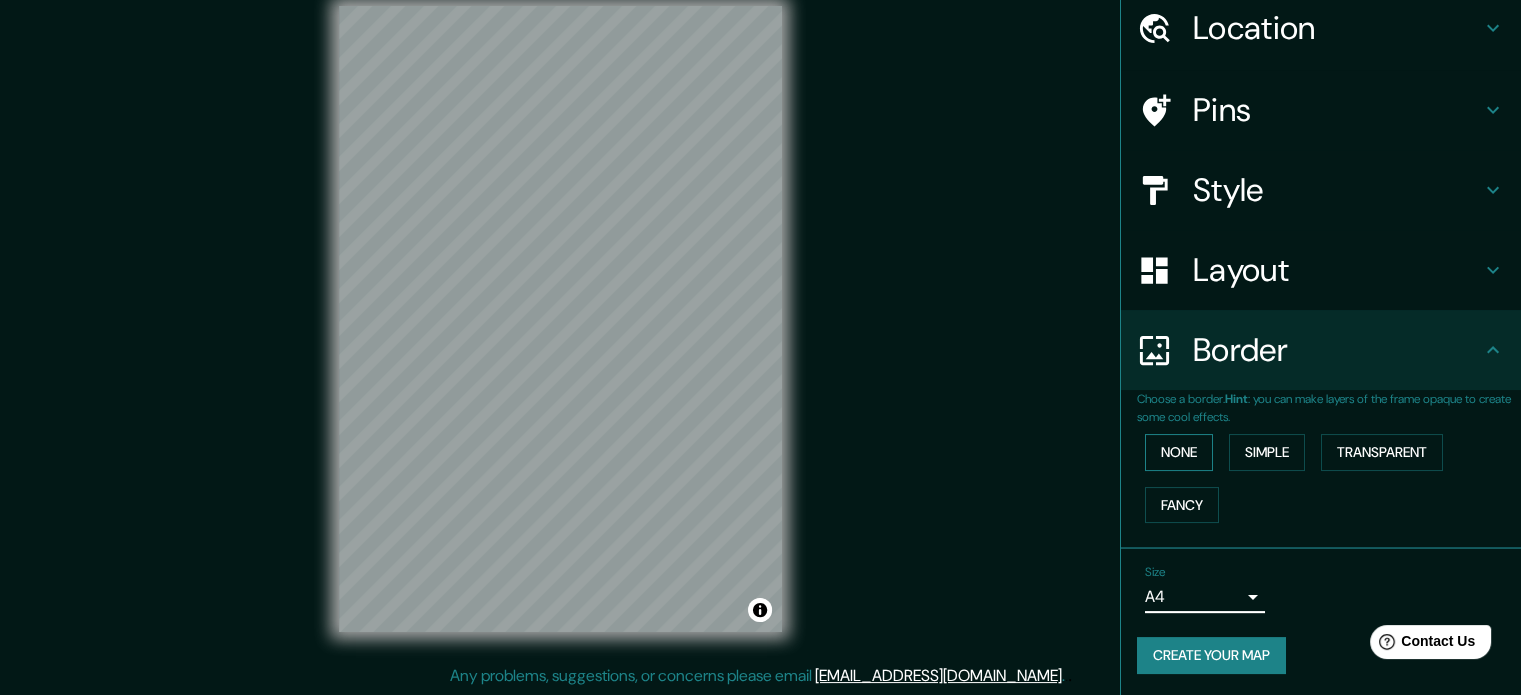 click on "None" at bounding box center [1179, 452] 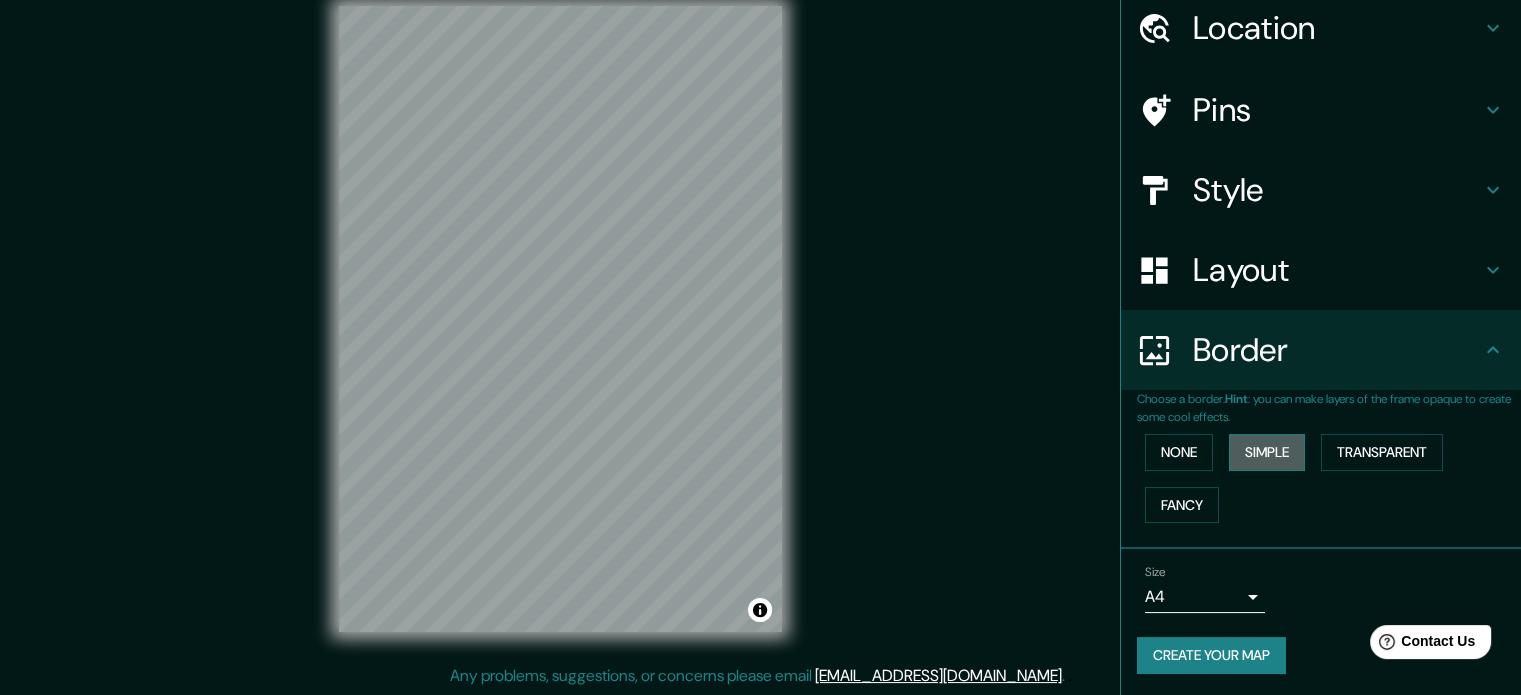 click on "Simple" at bounding box center [1267, 452] 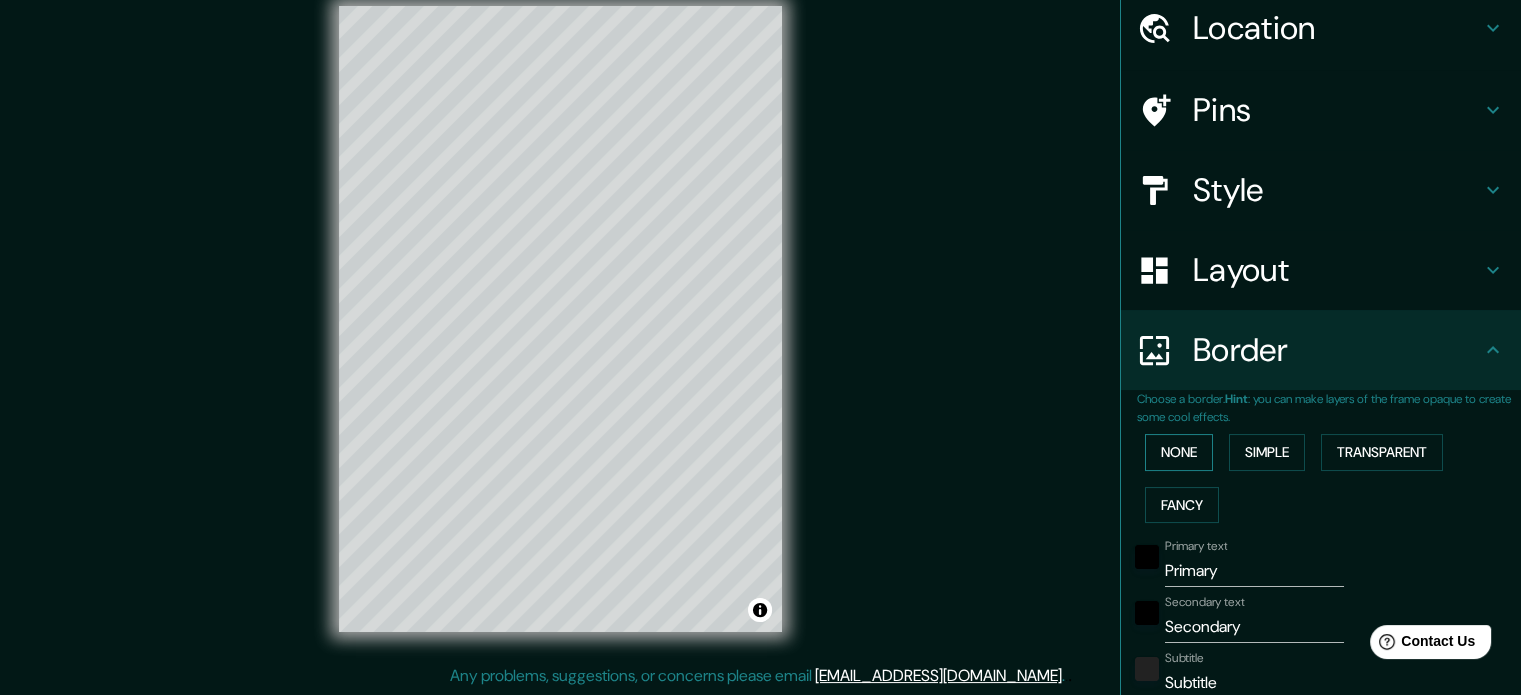 click on "None" at bounding box center [1179, 452] 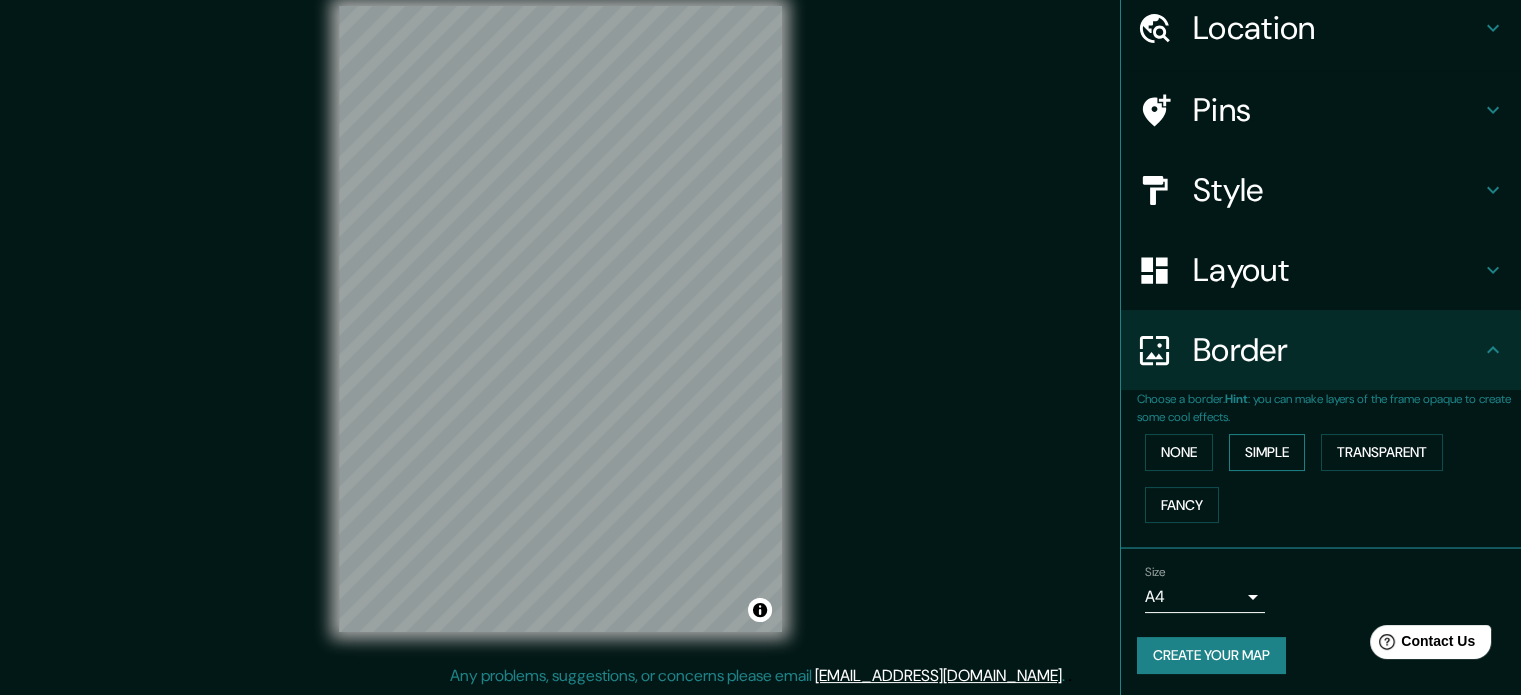 click on "Simple" at bounding box center [1267, 452] 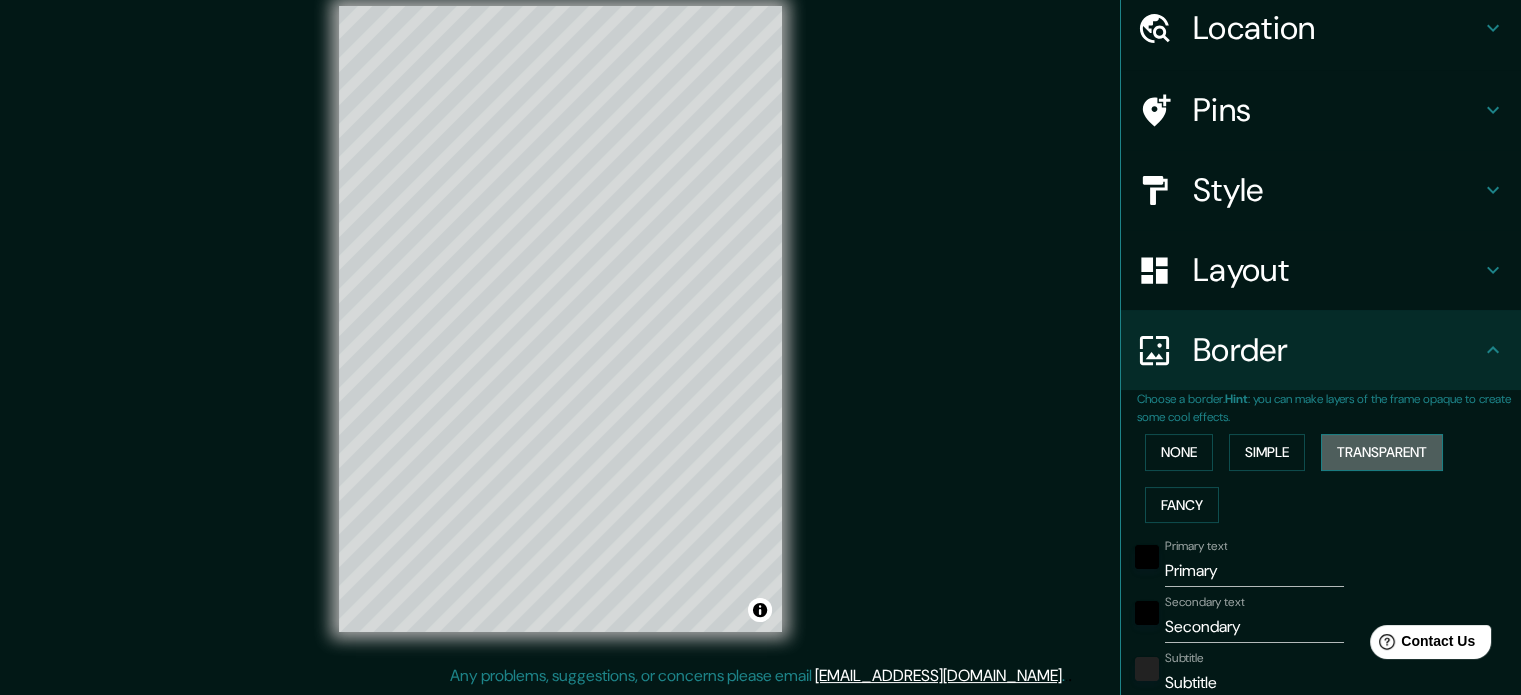 click on "Transparent" at bounding box center (1382, 452) 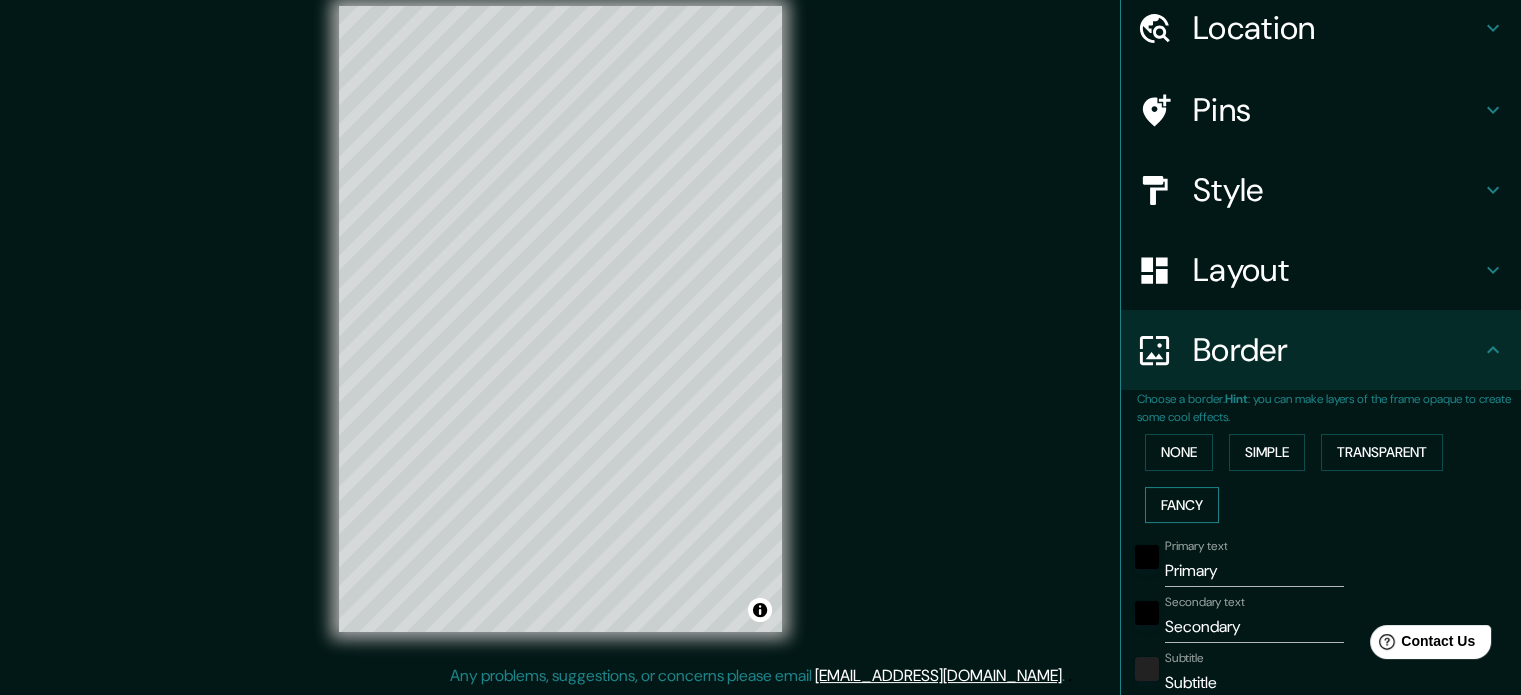 click on "Fancy" at bounding box center [1182, 505] 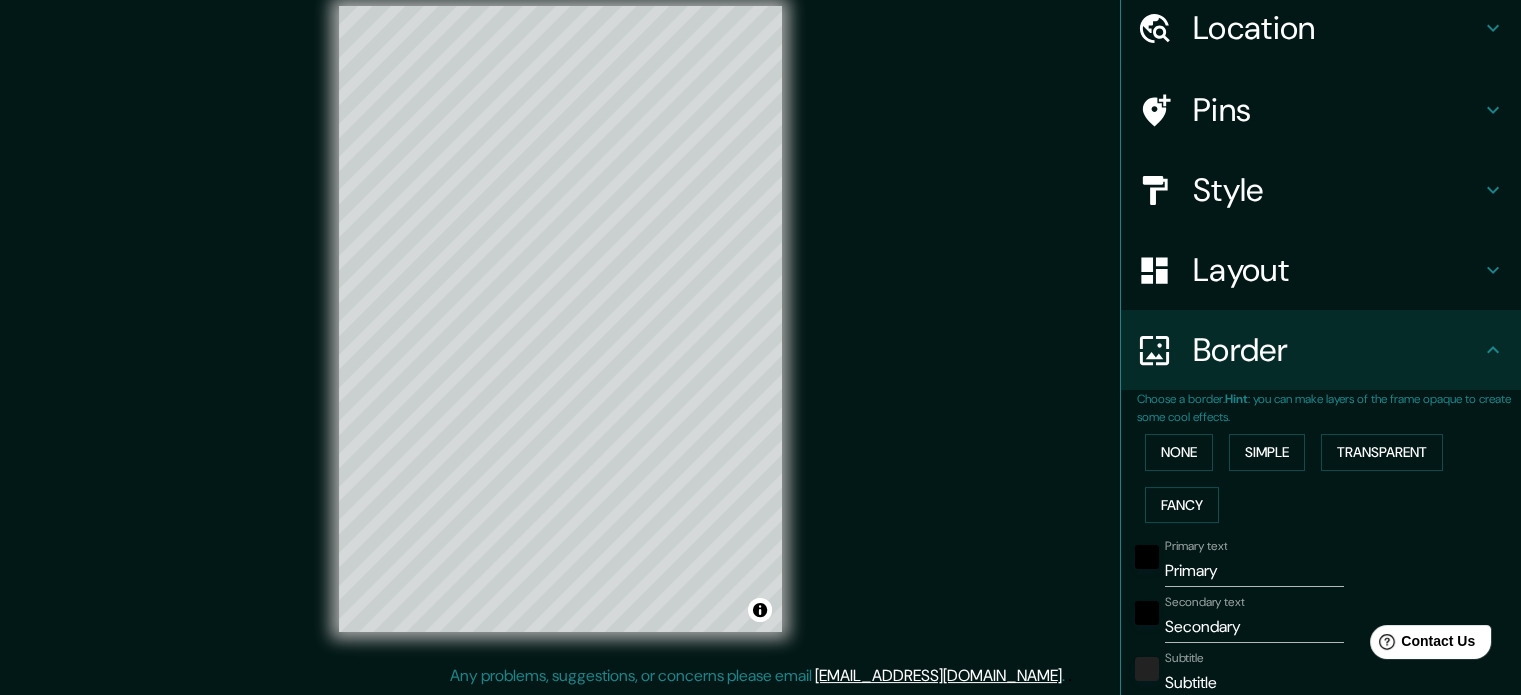 click on "Choose a border.  Hint : you can make layers of the frame opaque to create some cool effects." at bounding box center [1329, 408] 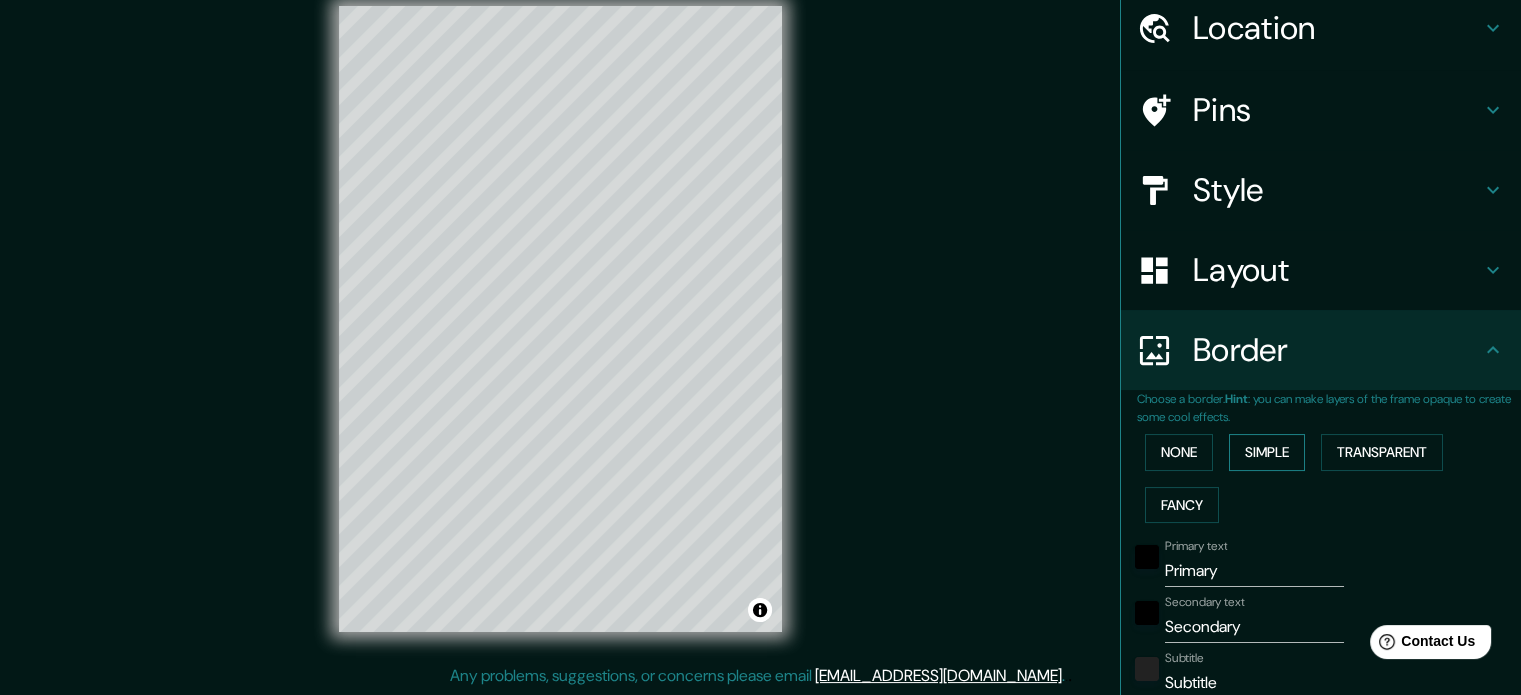 click on "Simple" at bounding box center (1267, 452) 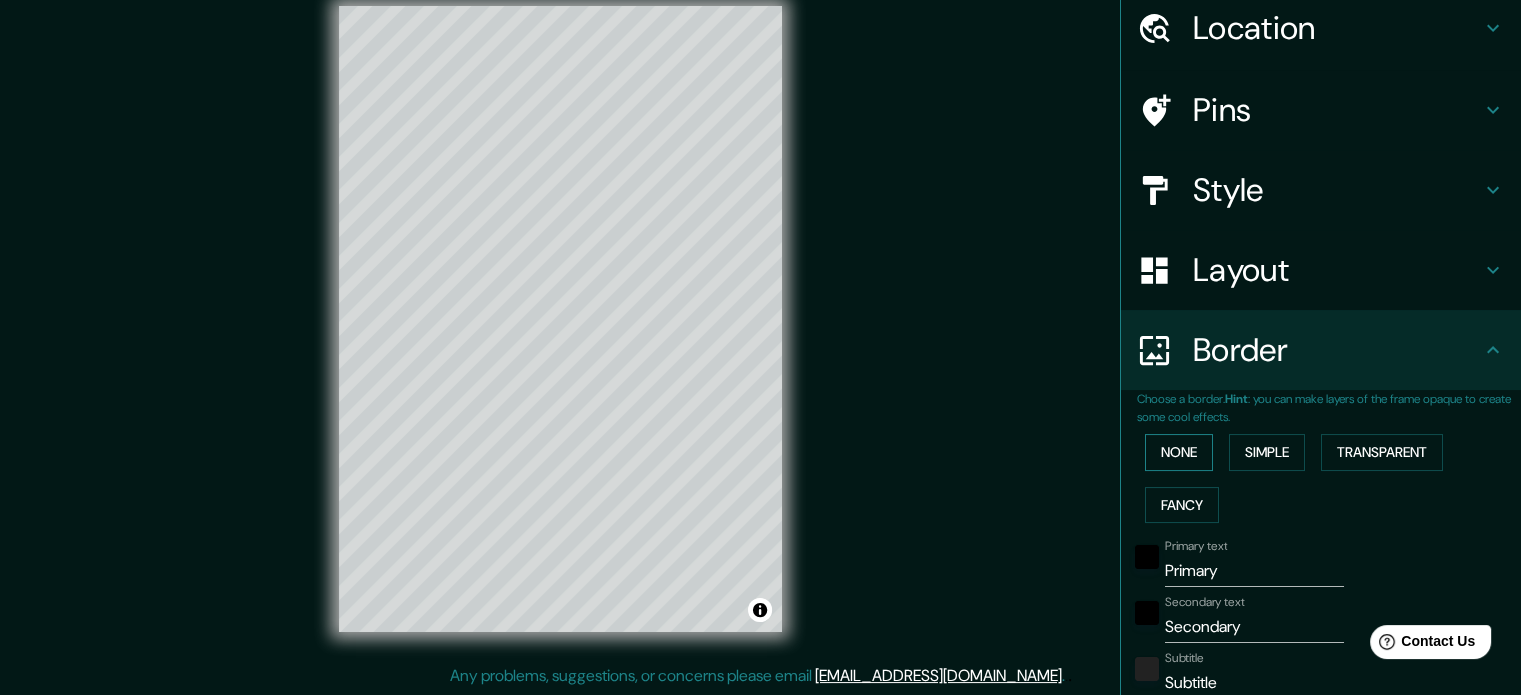 click on "None" at bounding box center [1179, 452] 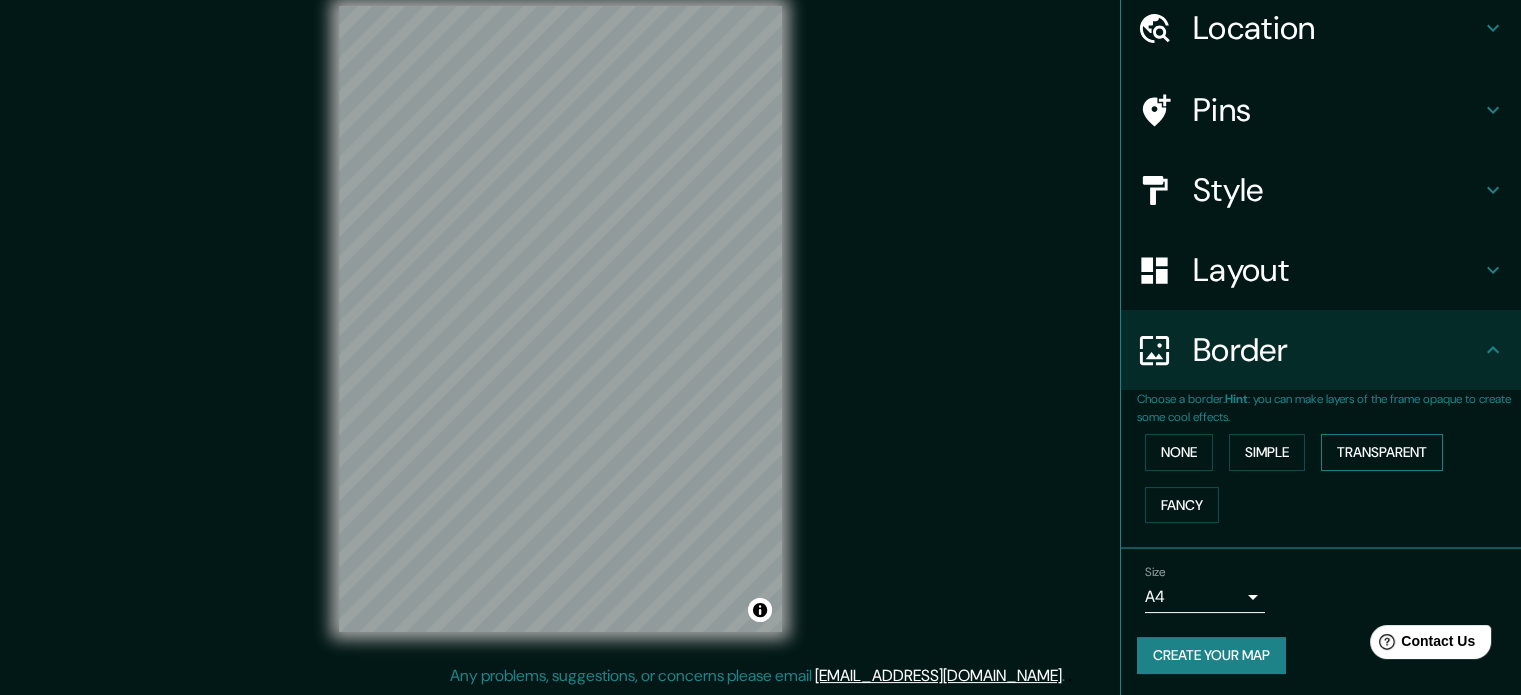click on "Transparent" at bounding box center [1382, 452] 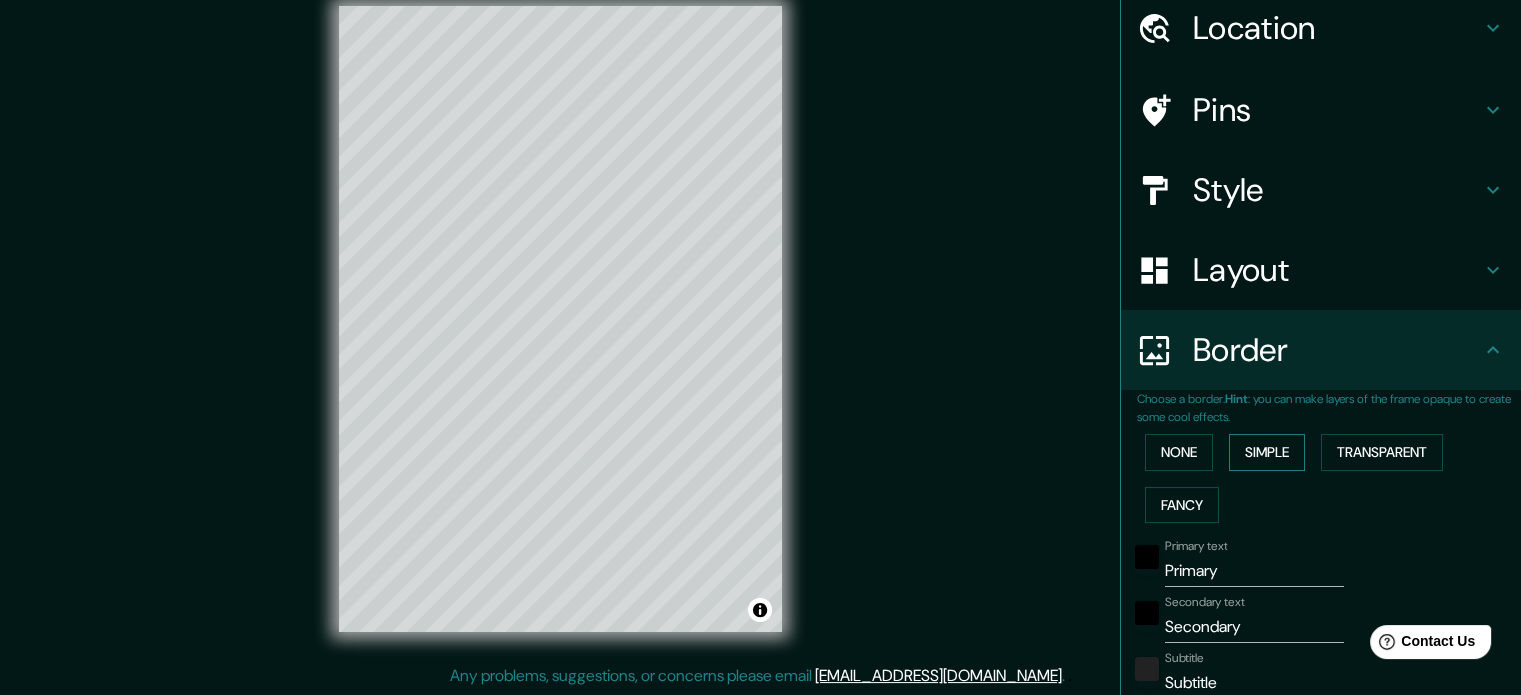 click on "Simple" at bounding box center [1267, 452] 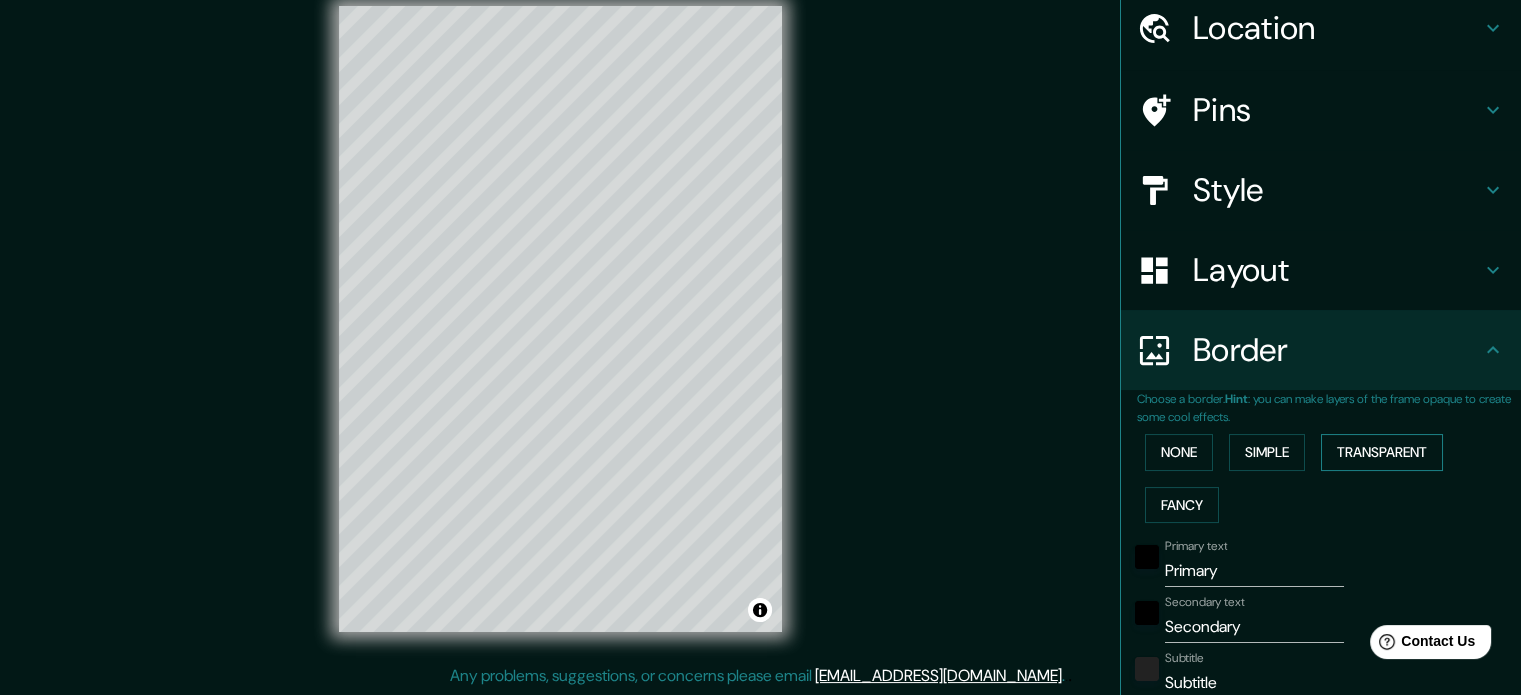 click on "Transparent" at bounding box center [1382, 452] 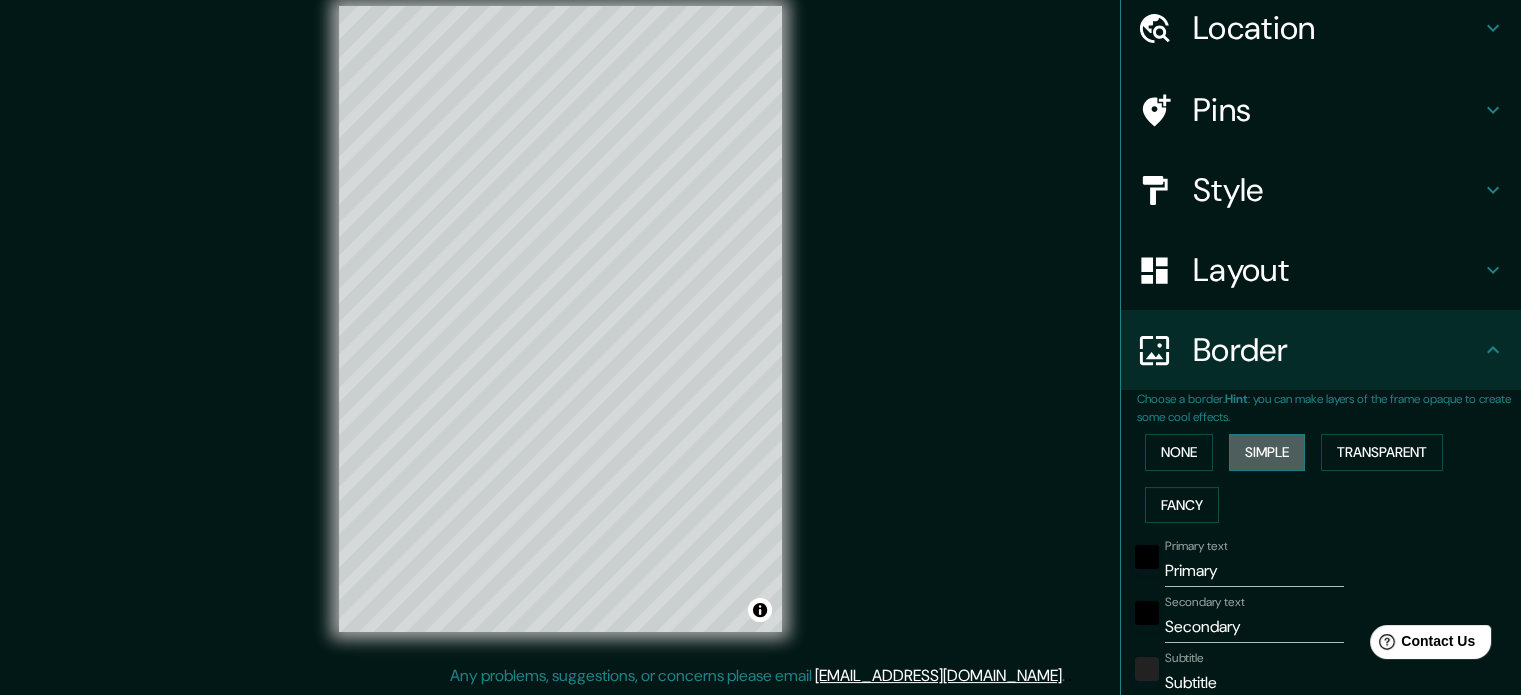 click on "Simple" at bounding box center [1267, 452] 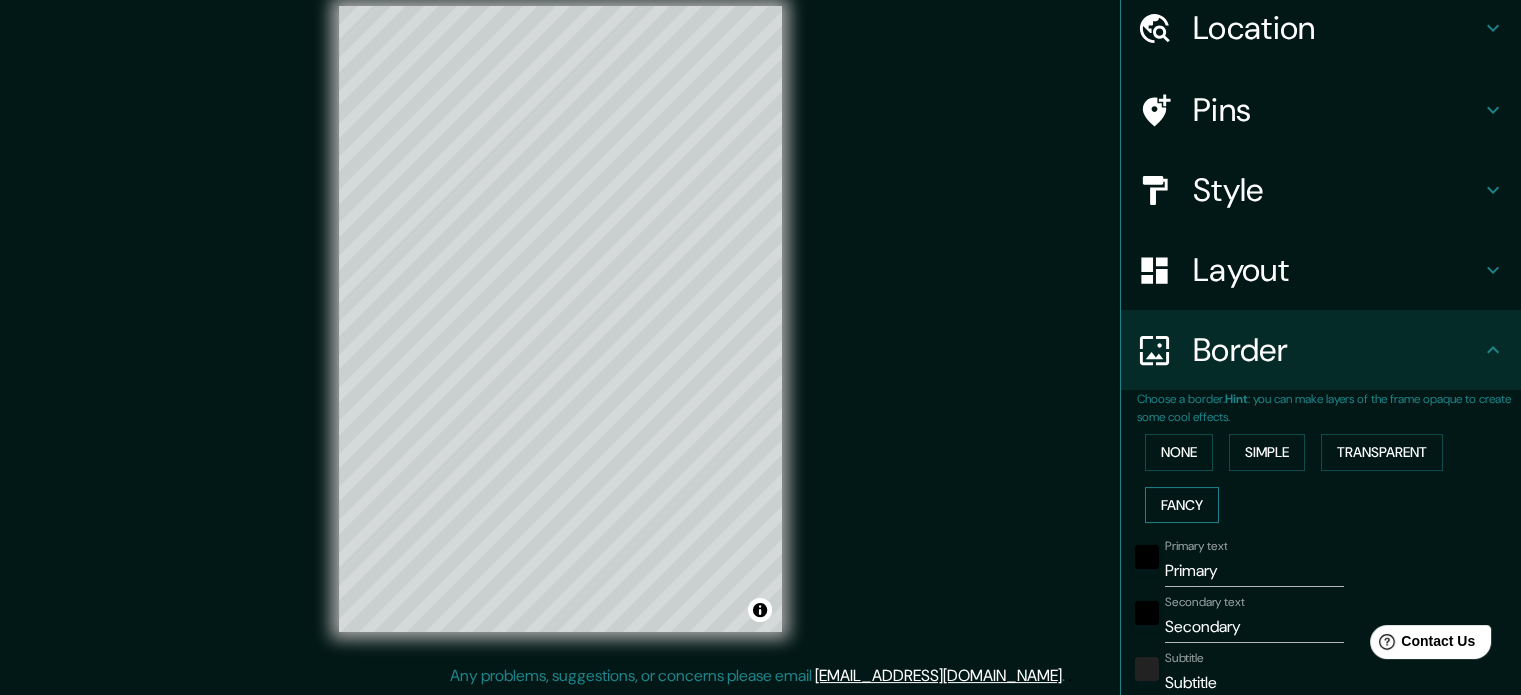click on "Fancy" at bounding box center [1182, 505] 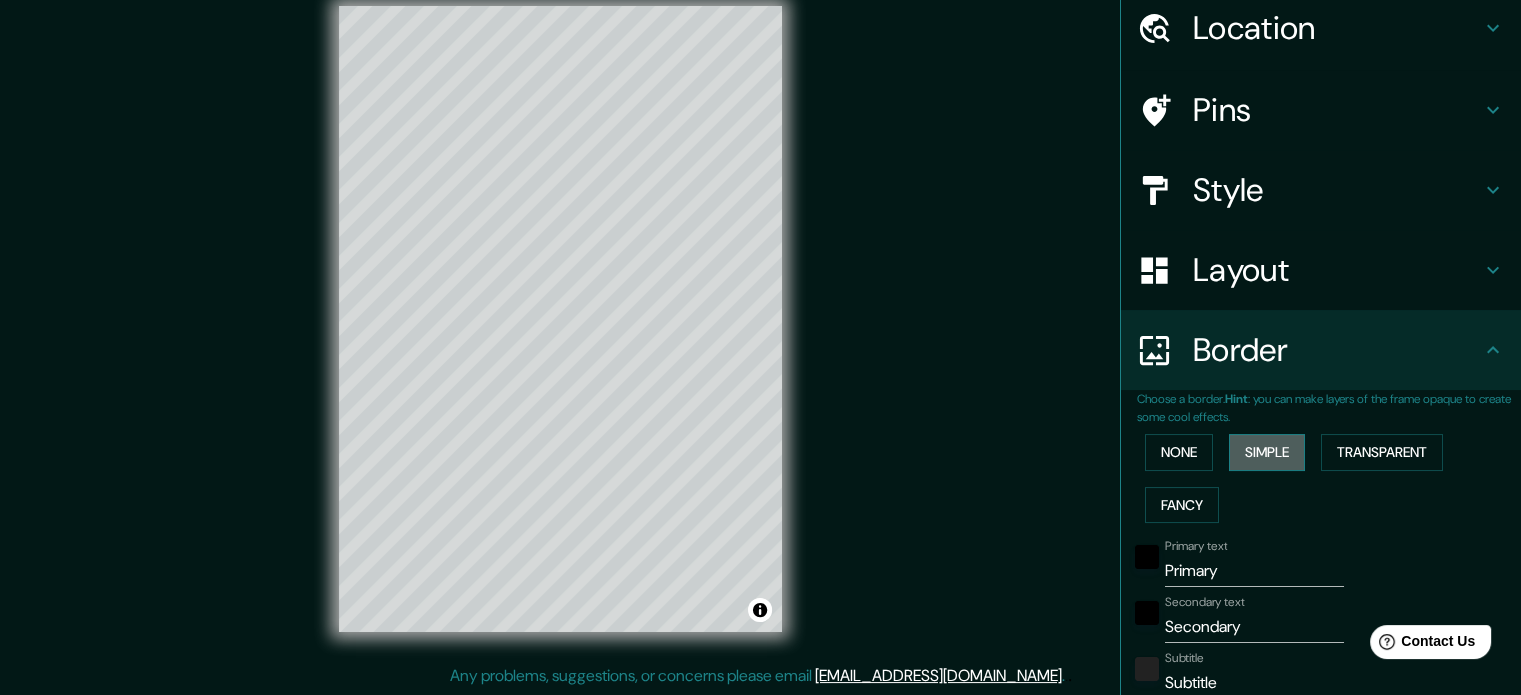 click on "Simple" at bounding box center (1267, 452) 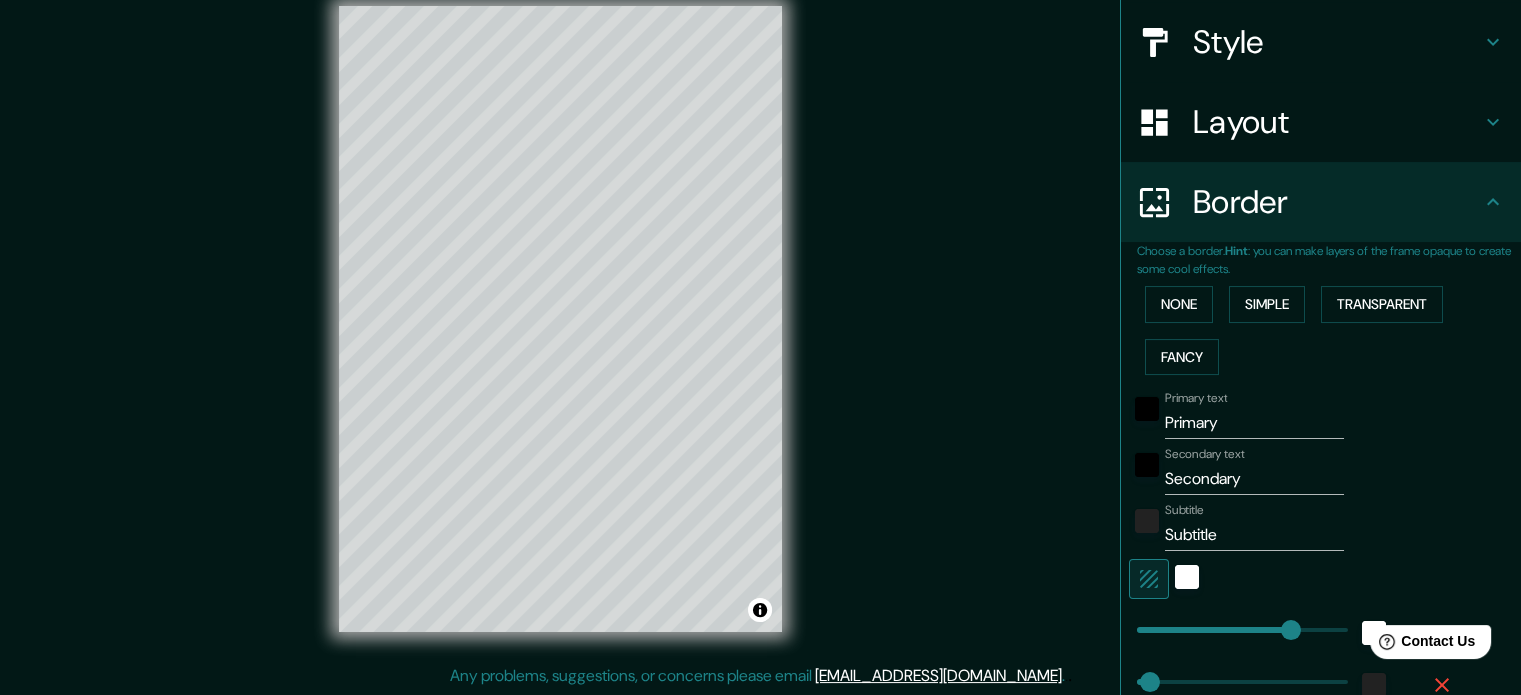 scroll, scrollTop: 300, scrollLeft: 0, axis: vertical 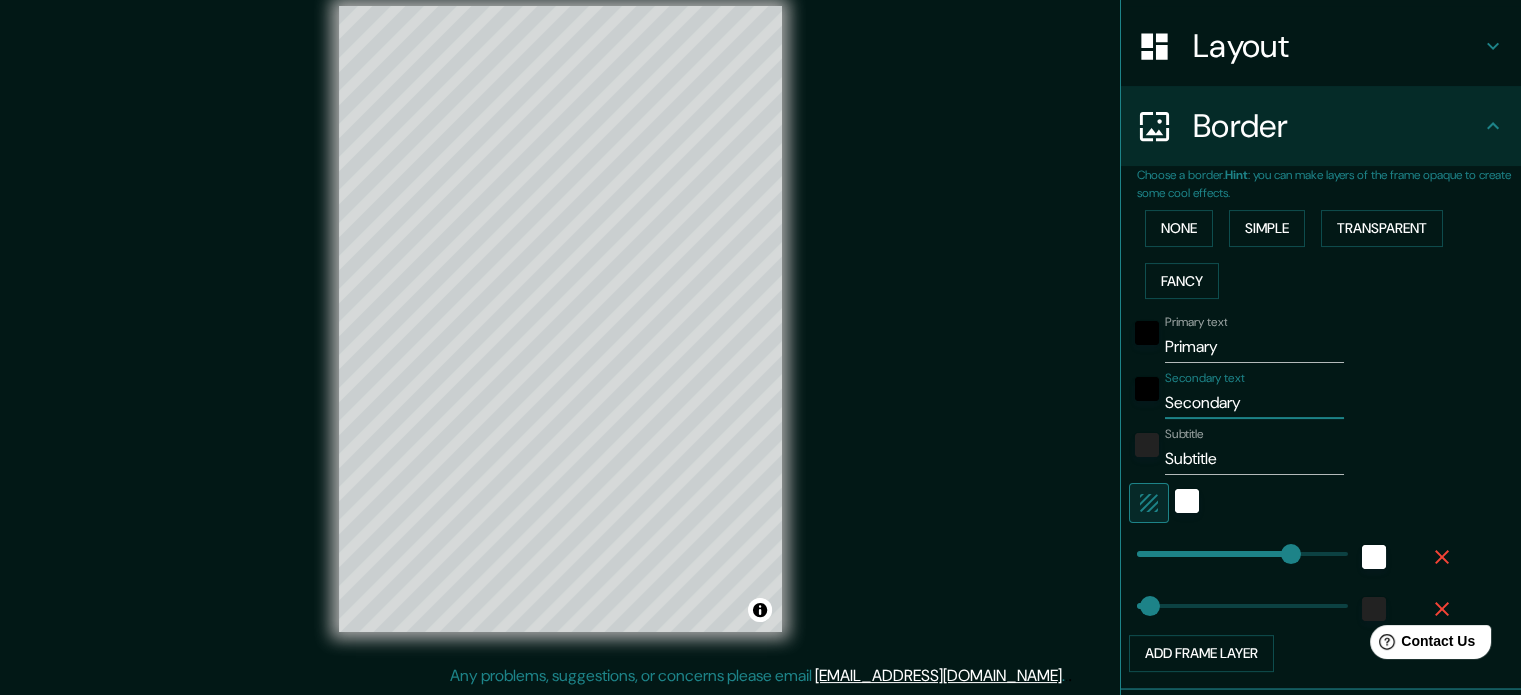 click on "Secondary" at bounding box center [1254, 403] 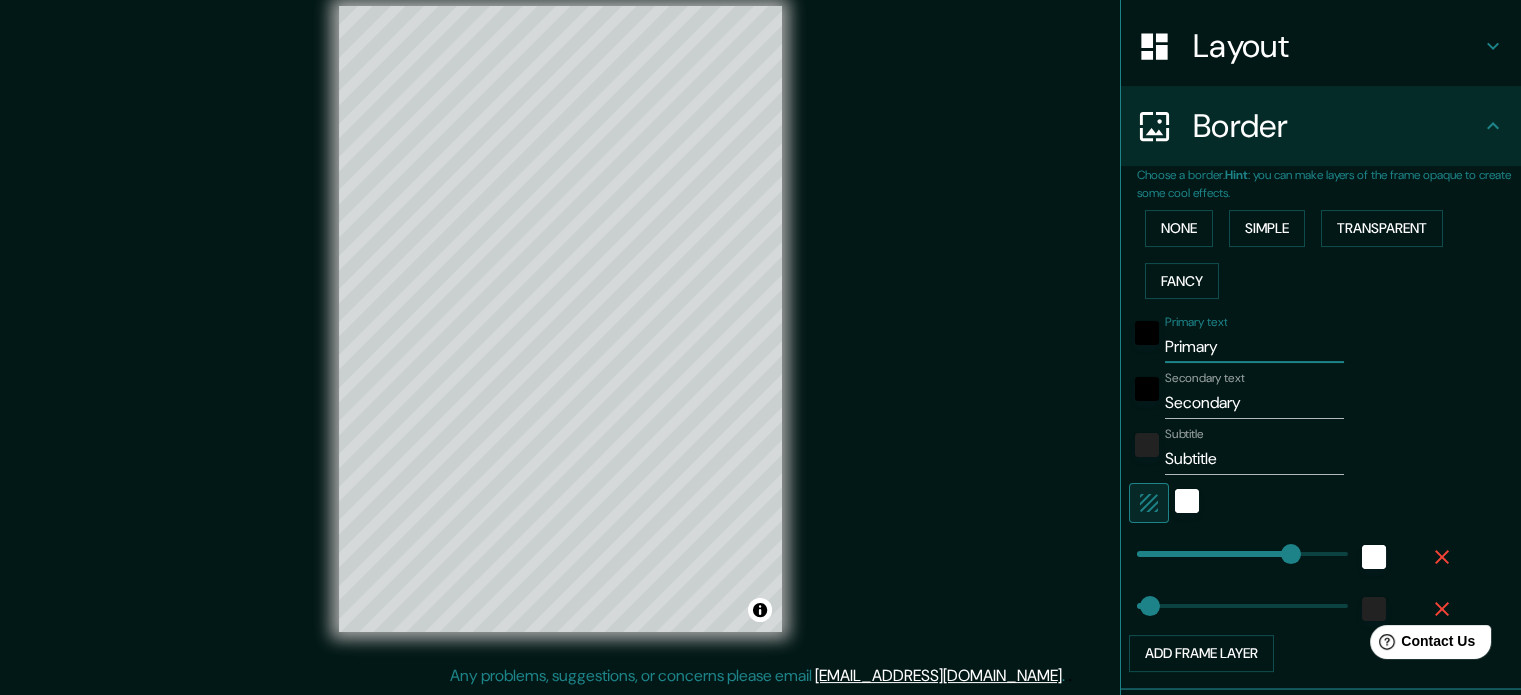 drag, startPoint x: 1230, startPoint y: 339, endPoint x: 1120, endPoint y: 343, distance: 110.0727 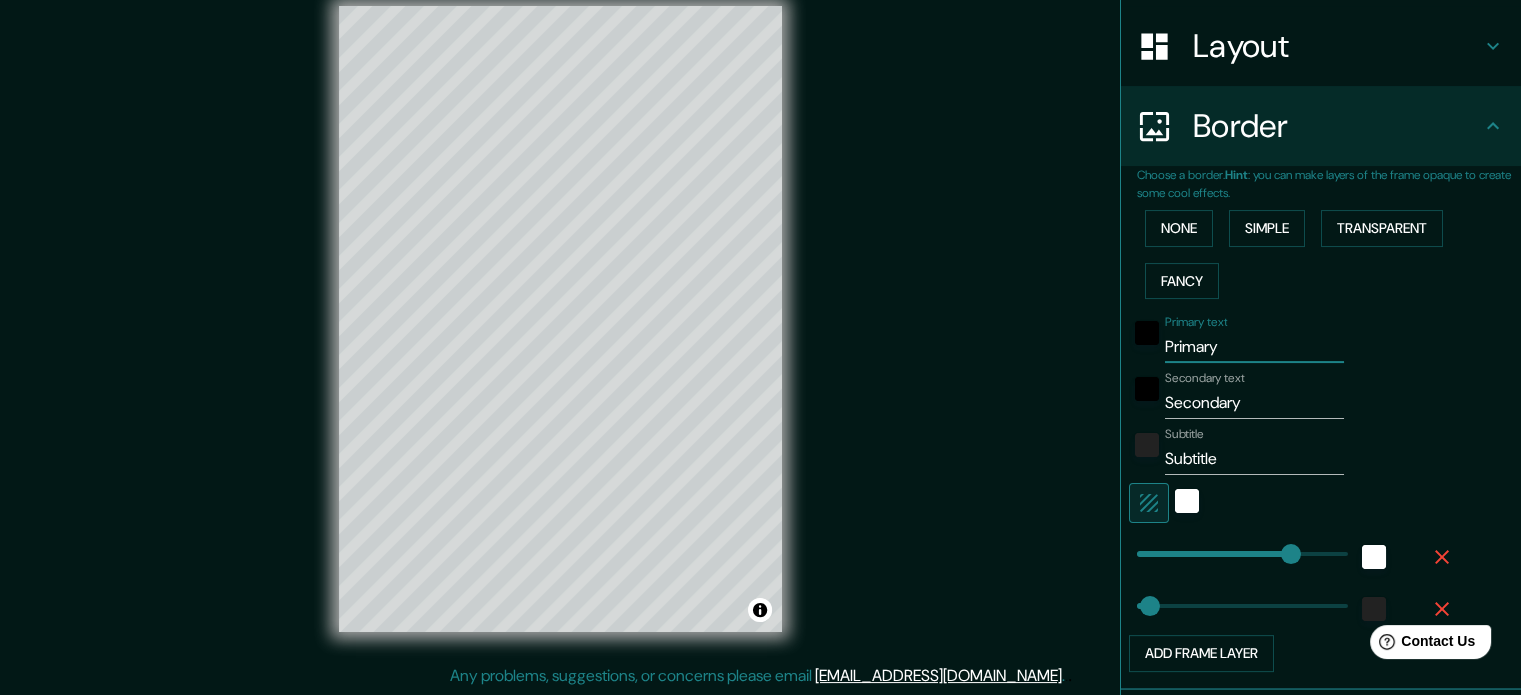click on "Primary text Primary" at bounding box center [1293, 339] 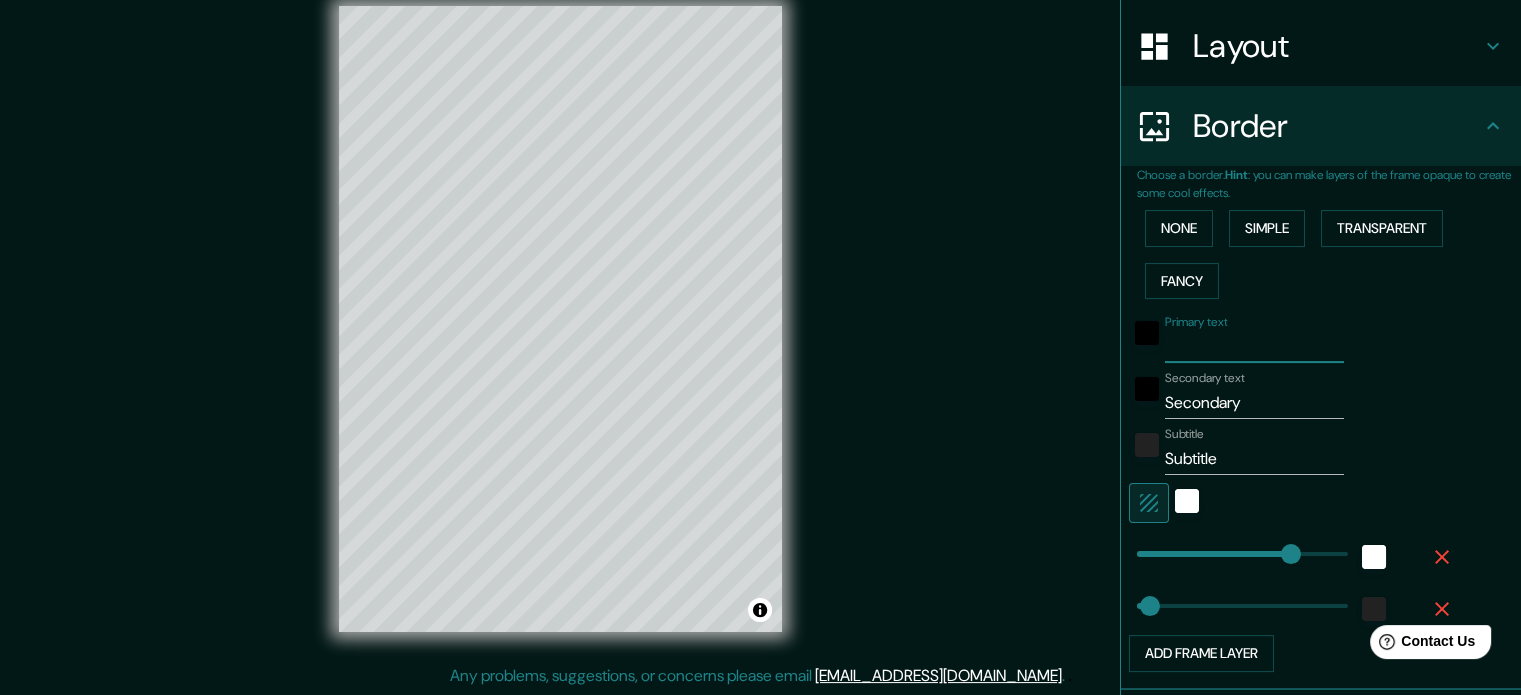 click on "Secondary" at bounding box center (1254, 403) 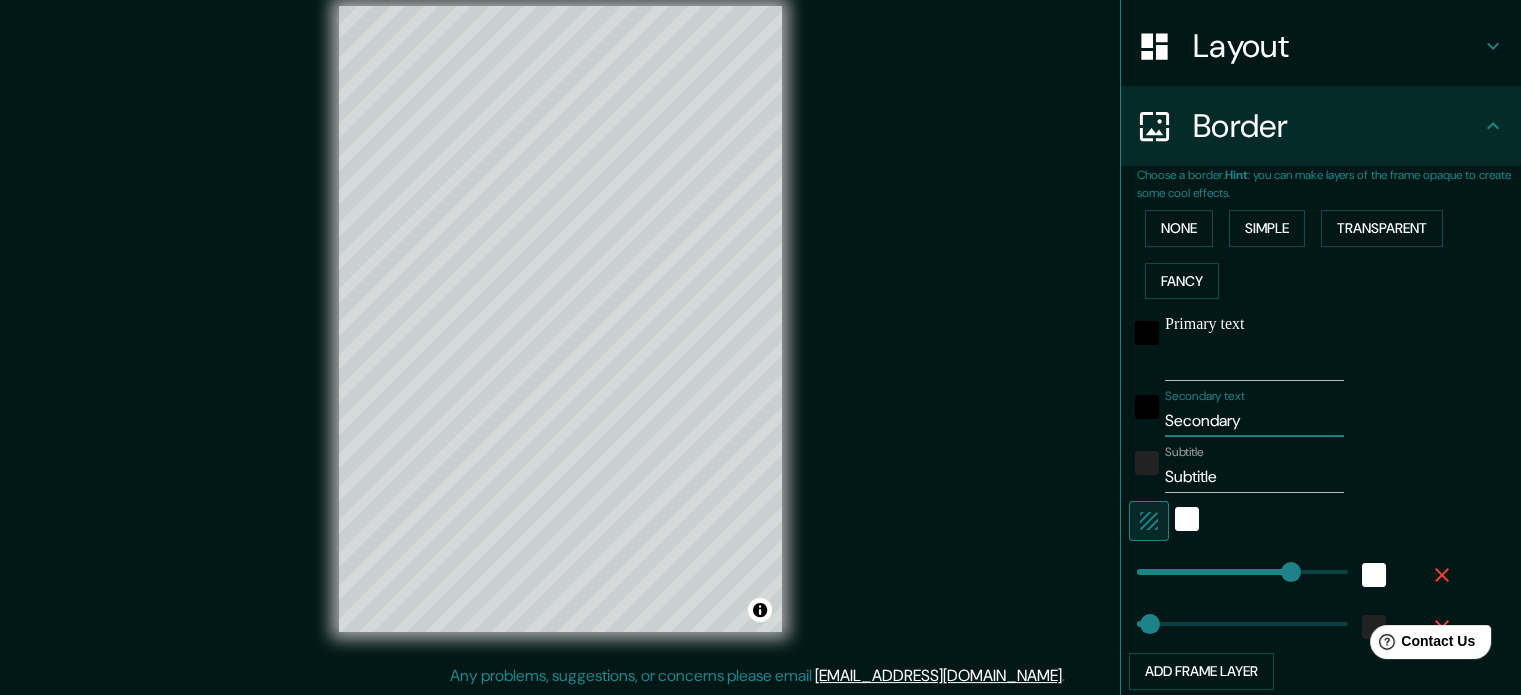 drag, startPoint x: 1265, startPoint y: 409, endPoint x: 1091, endPoint y: 408, distance: 174.00287 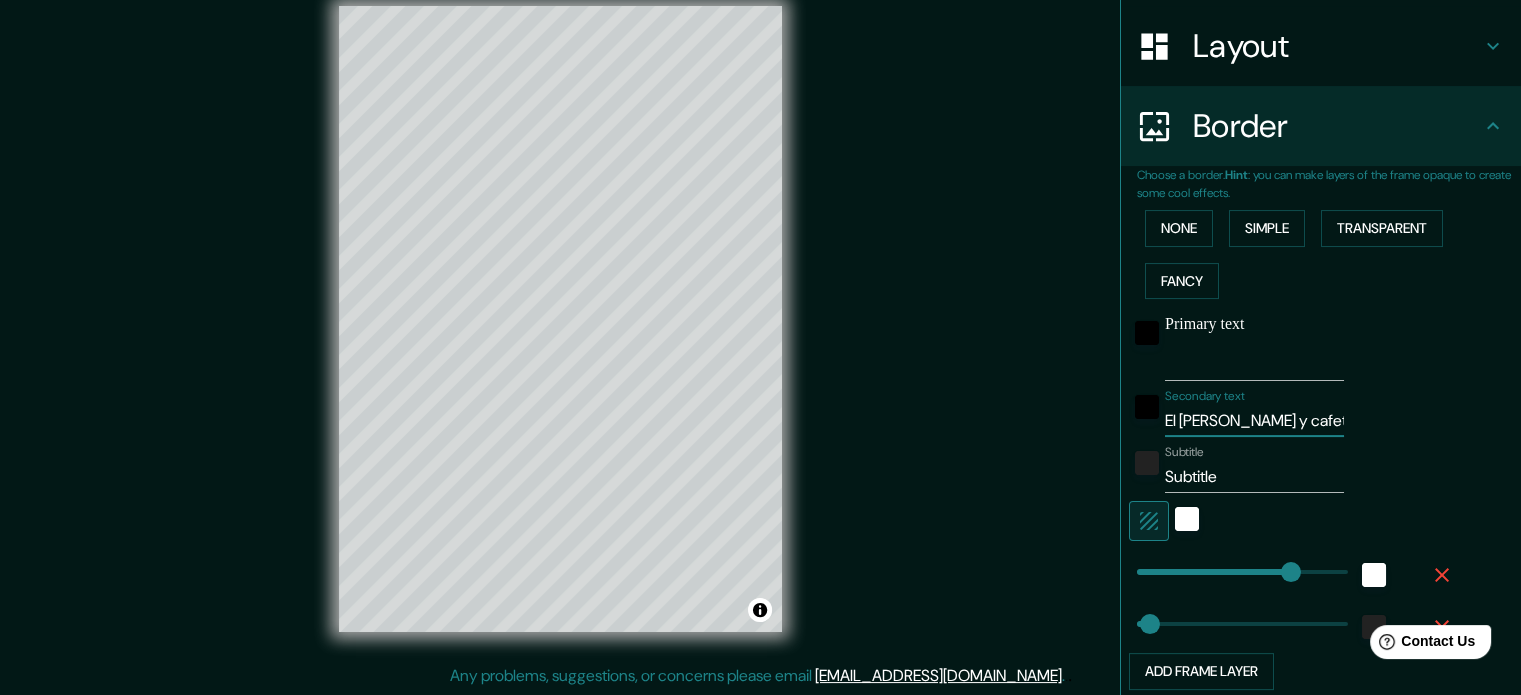 click on "Subtitle" at bounding box center [1254, 477] 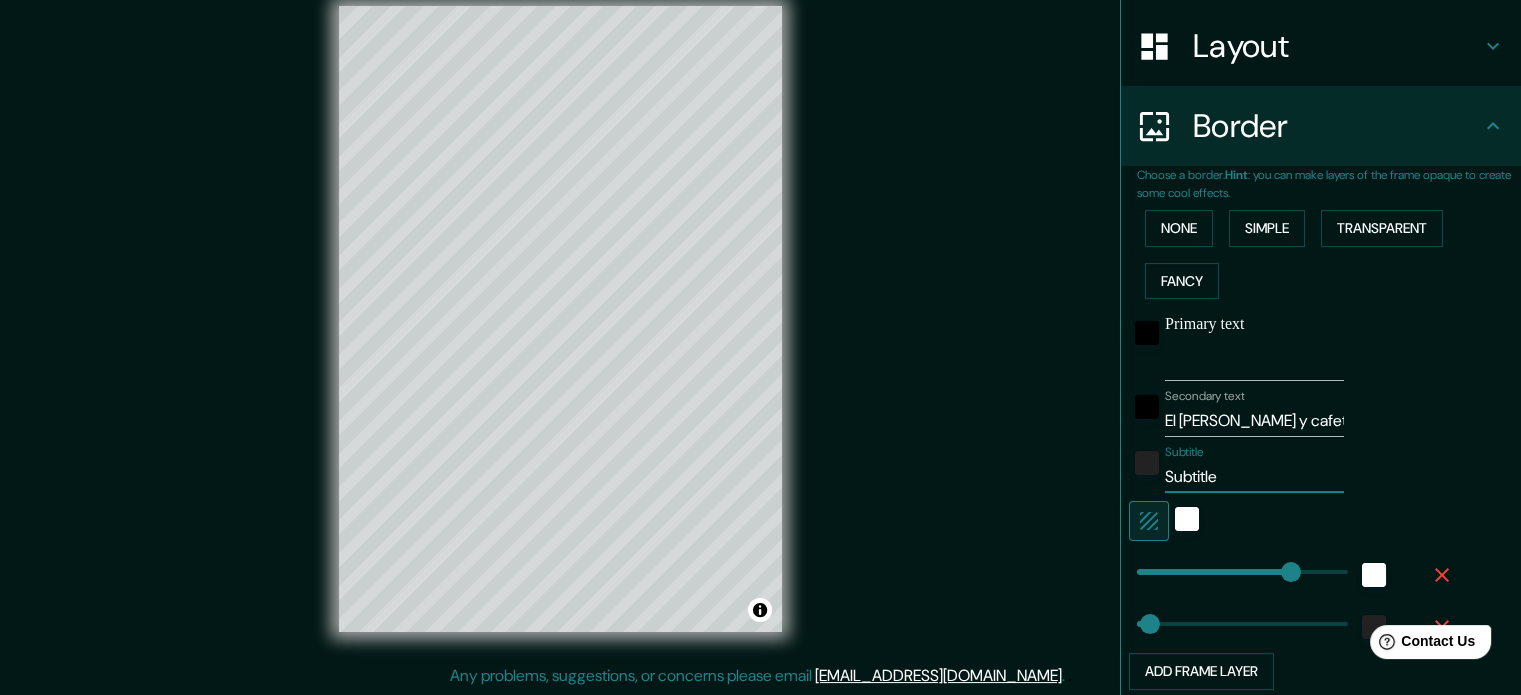 drag, startPoint x: 1236, startPoint y: 457, endPoint x: 1146, endPoint y: 460, distance: 90.04999 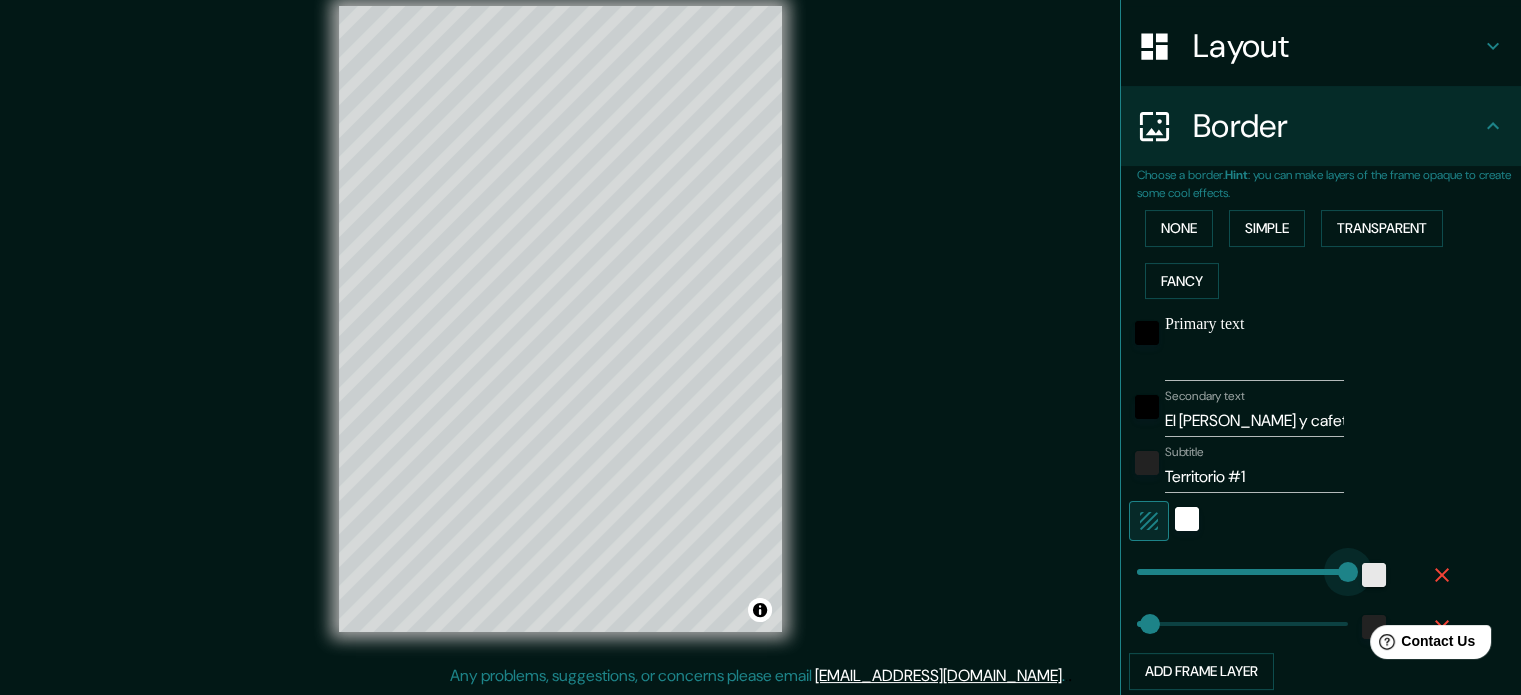 drag, startPoint x: 1299, startPoint y: 551, endPoint x: 1348, endPoint y: 547, distance: 49.162994 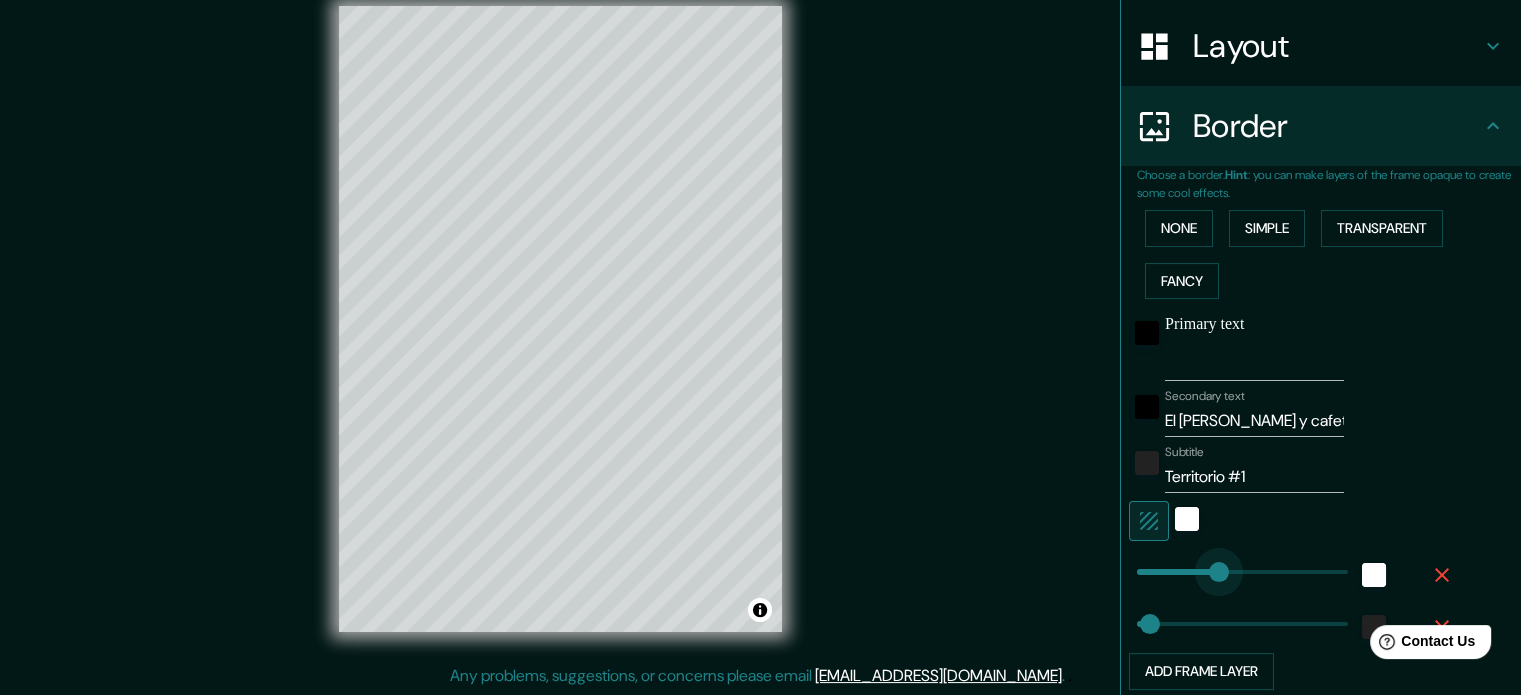 drag, startPoint x: 1300, startPoint y: 551, endPoint x: 1200, endPoint y: 537, distance: 100.97524 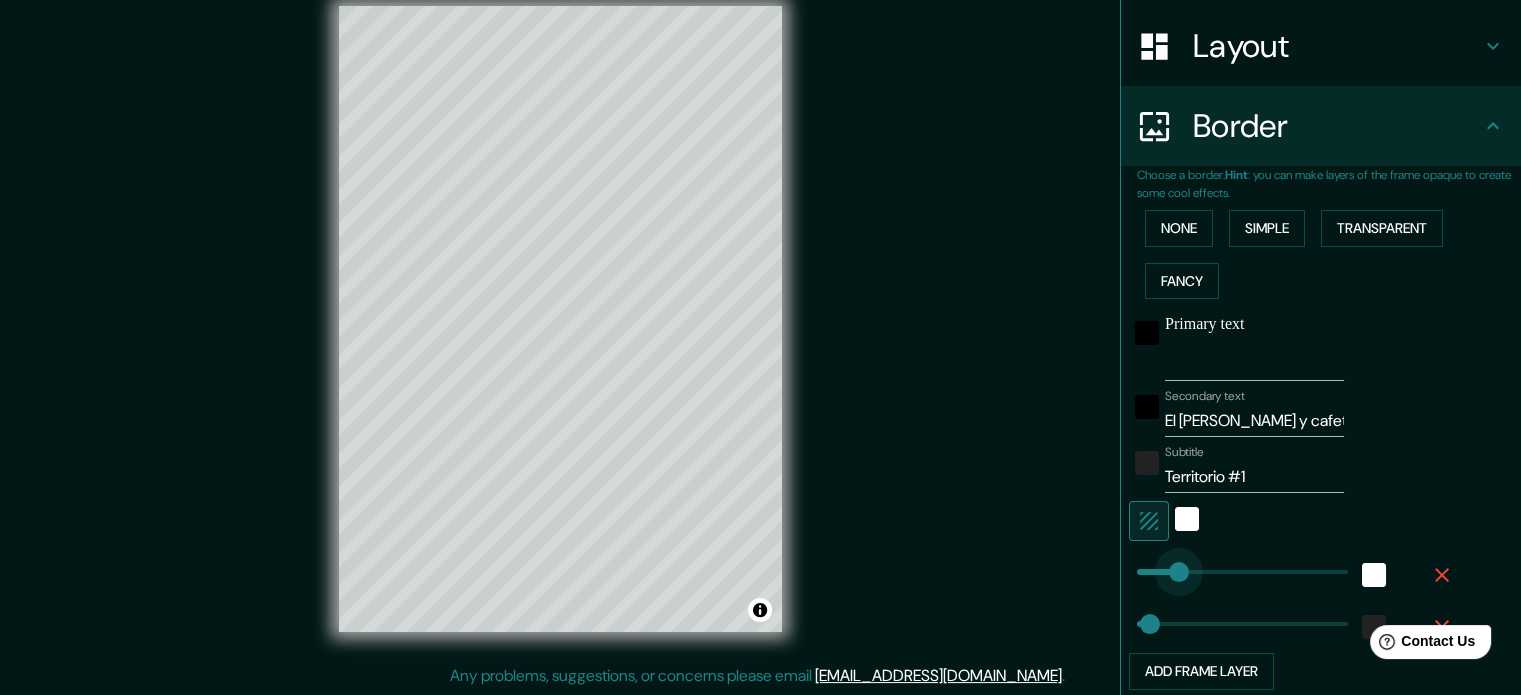 drag, startPoint x: 1200, startPoint y: 537, endPoint x: 1144, endPoint y: 528, distance: 56.718605 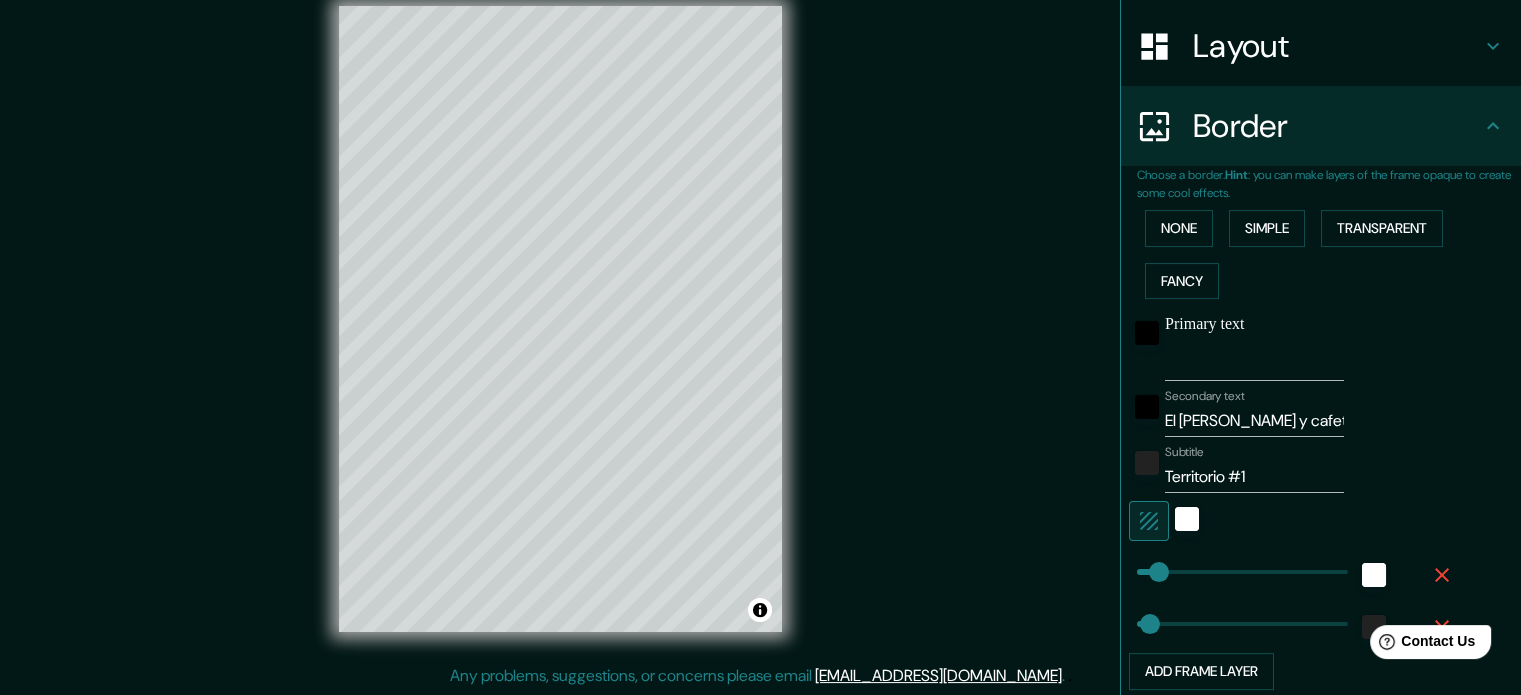drag, startPoint x: 1143, startPoint y: 528, endPoint x: 1210, endPoint y: 524, distance: 67.11929 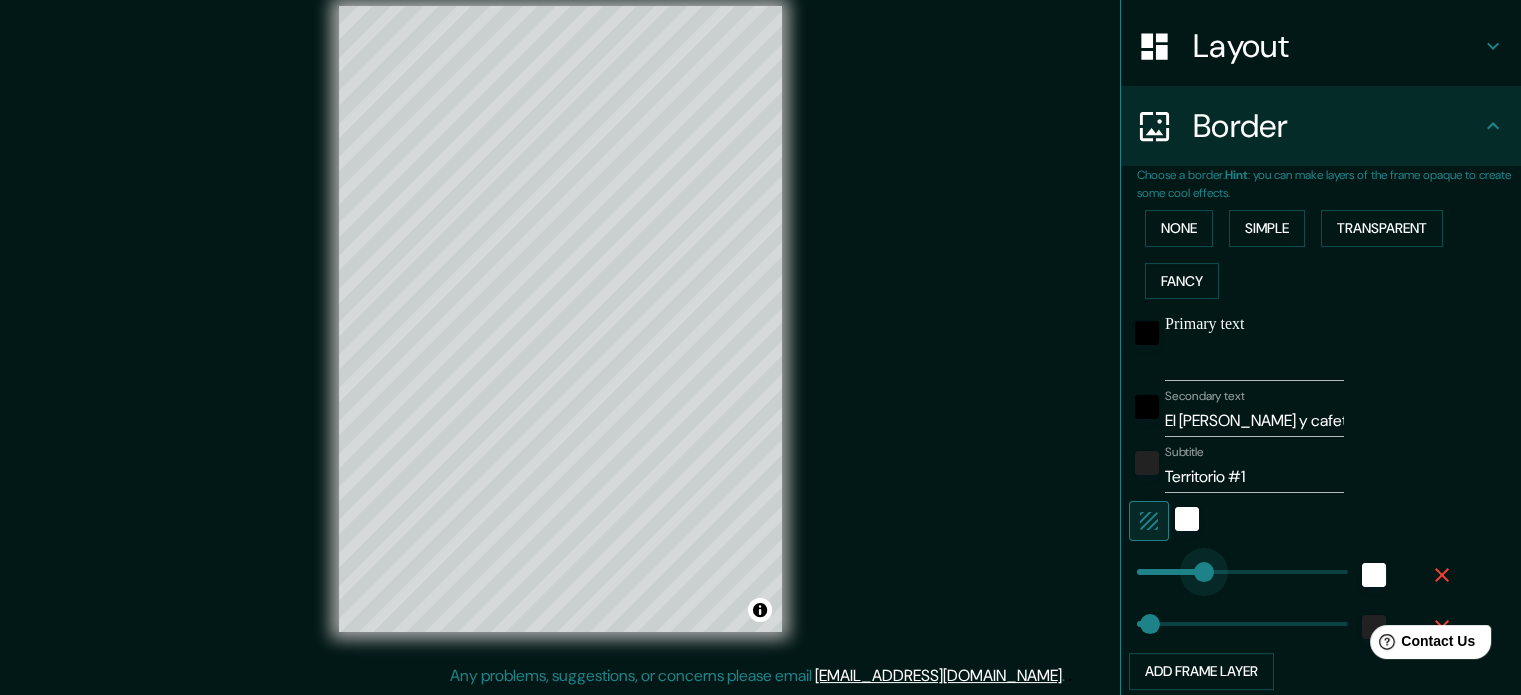 drag, startPoint x: 1153, startPoint y: 551, endPoint x: 1255, endPoint y: 543, distance: 102.31325 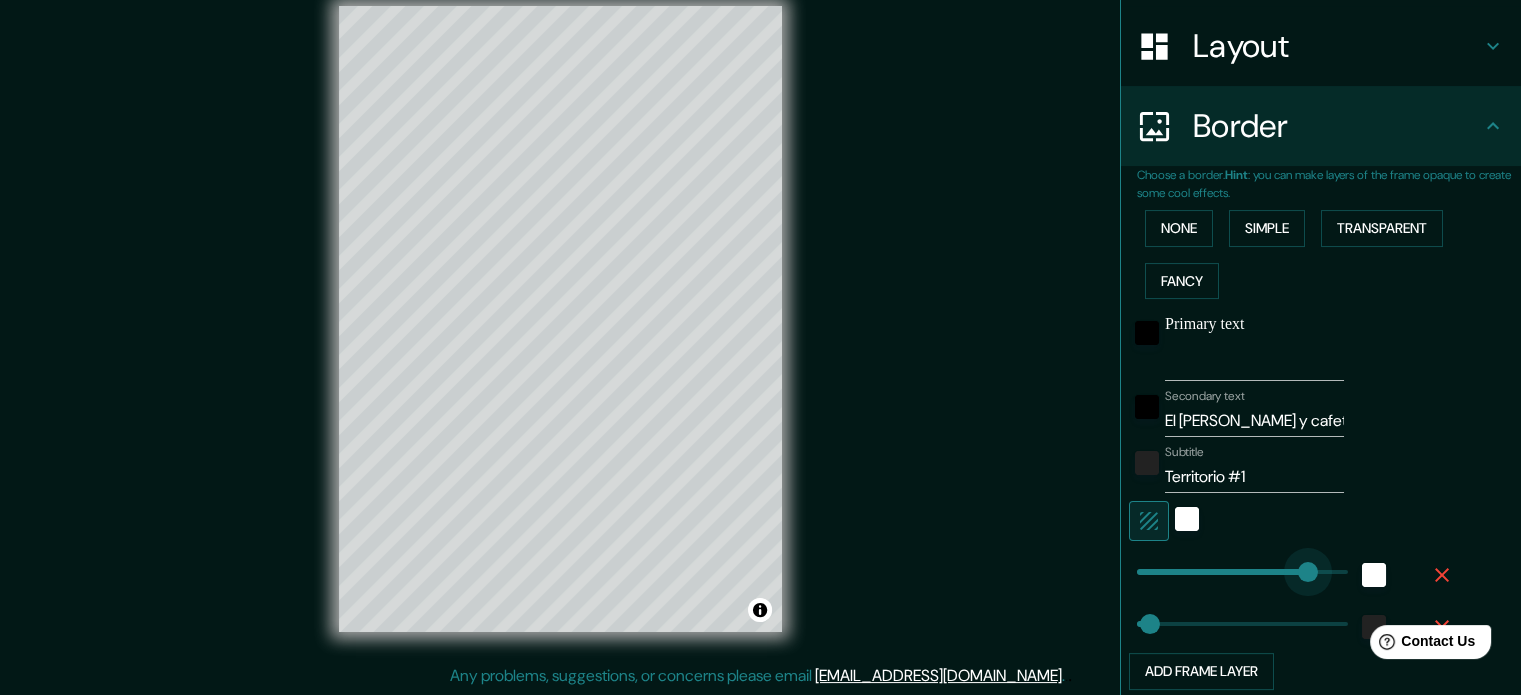 drag, startPoint x: 1255, startPoint y: 543, endPoint x: 1332, endPoint y: 536, distance: 77.31753 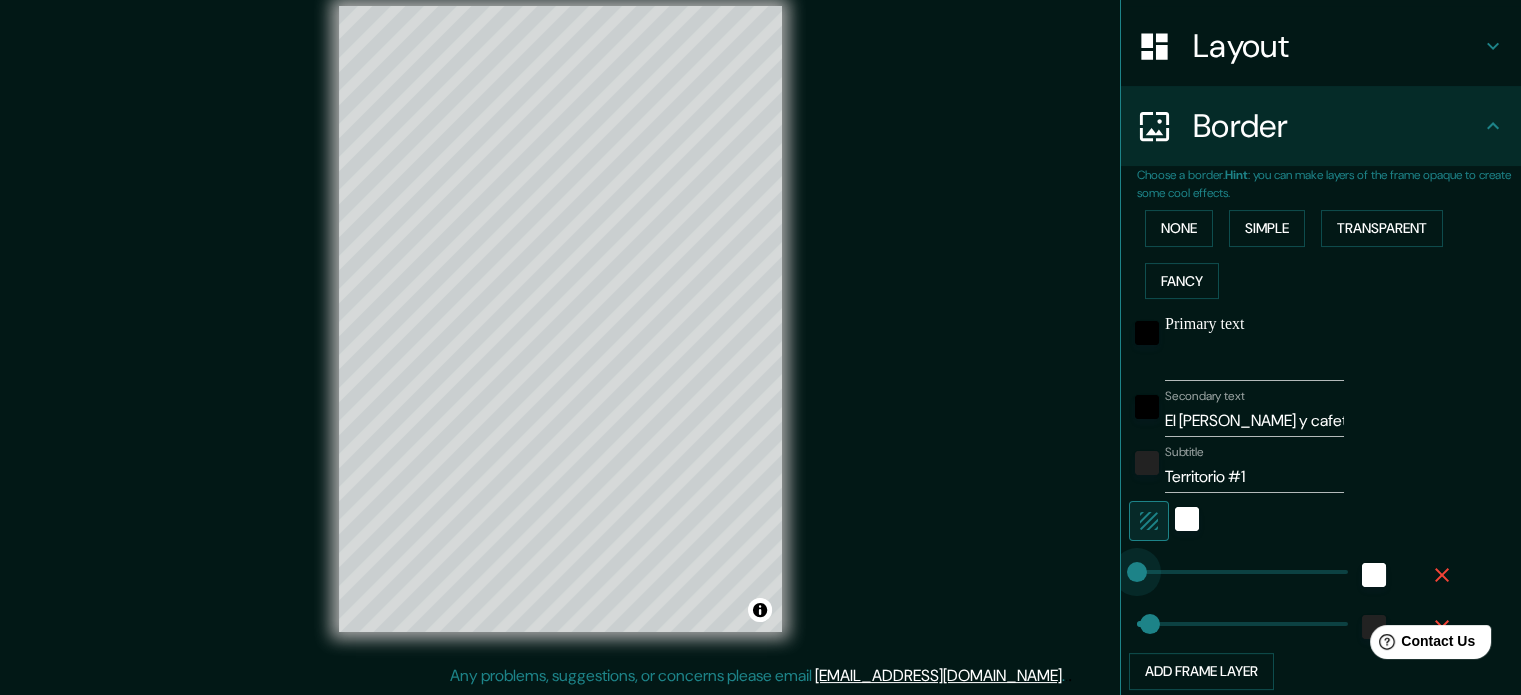 drag, startPoint x: 1327, startPoint y: 546, endPoint x: 1096, endPoint y: 551, distance: 231.05411 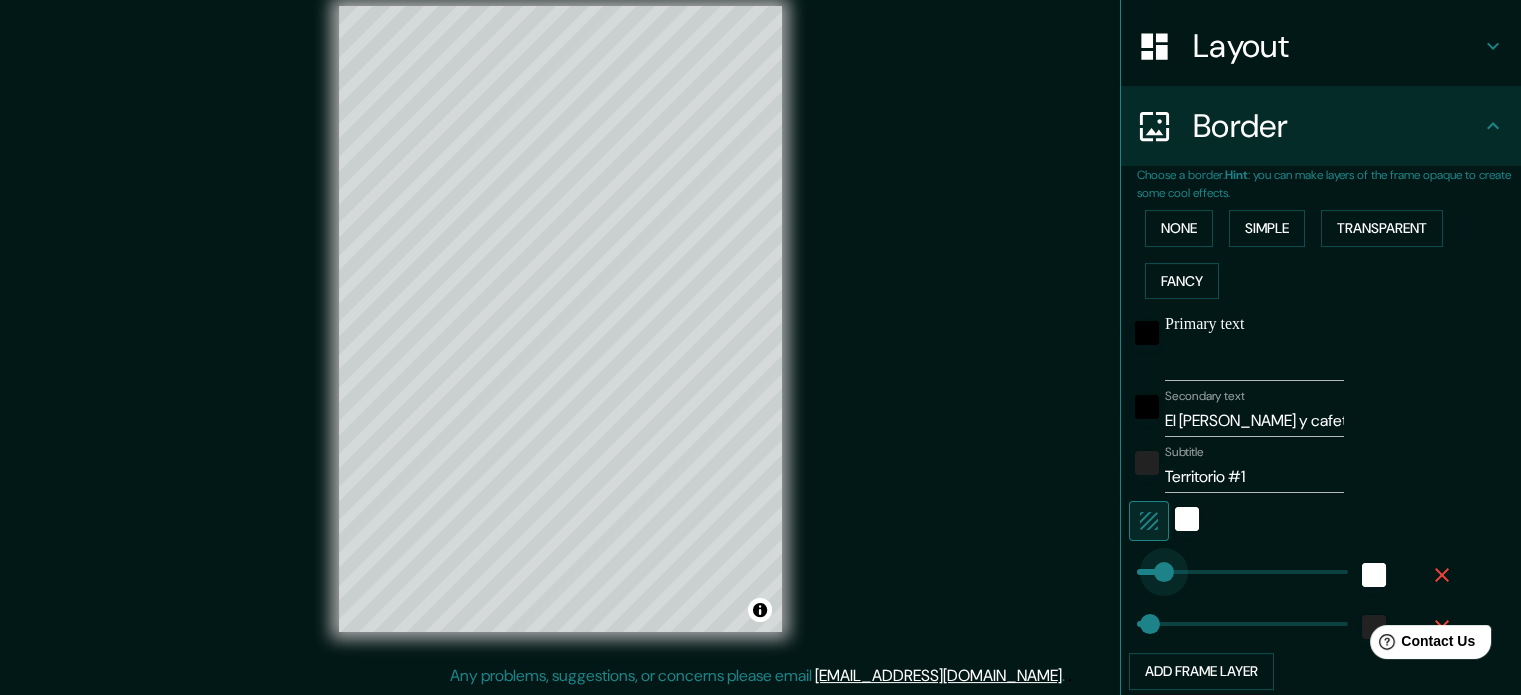 drag, startPoint x: 1119, startPoint y: 548, endPoint x: 1148, endPoint y: 544, distance: 29.274563 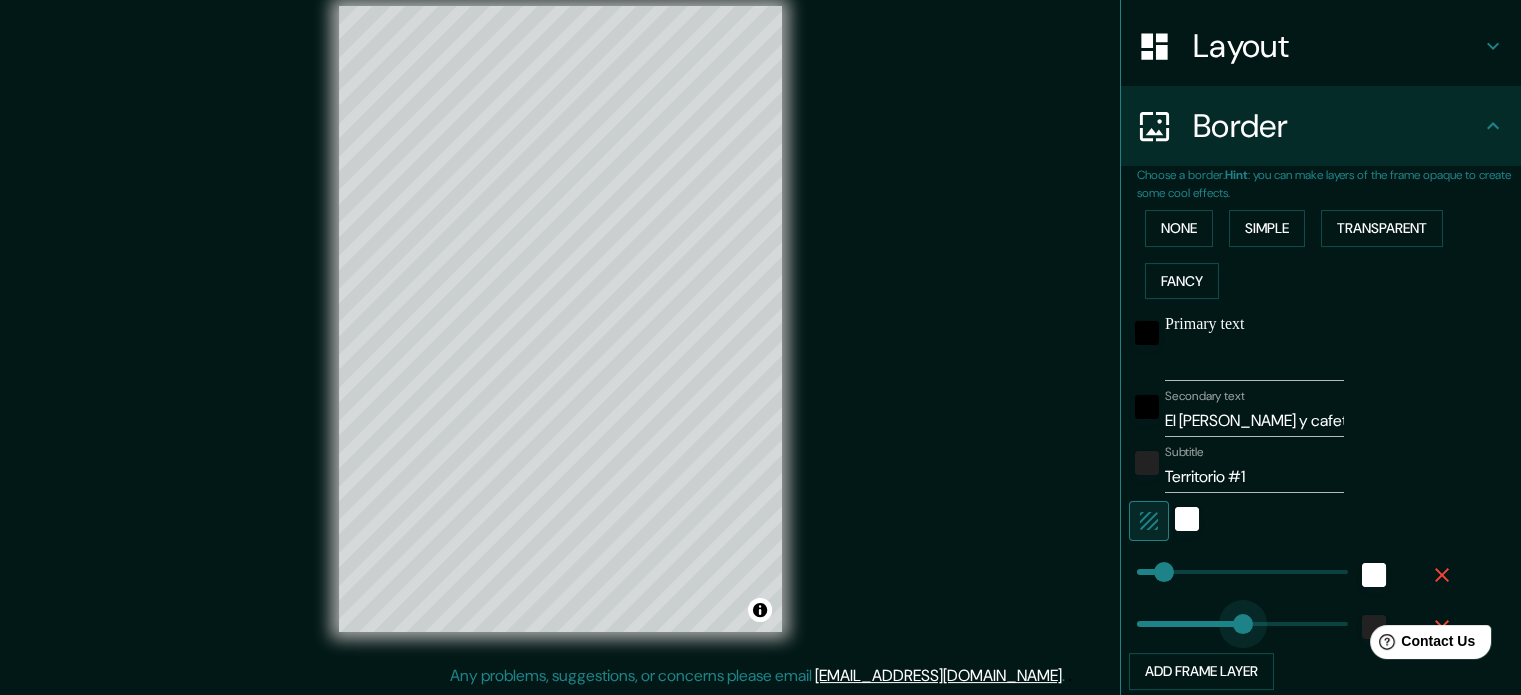 drag, startPoint x: 1136, startPoint y: 609, endPoint x: 1250, endPoint y: 592, distance: 115.260574 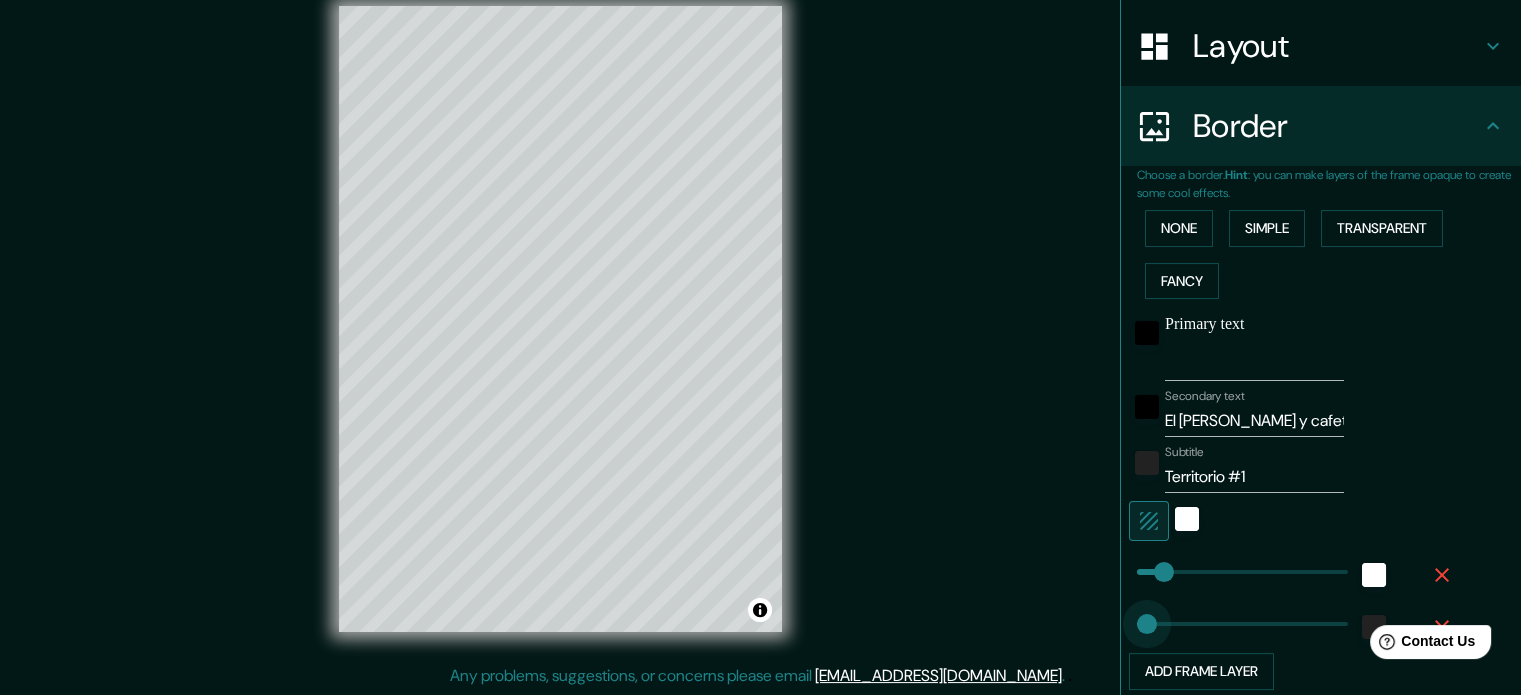 drag, startPoint x: 1250, startPoint y: 592, endPoint x: 1132, endPoint y: 587, distance: 118.10589 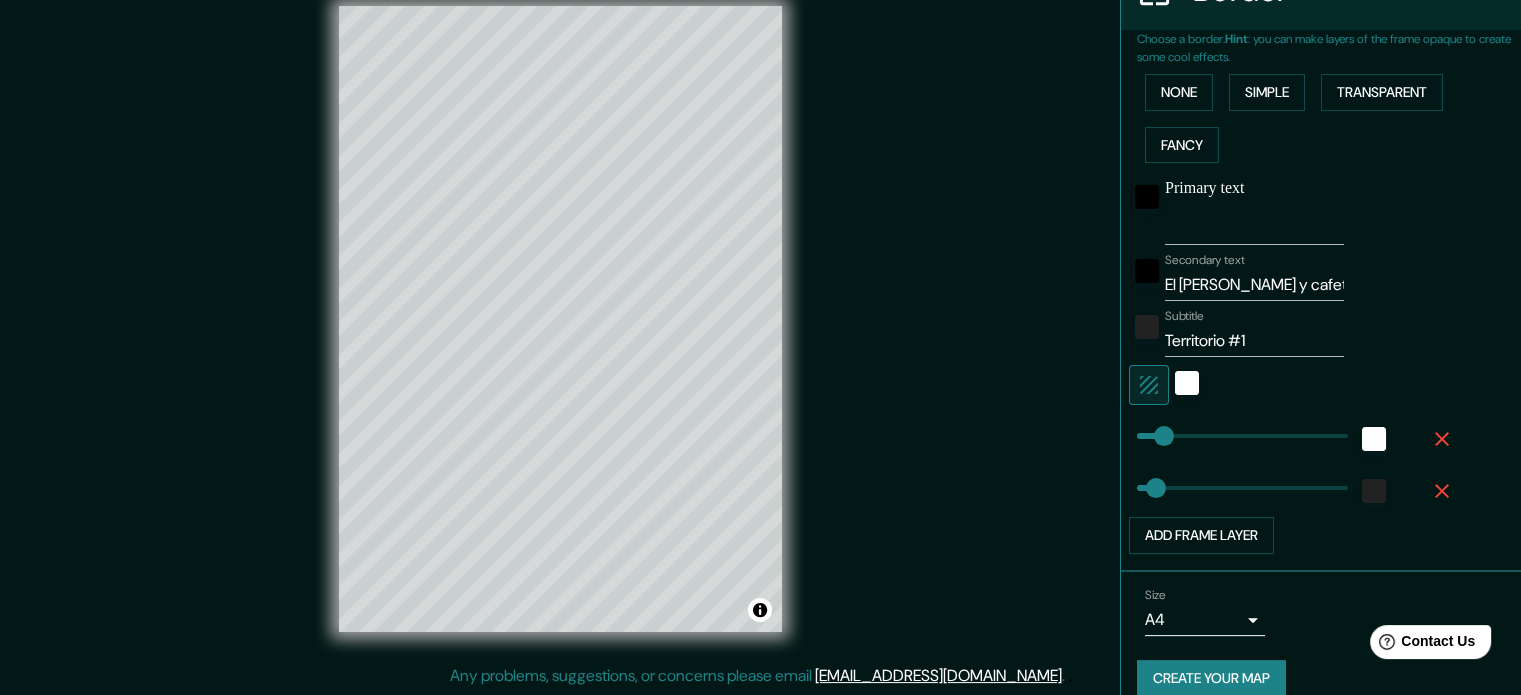 scroll, scrollTop: 440, scrollLeft: 0, axis: vertical 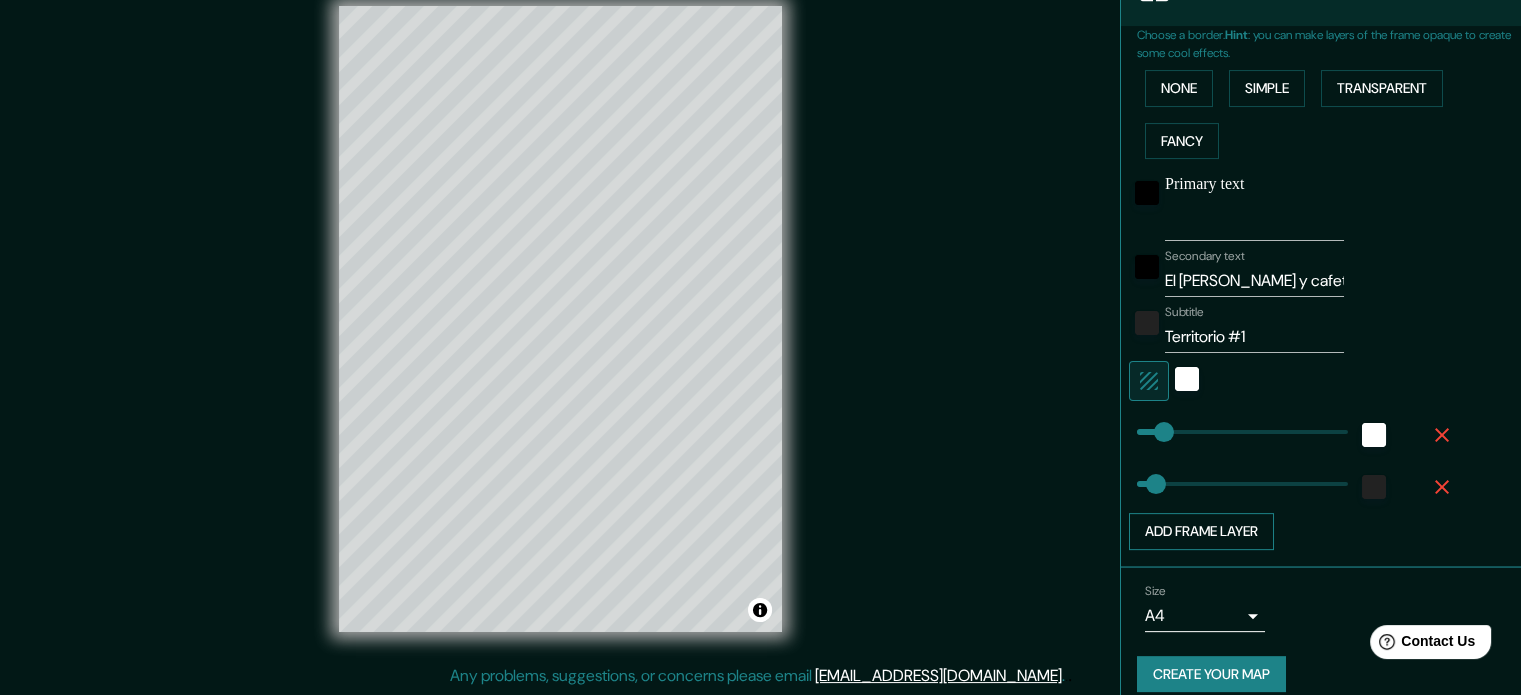 click on "Add frame layer" at bounding box center (1201, 531) 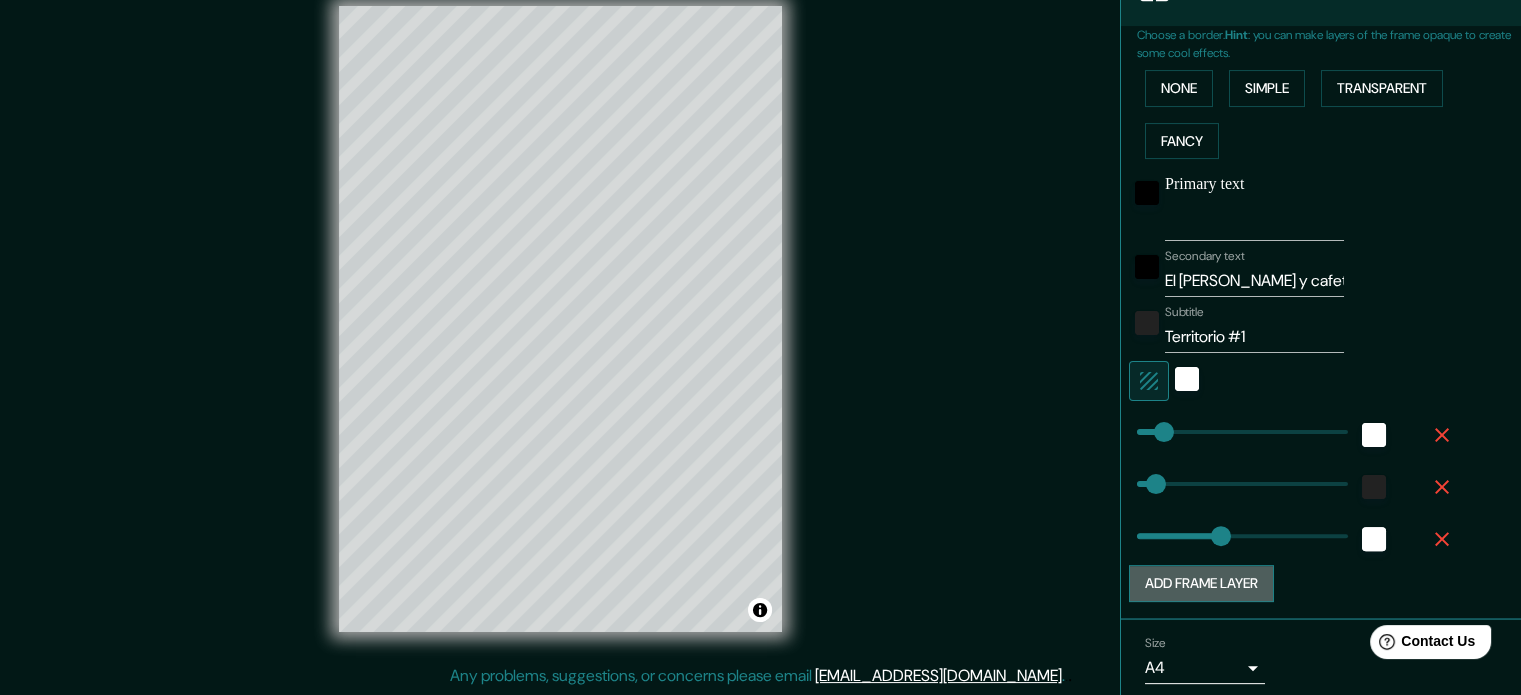 click on "Add frame layer" at bounding box center [1201, 583] 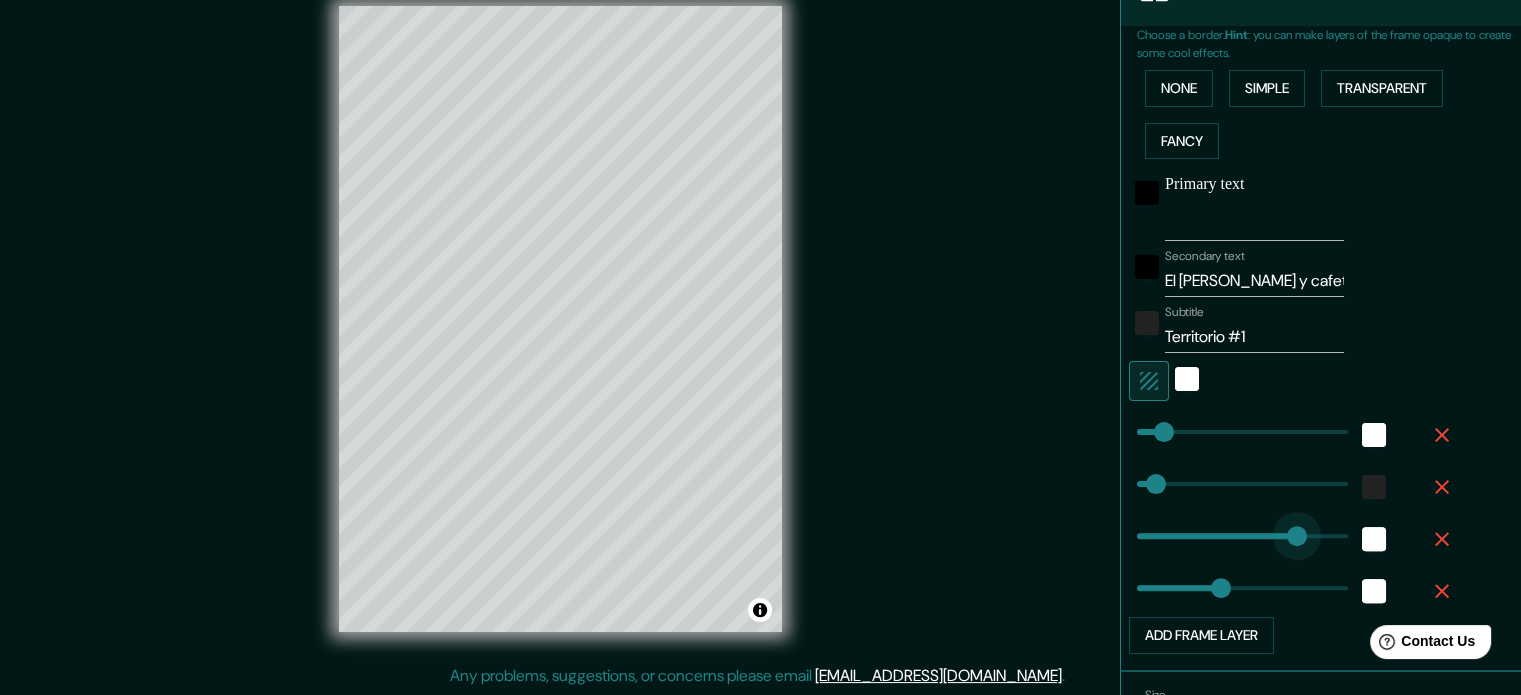 drag, startPoint x: 1206, startPoint y: 521, endPoint x: 1300, endPoint y: 520, distance: 94.00532 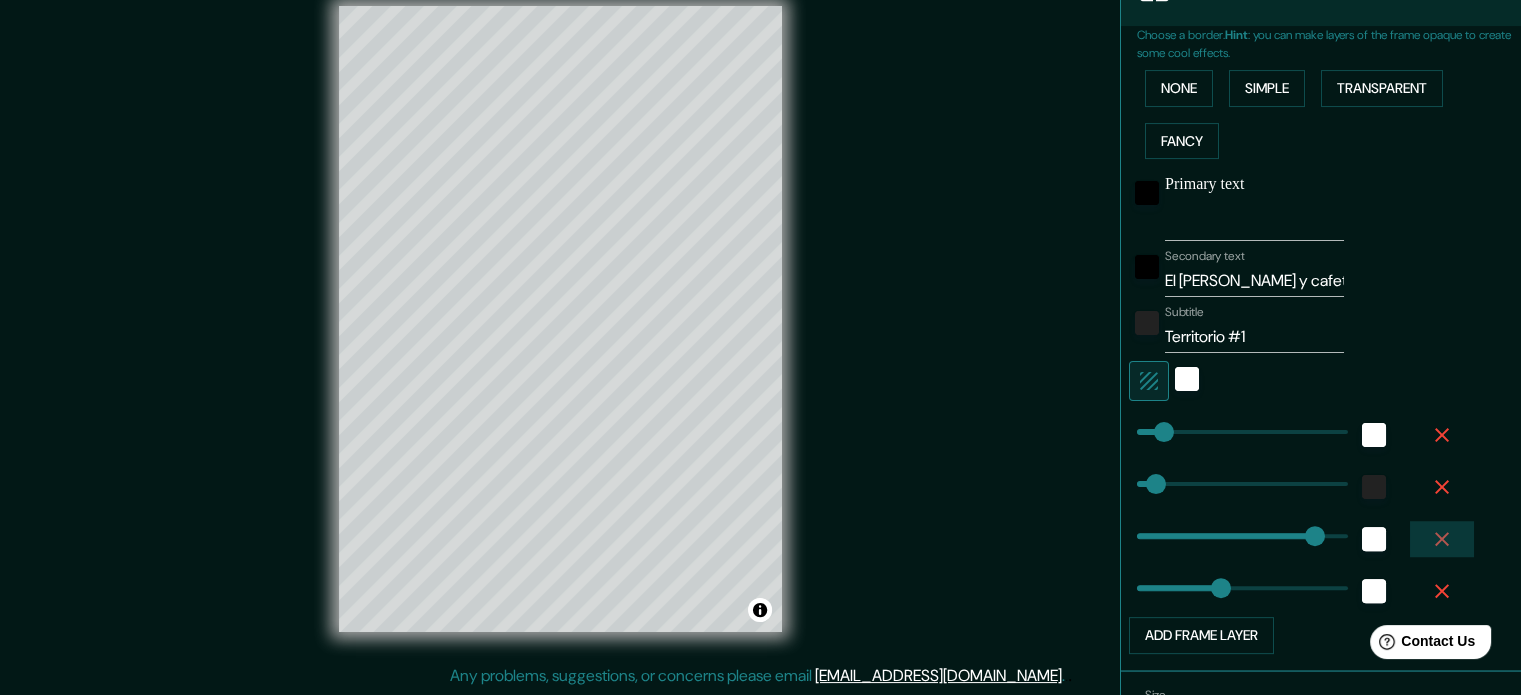 click 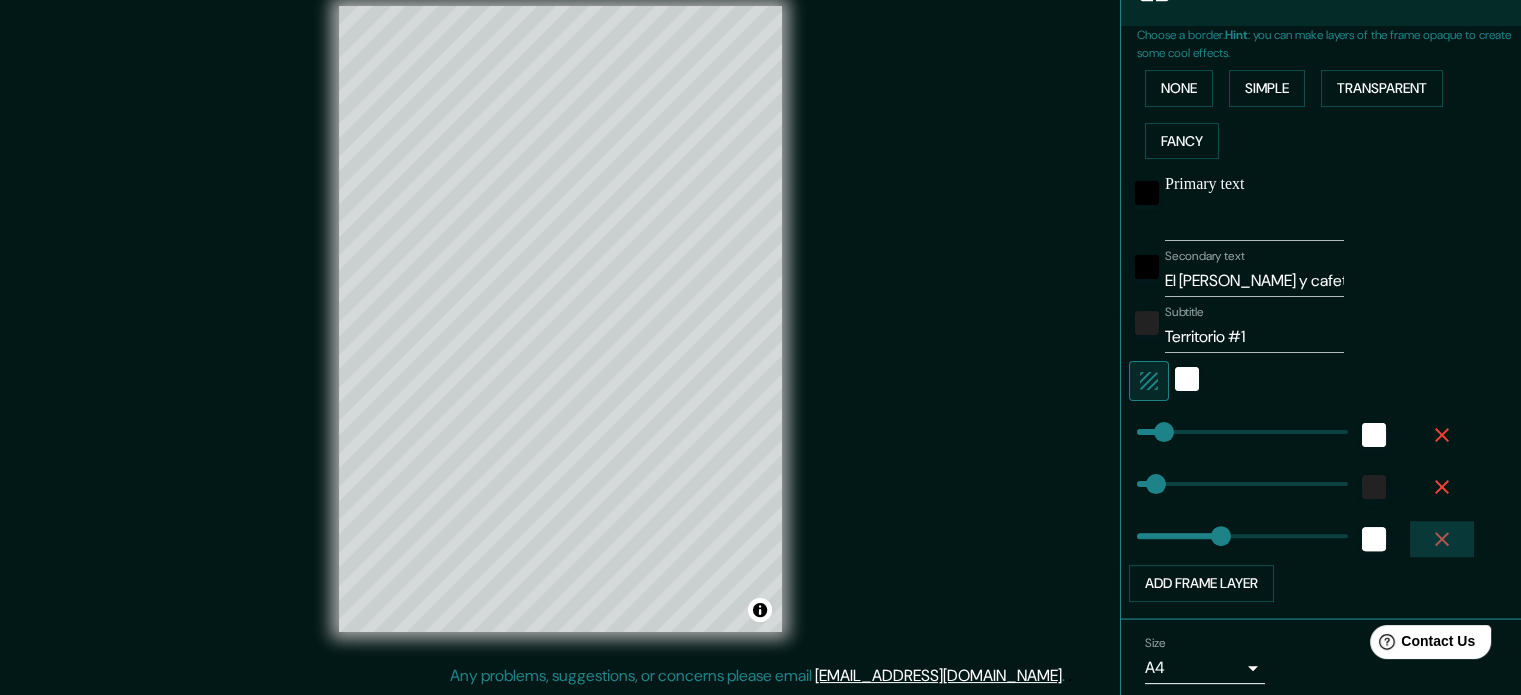 click 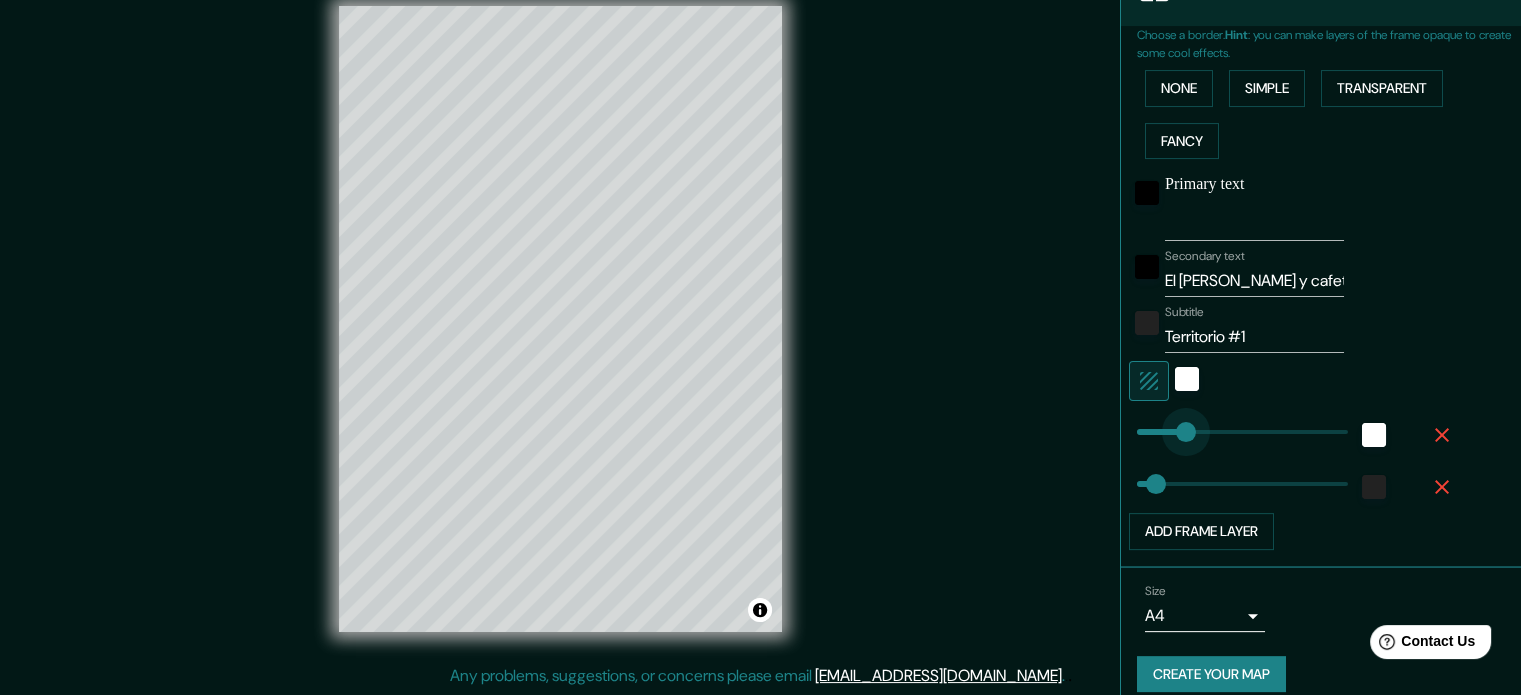 drag, startPoint x: 1161, startPoint y: 411, endPoint x: 1181, endPoint y: 410, distance: 20.024984 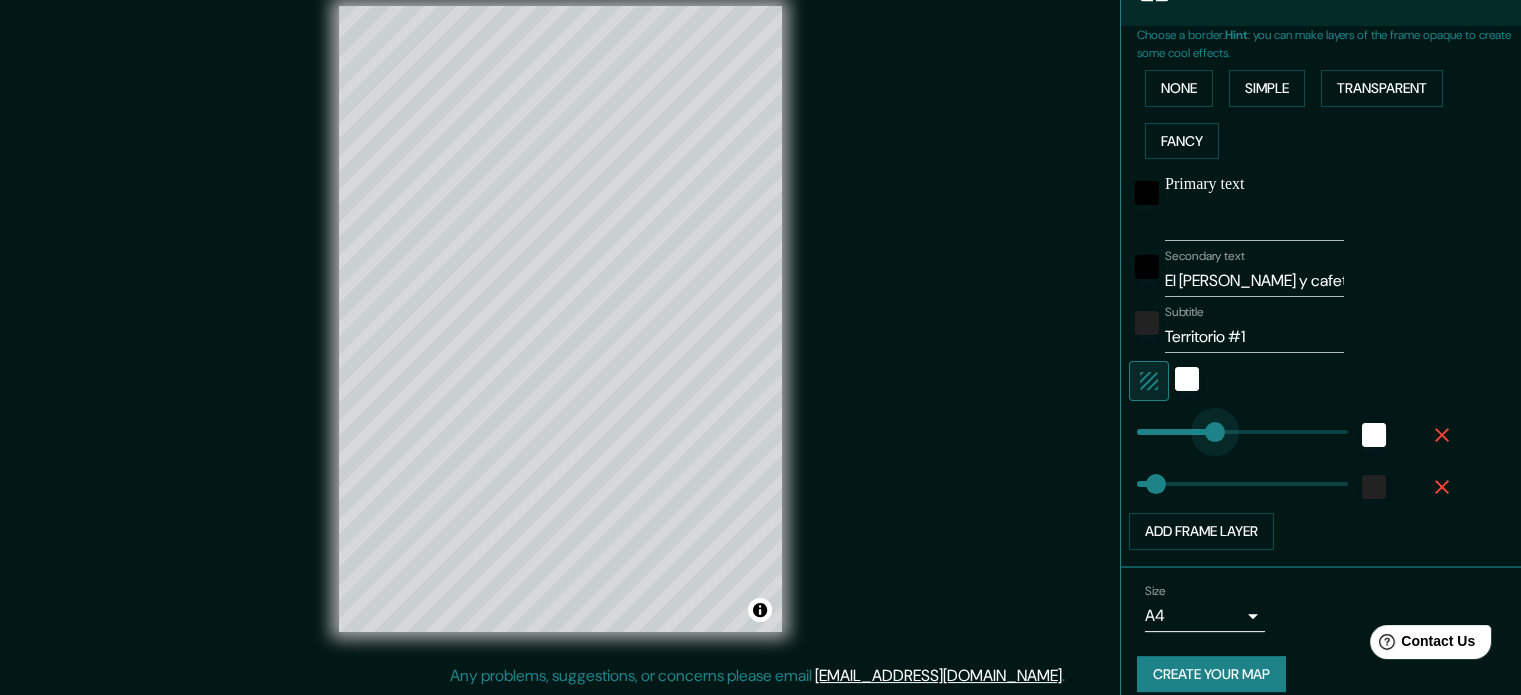drag, startPoint x: 1181, startPoint y: 410, endPoint x: 1200, endPoint y: 409, distance: 19.026299 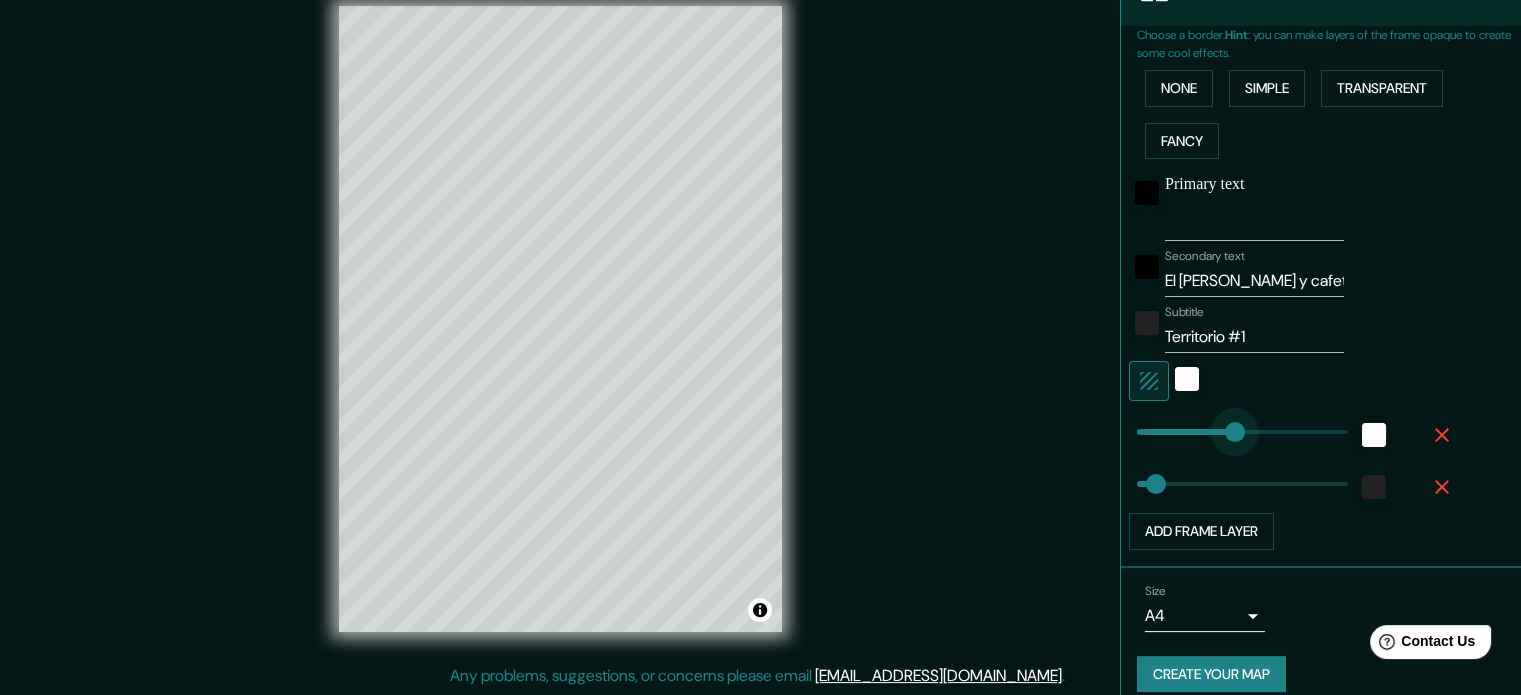 drag, startPoint x: 1200, startPoint y: 409, endPoint x: 1220, endPoint y: 406, distance: 20.22375 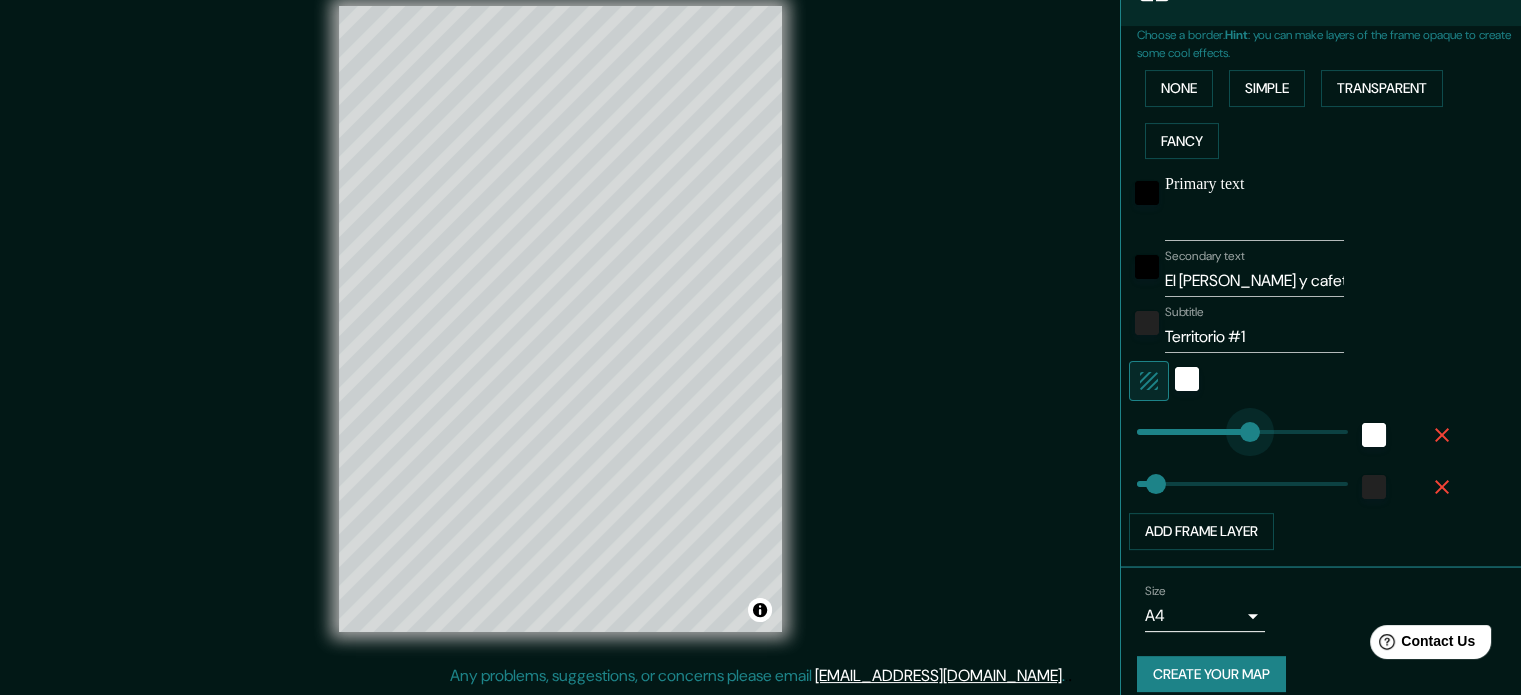 drag, startPoint x: 1220, startPoint y: 406, endPoint x: 1235, endPoint y: 404, distance: 15.132746 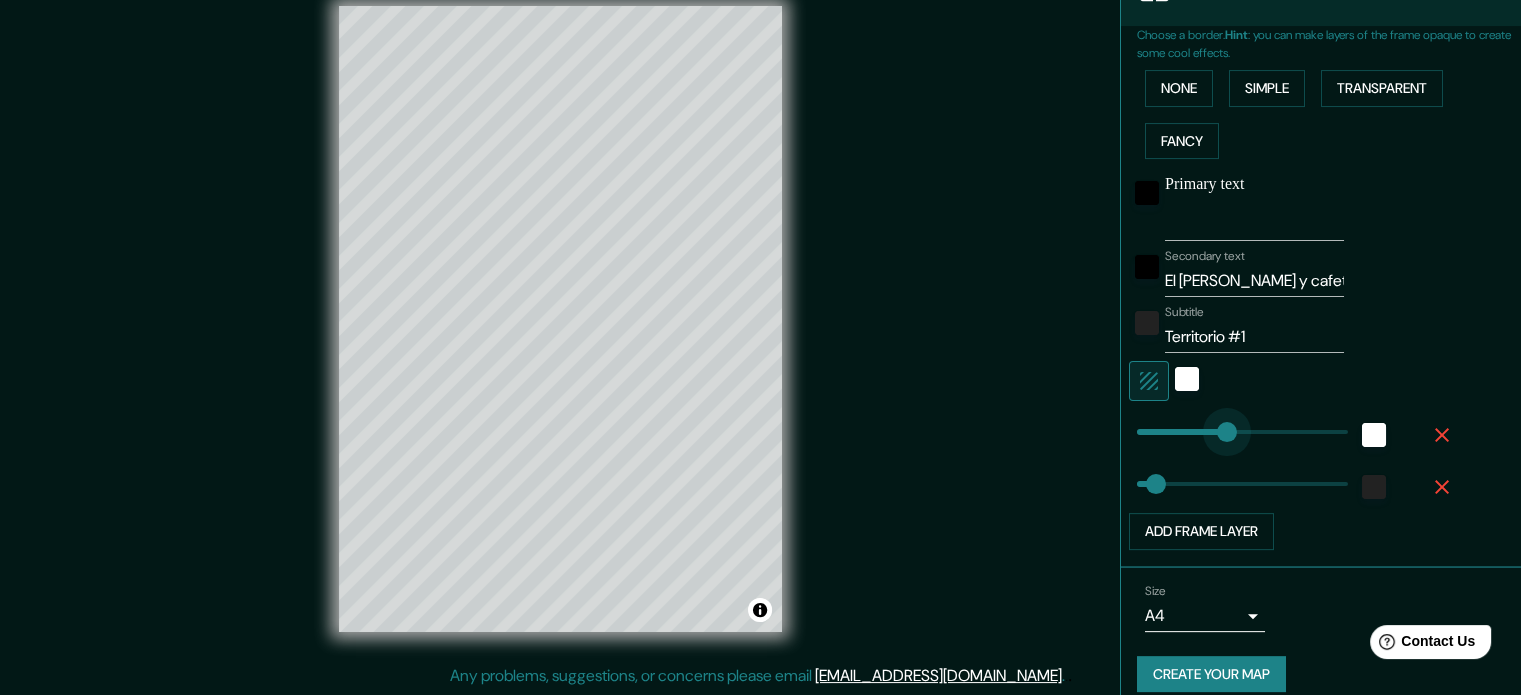 drag, startPoint x: 1224, startPoint y: 405, endPoint x: 1212, endPoint y: 408, distance: 12.369317 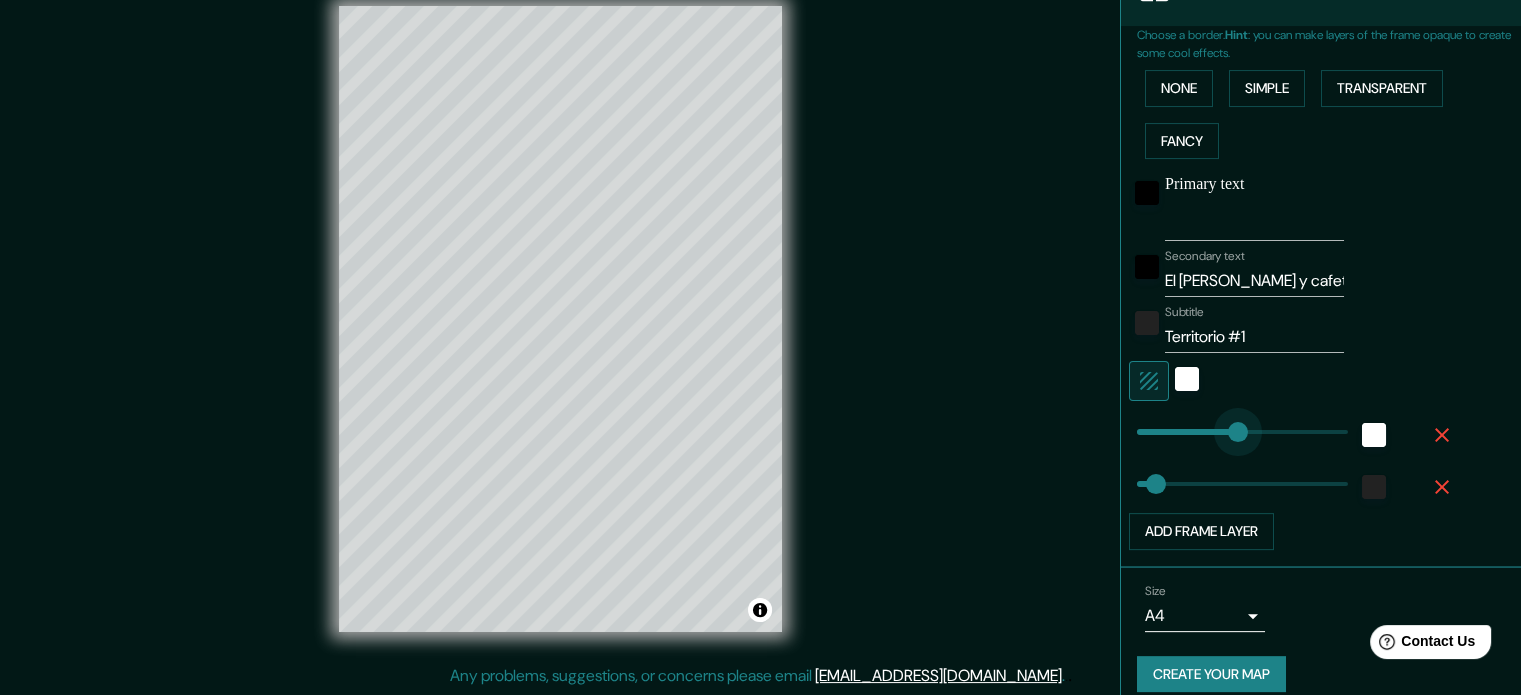 drag, startPoint x: 1212, startPoint y: 408, endPoint x: 1223, endPoint y: 408, distance: 11 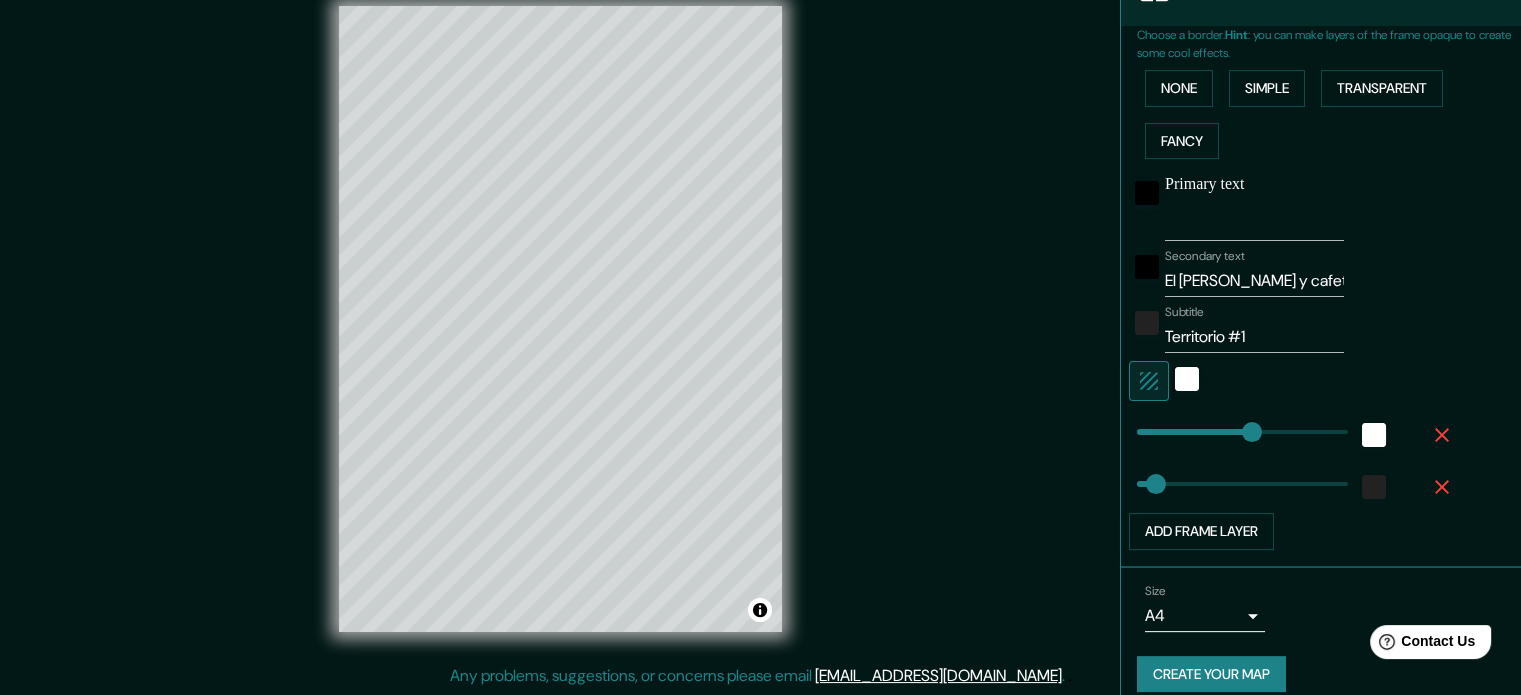 click on "El [PERSON_NAME] y cafetales" at bounding box center (1254, 281) 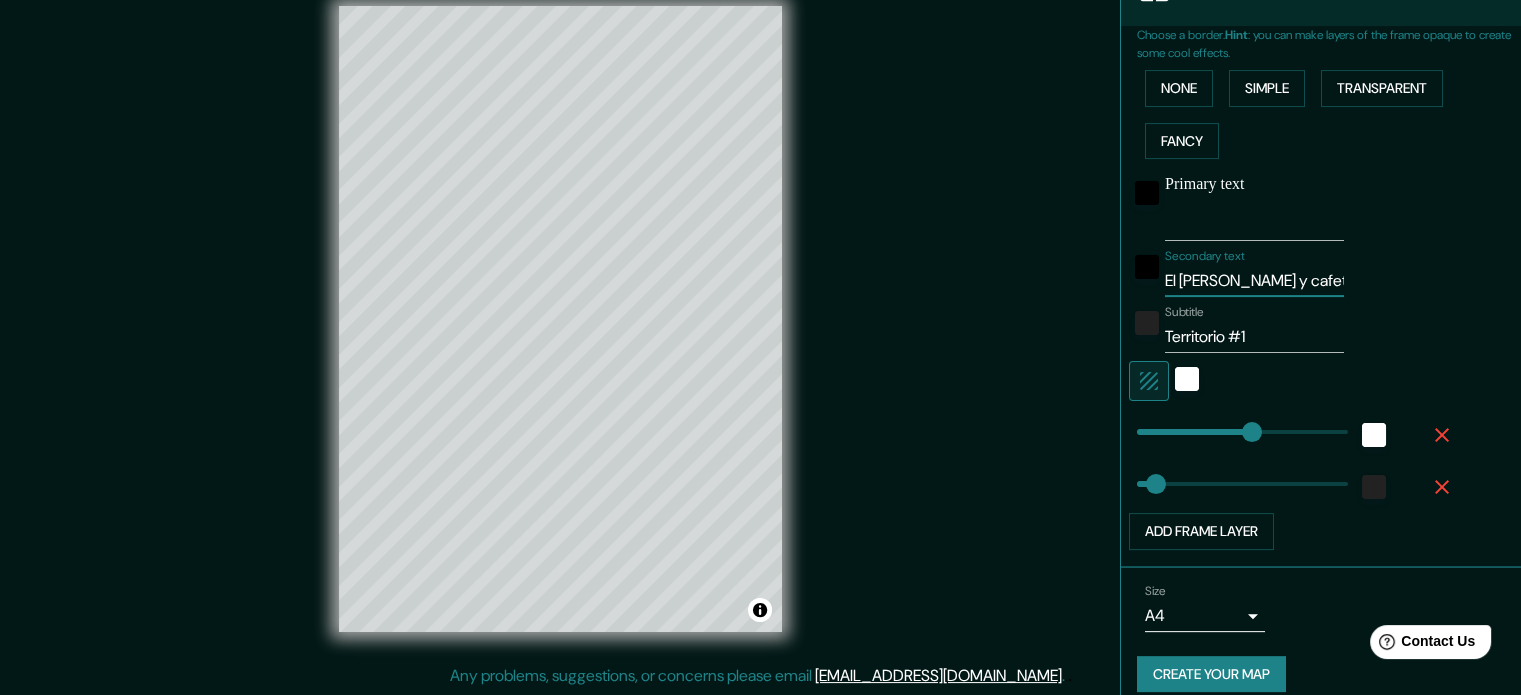 drag, startPoint x: 1316, startPoint y: 264, endPoint x: 1134, endPoint y: 283, distance: 182.98907 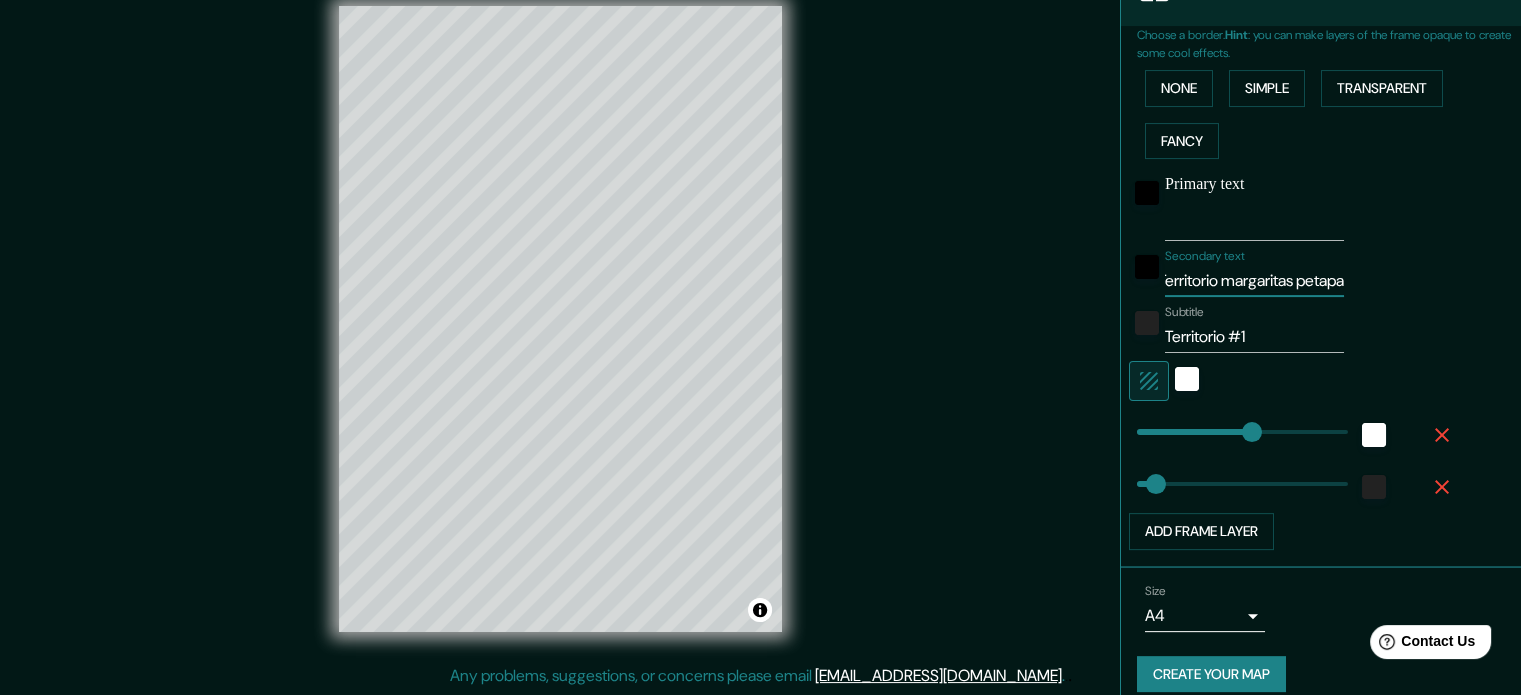 scroll, scrollTop: 0, scrollLeft: 36, axis: horizontal 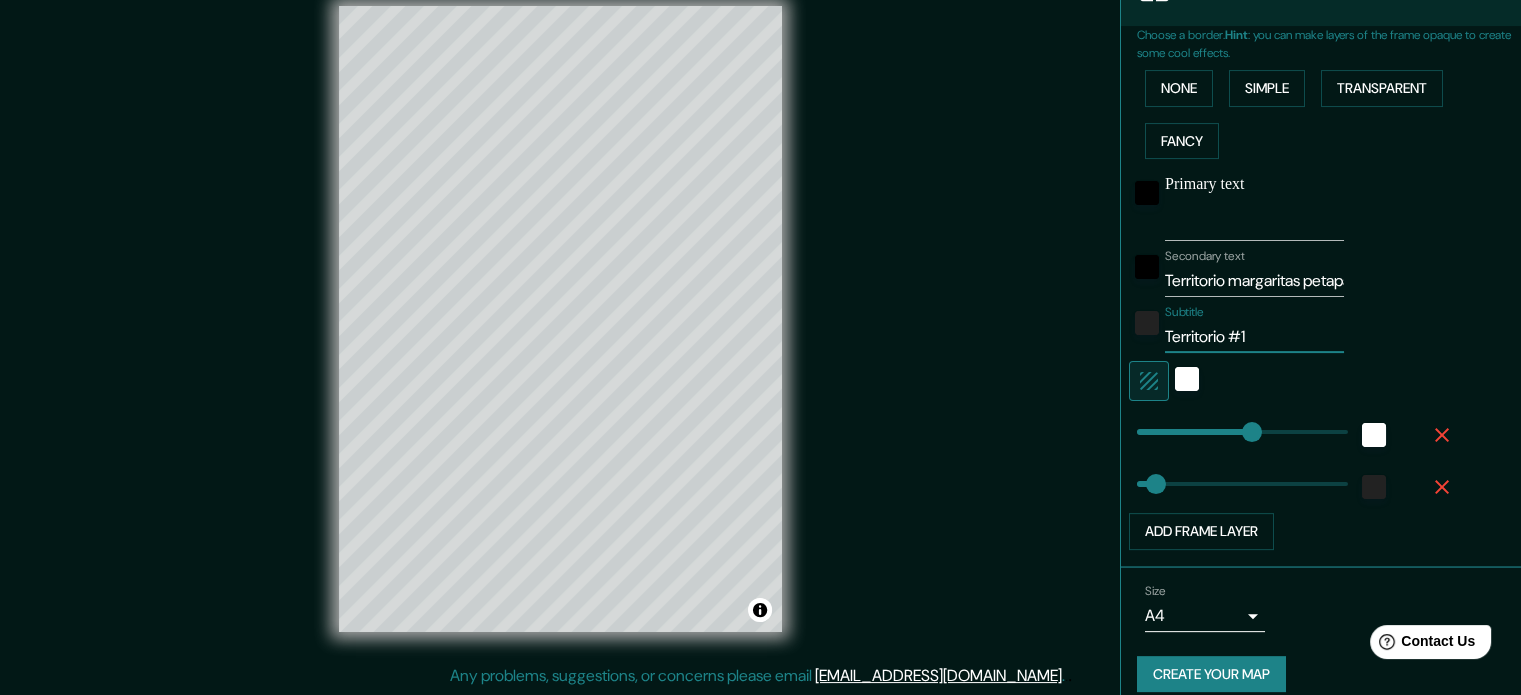 drag, startPoint x: 1247, startPoint y: 303, endPoint x: 1140, endPoint y: 327, distance: 109.65856 